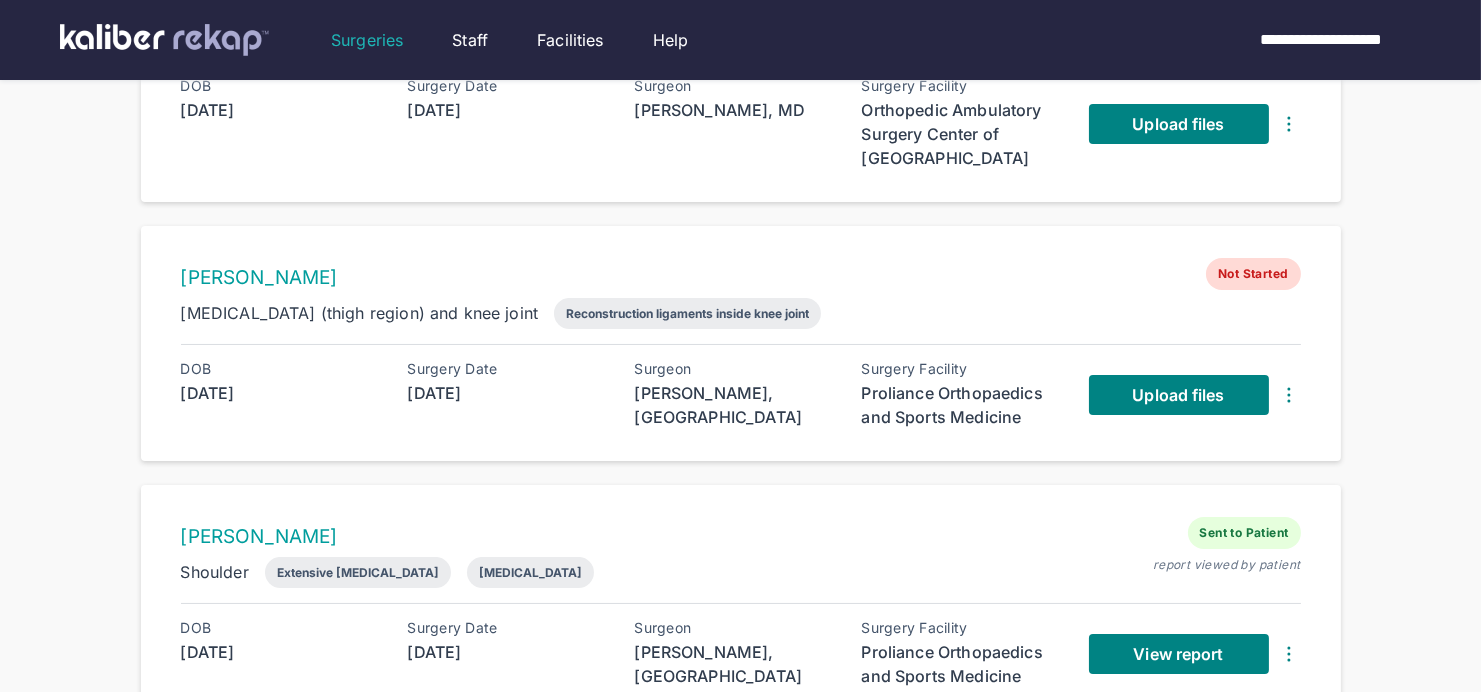 scroll, scrollTop: 140, scrollLeft: 0, axis: vertical 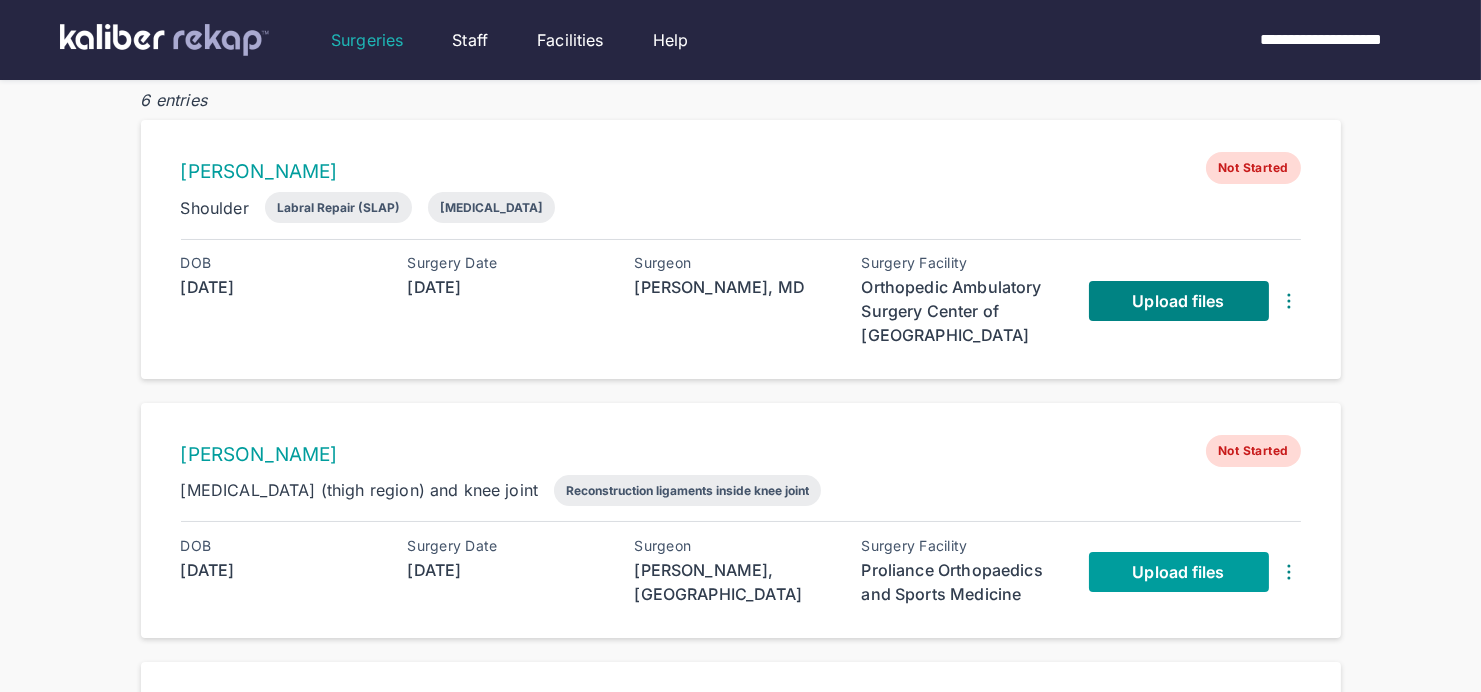 click on "Upload files" at bounding box center (1179, 572) 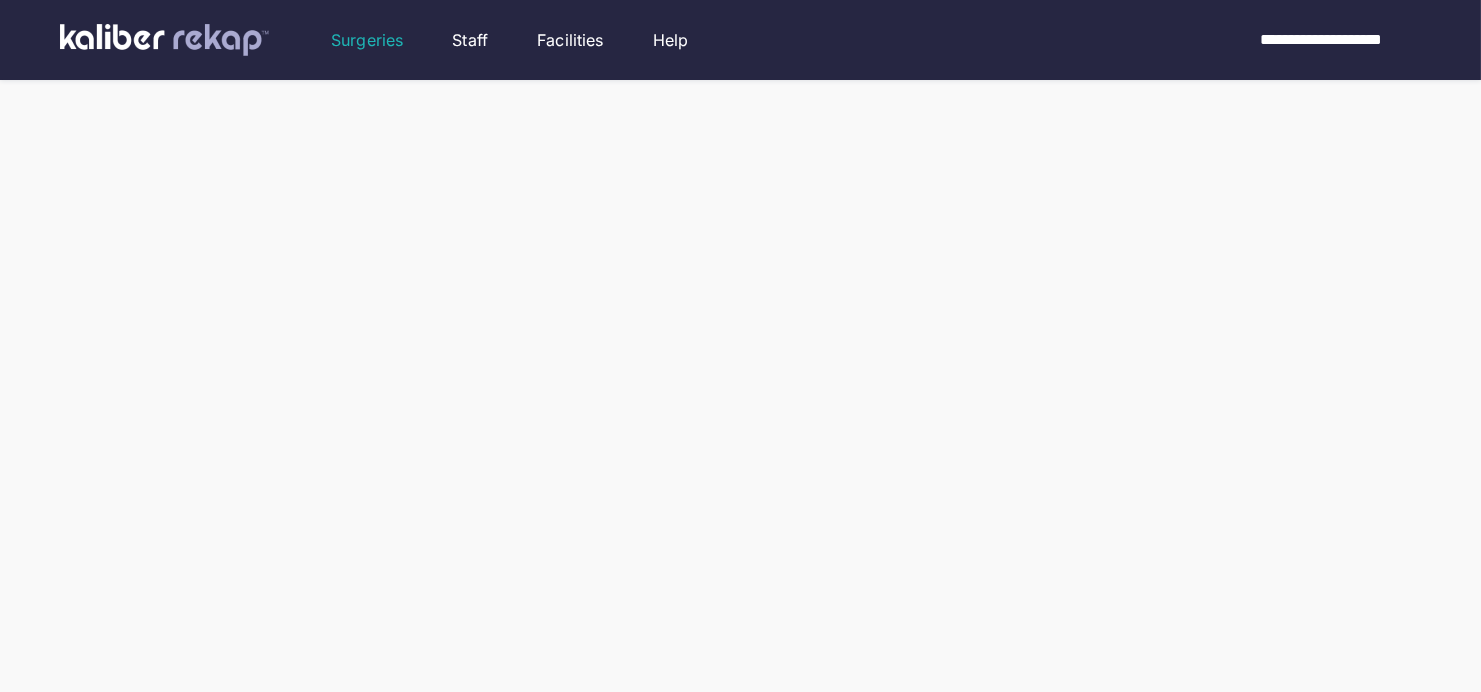 scroll, scrollTop: 0, scrollLeft: 0, axis: both 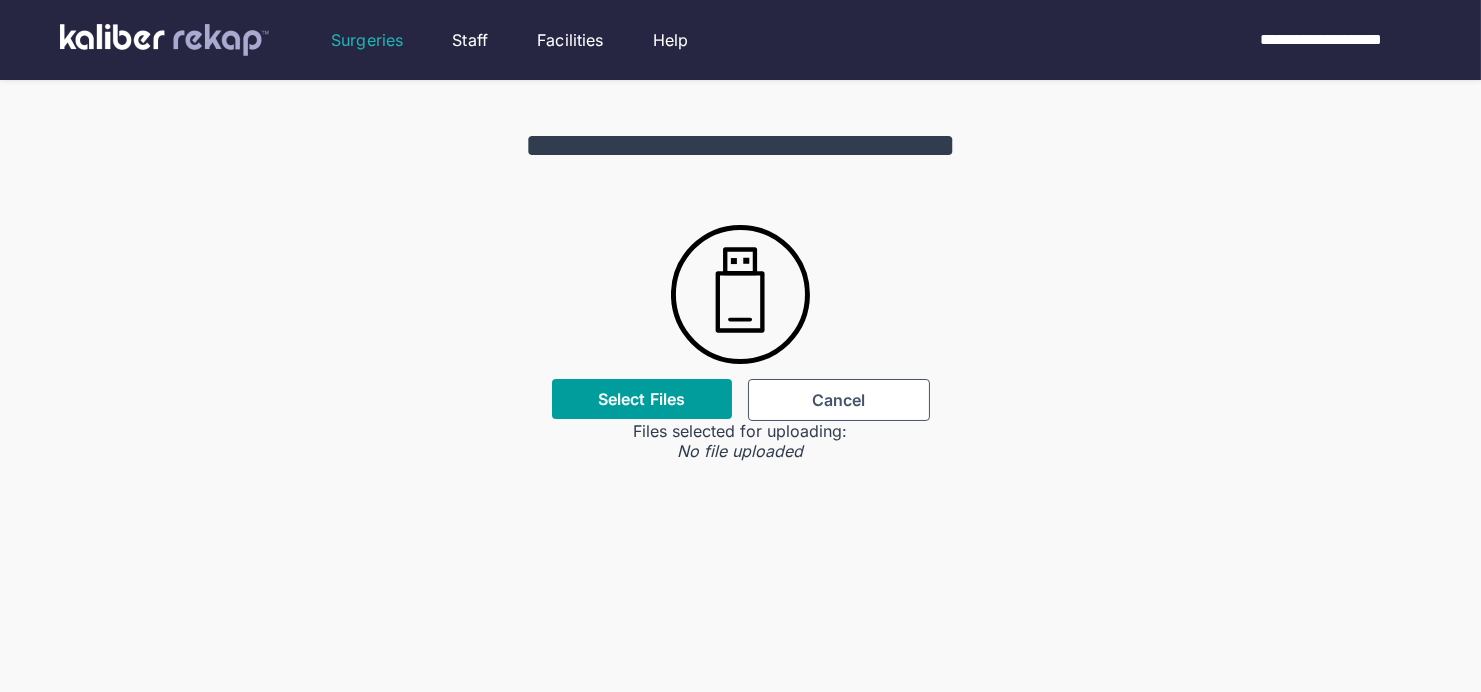 click on "Select Files" at bounding box center (642, 399) 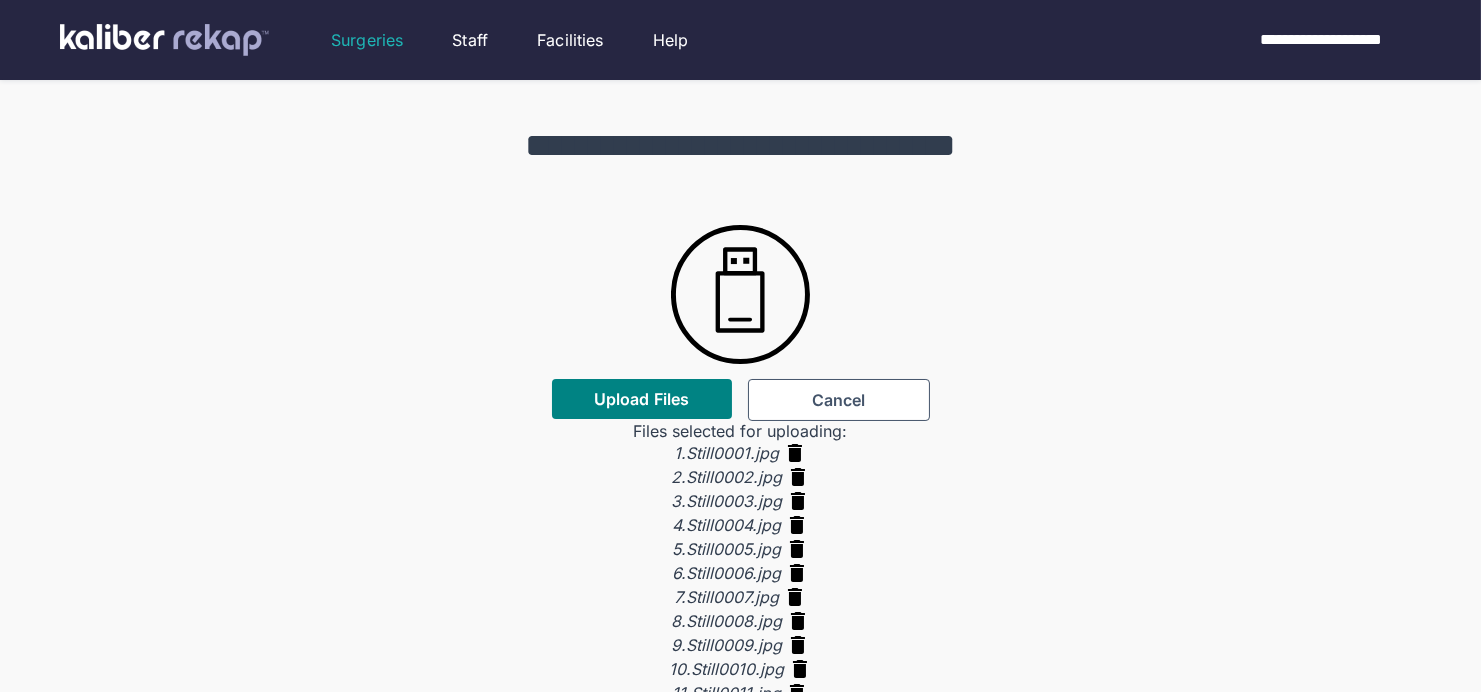 click on "Files selected for uploading:" at bounding box center (741, 431) 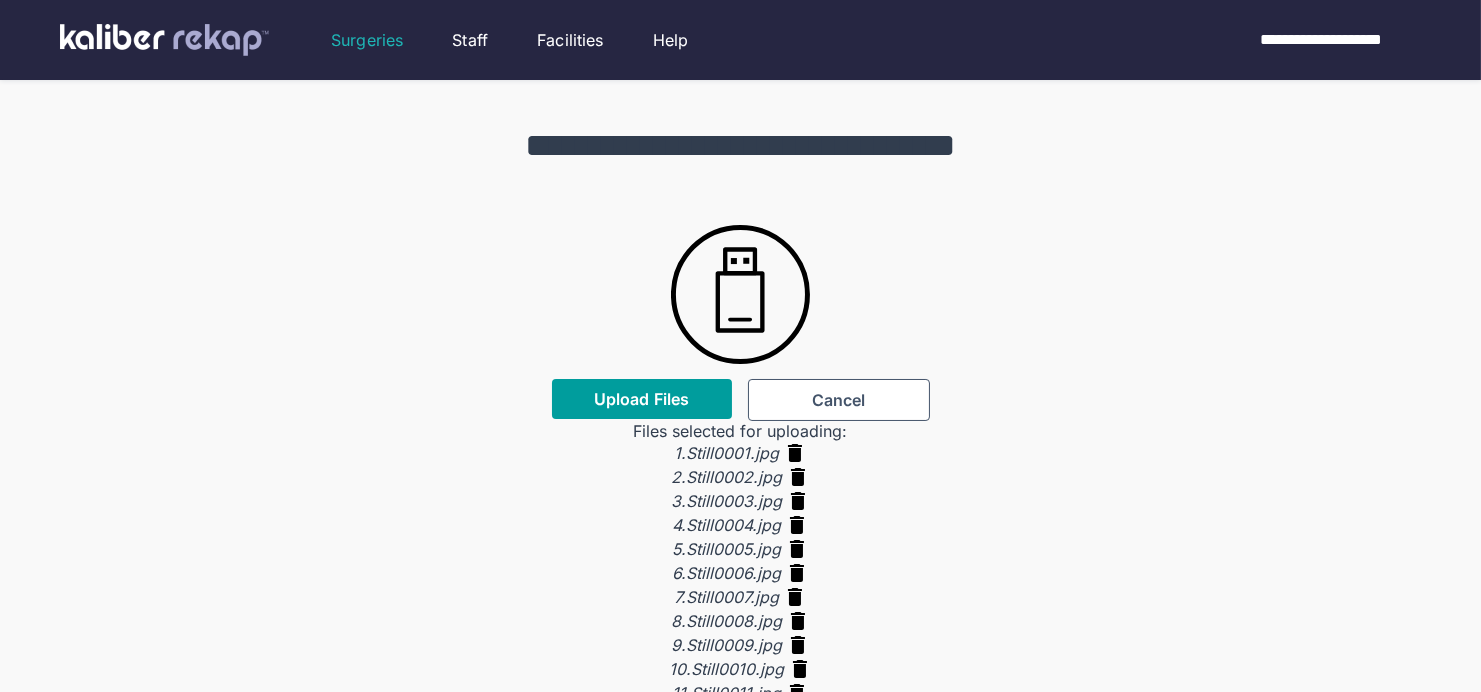 click on "Upload Files" at bounding box center [641, 399] 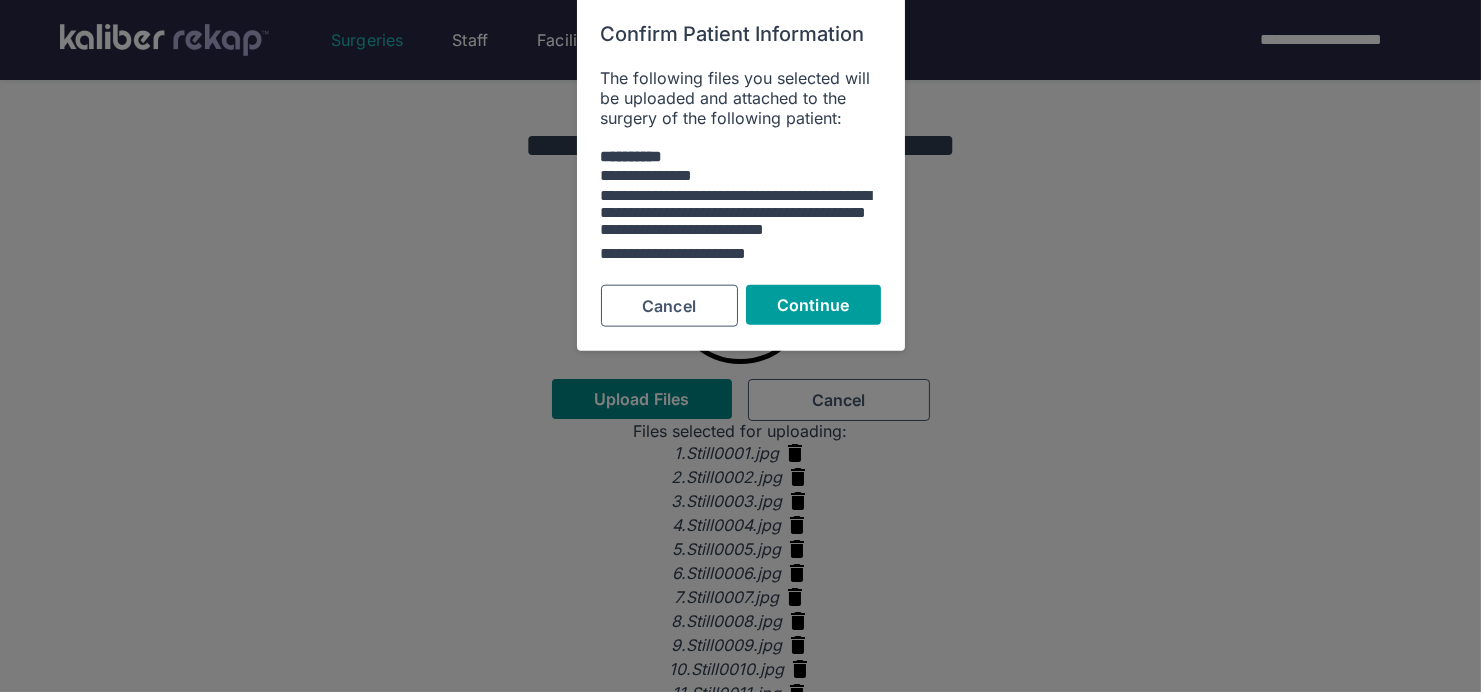 click on "Continue" at bounding box center (813, 304) 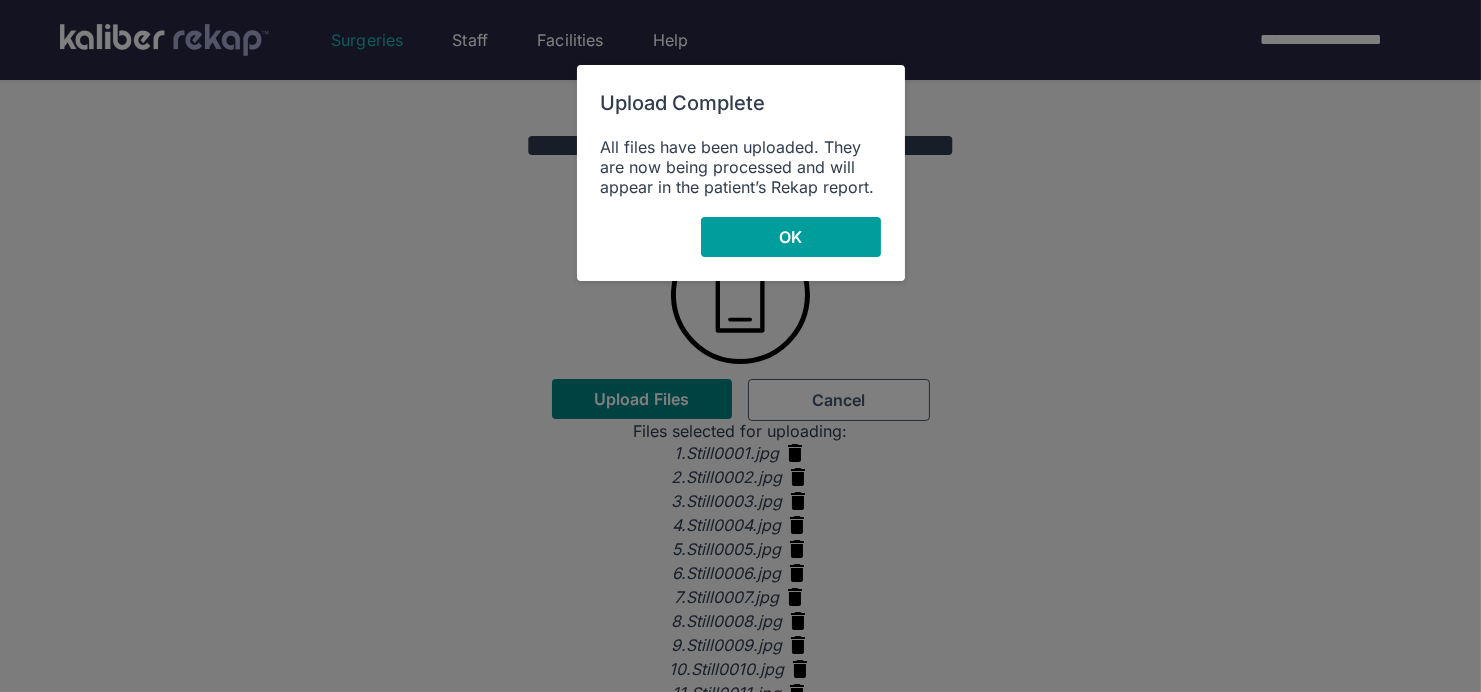 click on "OK" at bounding box center [791, 237] 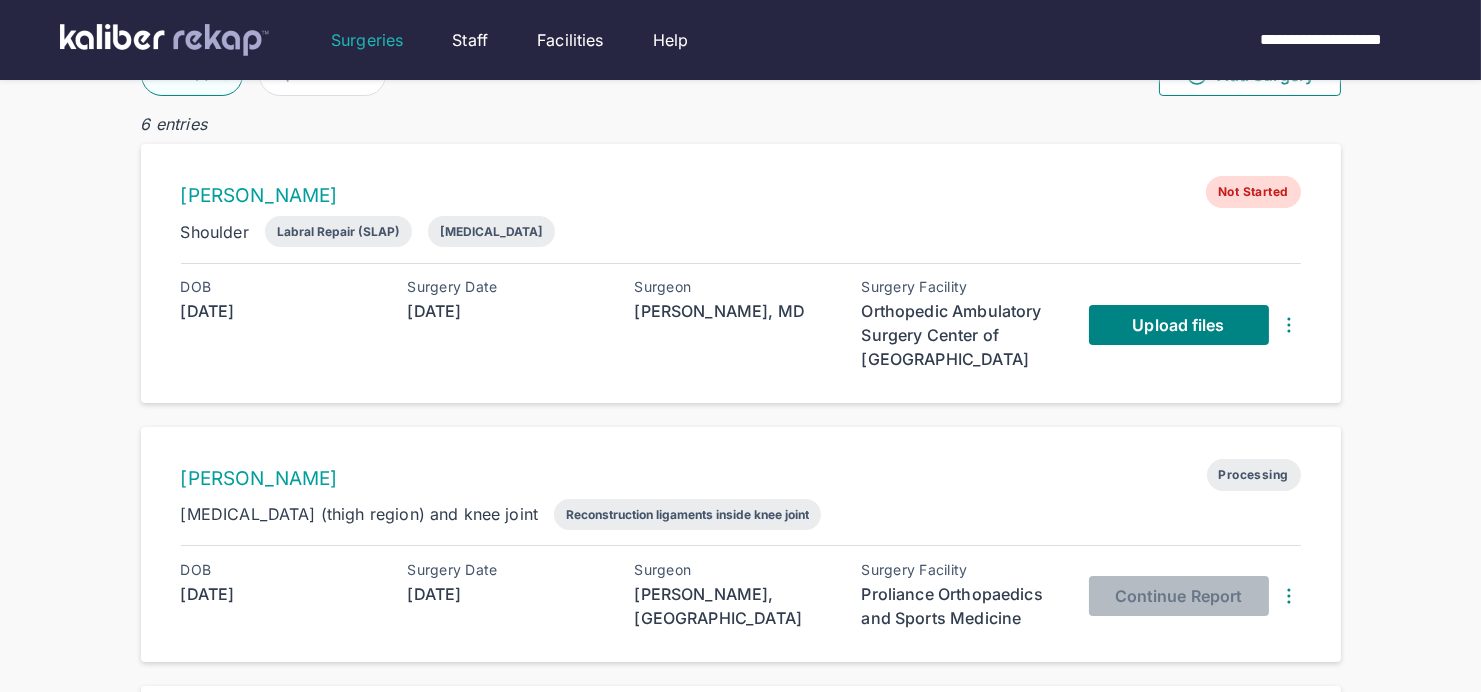 scroll, scrollTop: 246, scrollLeft: 0, axis: vertical 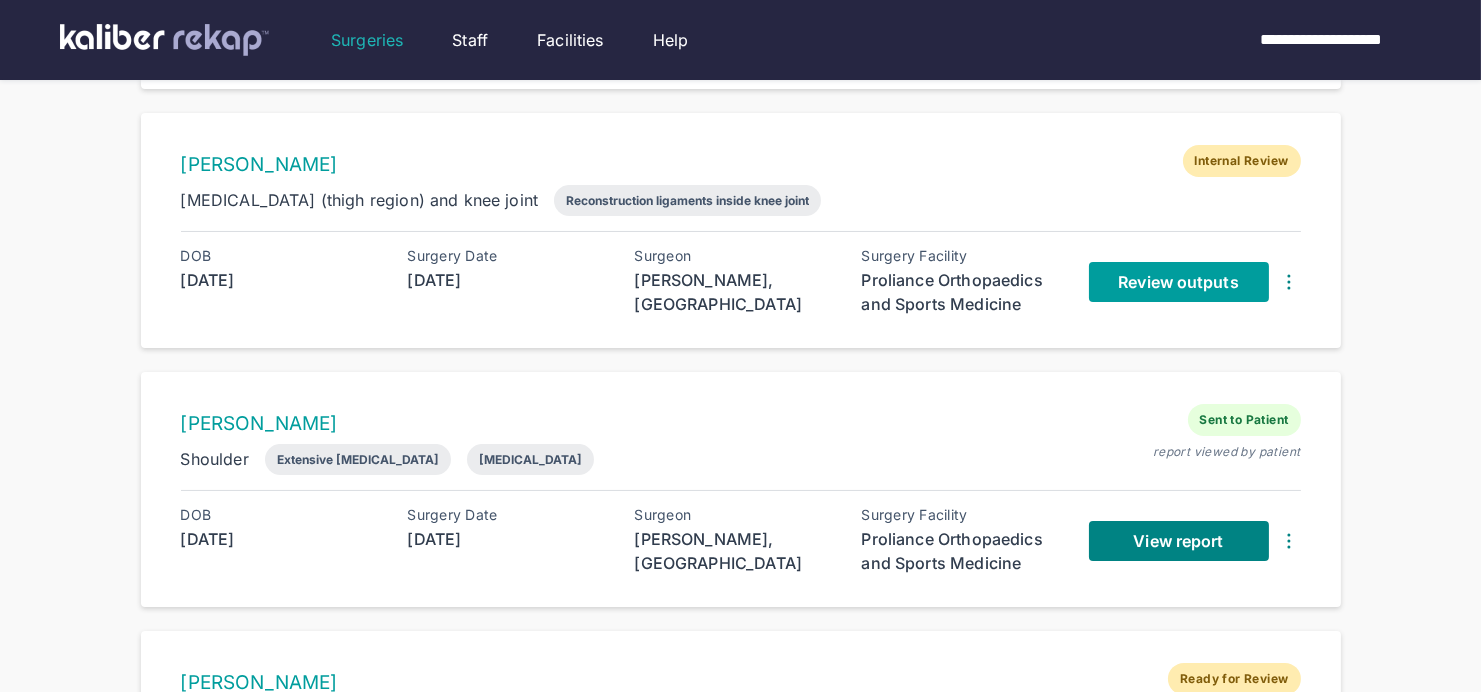 click on "Review outputs" at bounding box center [1178, 282] 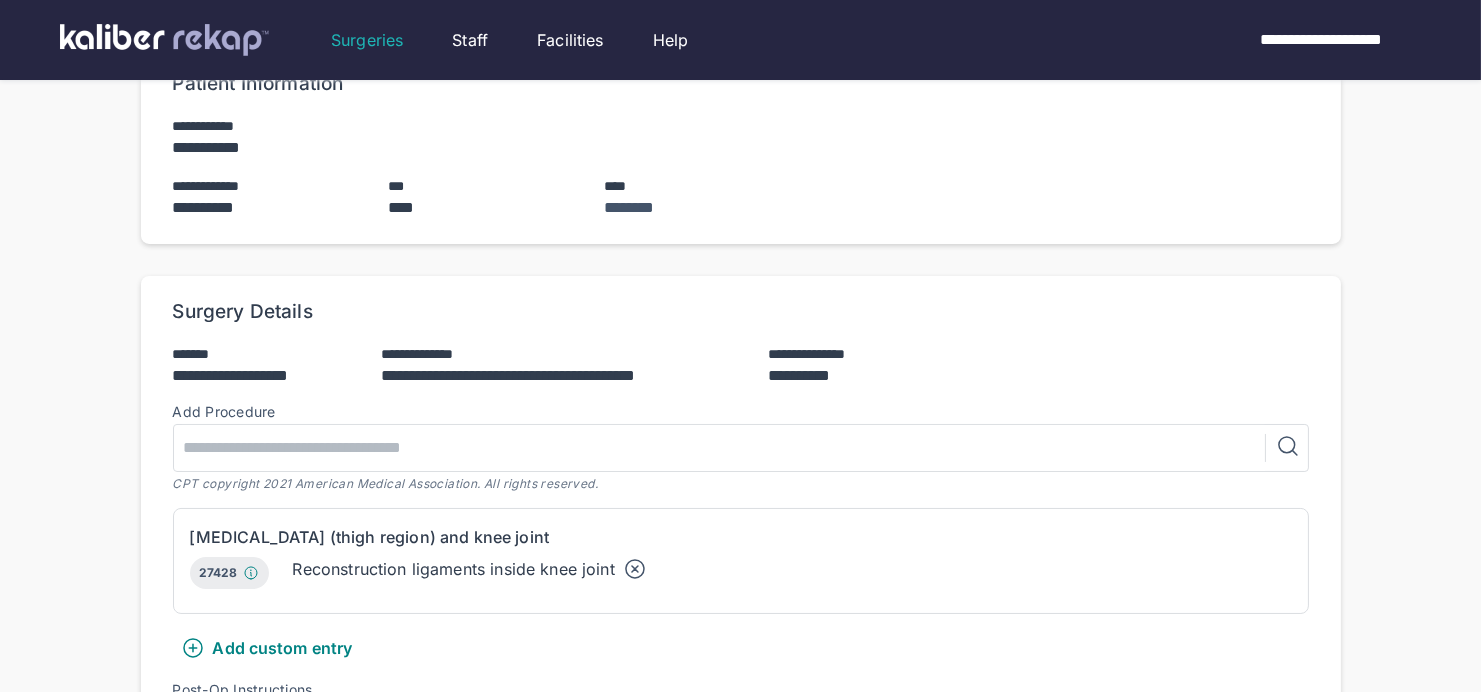 scroll, scrollTop: 478, scrollLeft: 0, axis: vertical 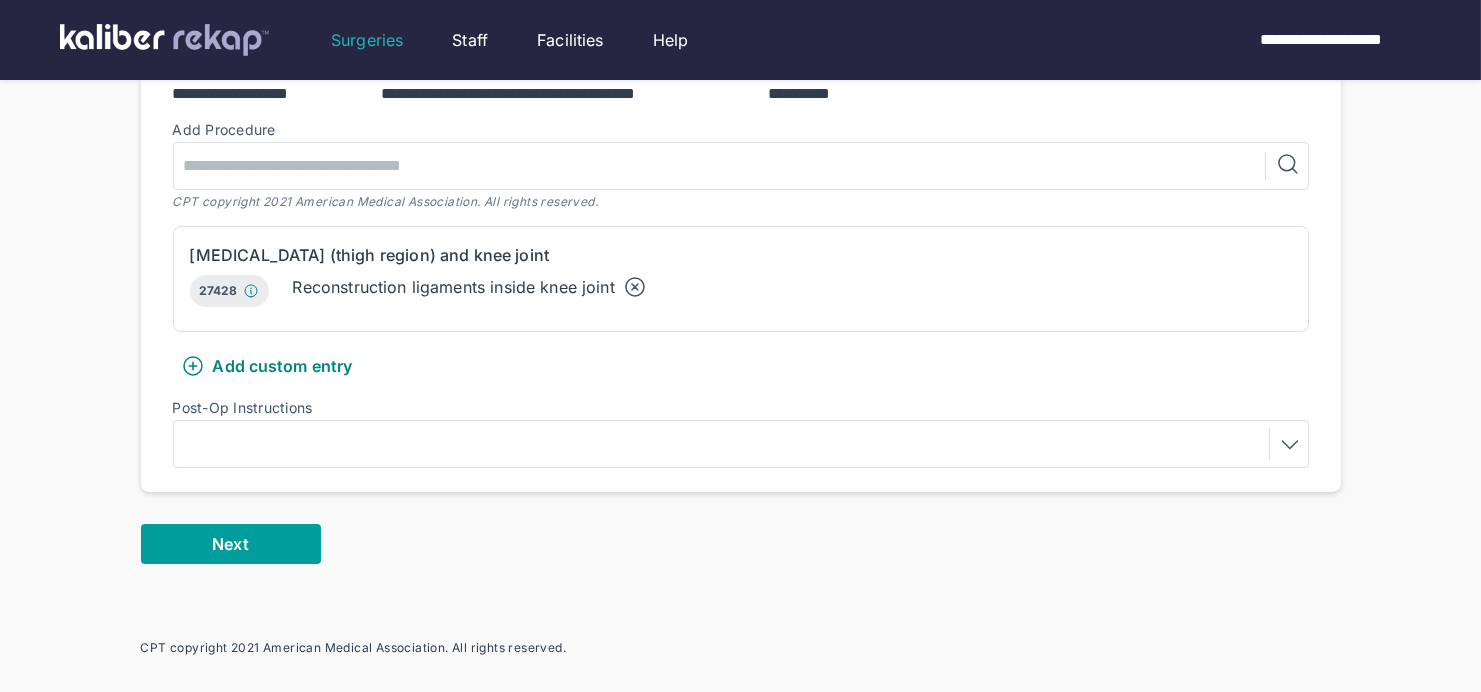 click on "**********" at bounding box center (741, 211) 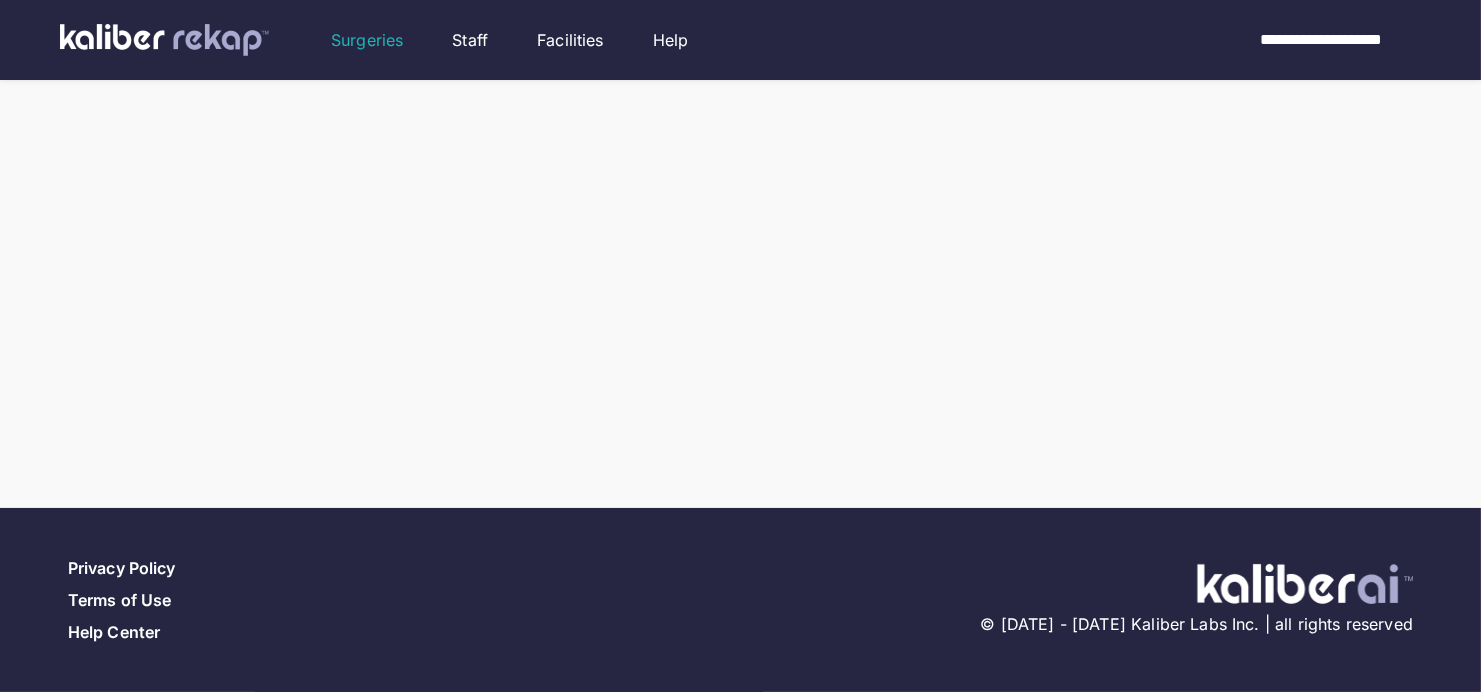 scroll, scrollTop: 0, scrollLeft: 0, axis: both 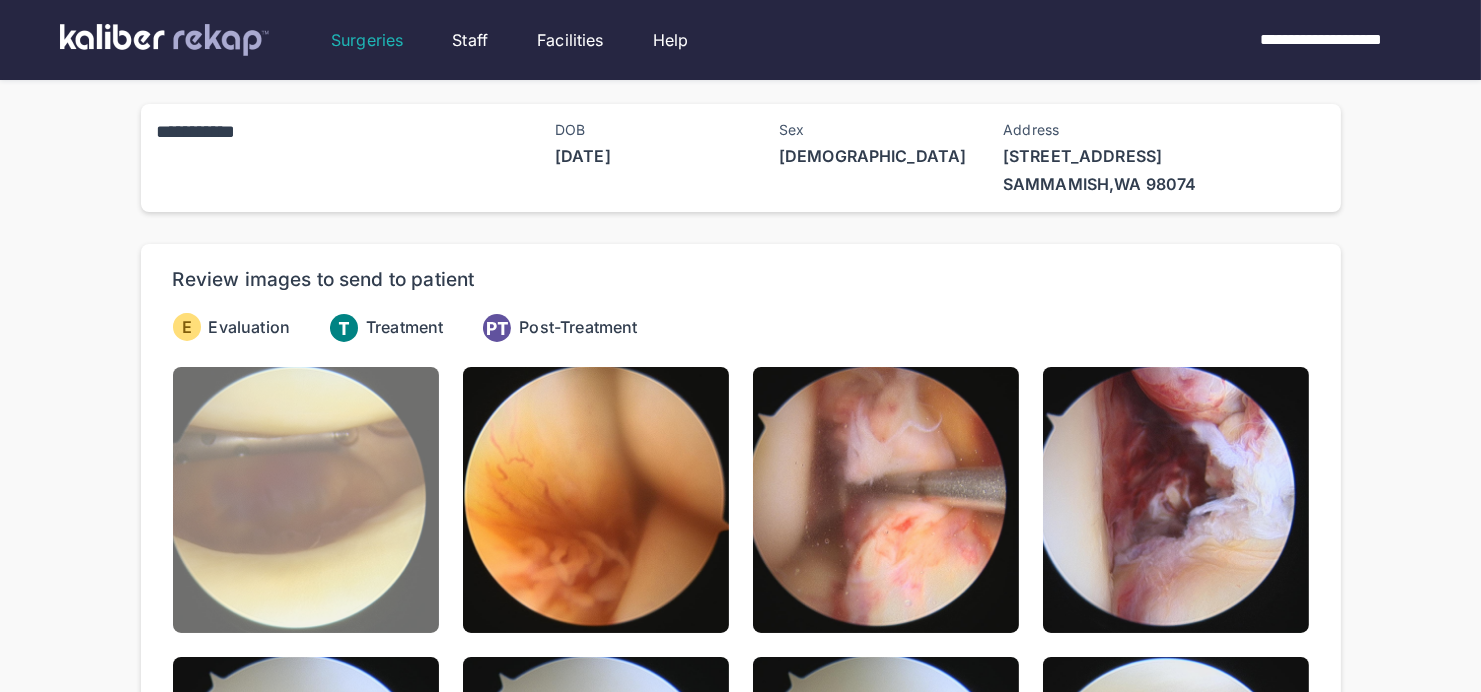 click at bounding box center (306, 500) 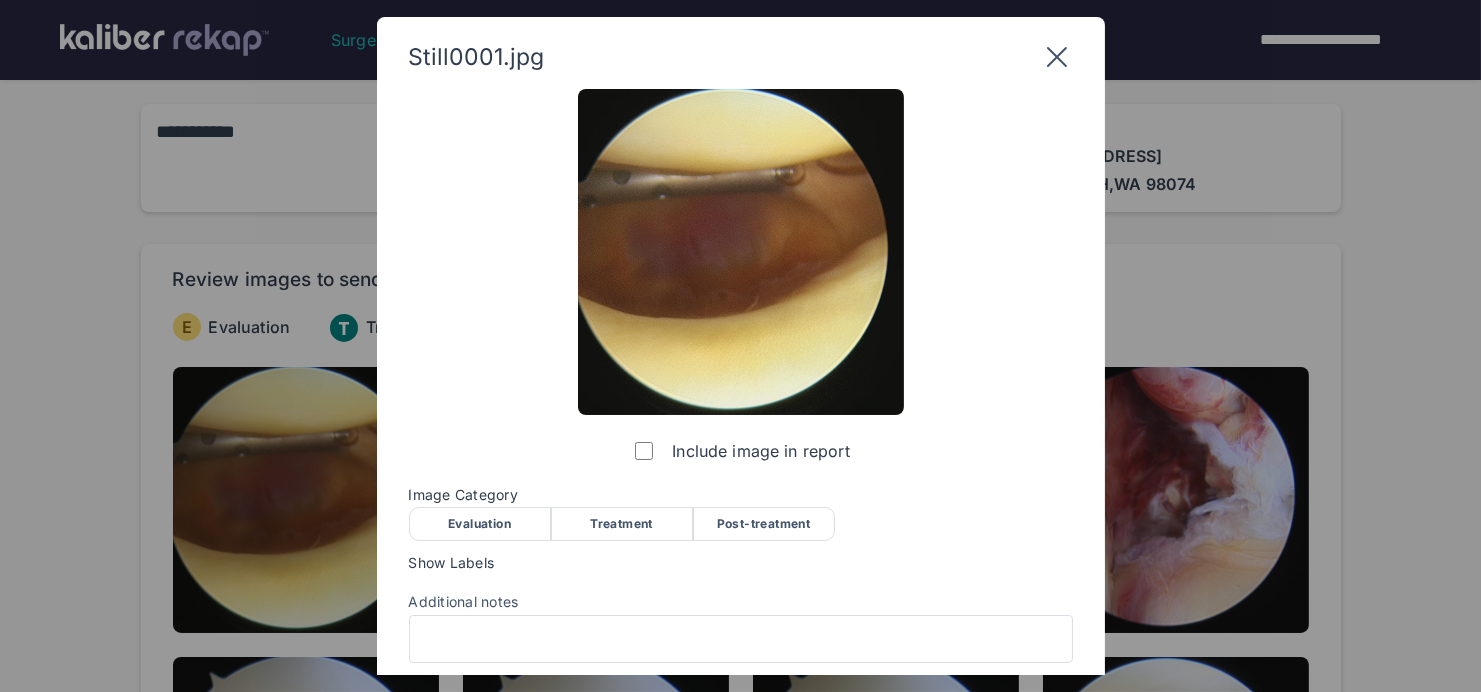 click on "Evaluation" at bounding box center (480, 524) 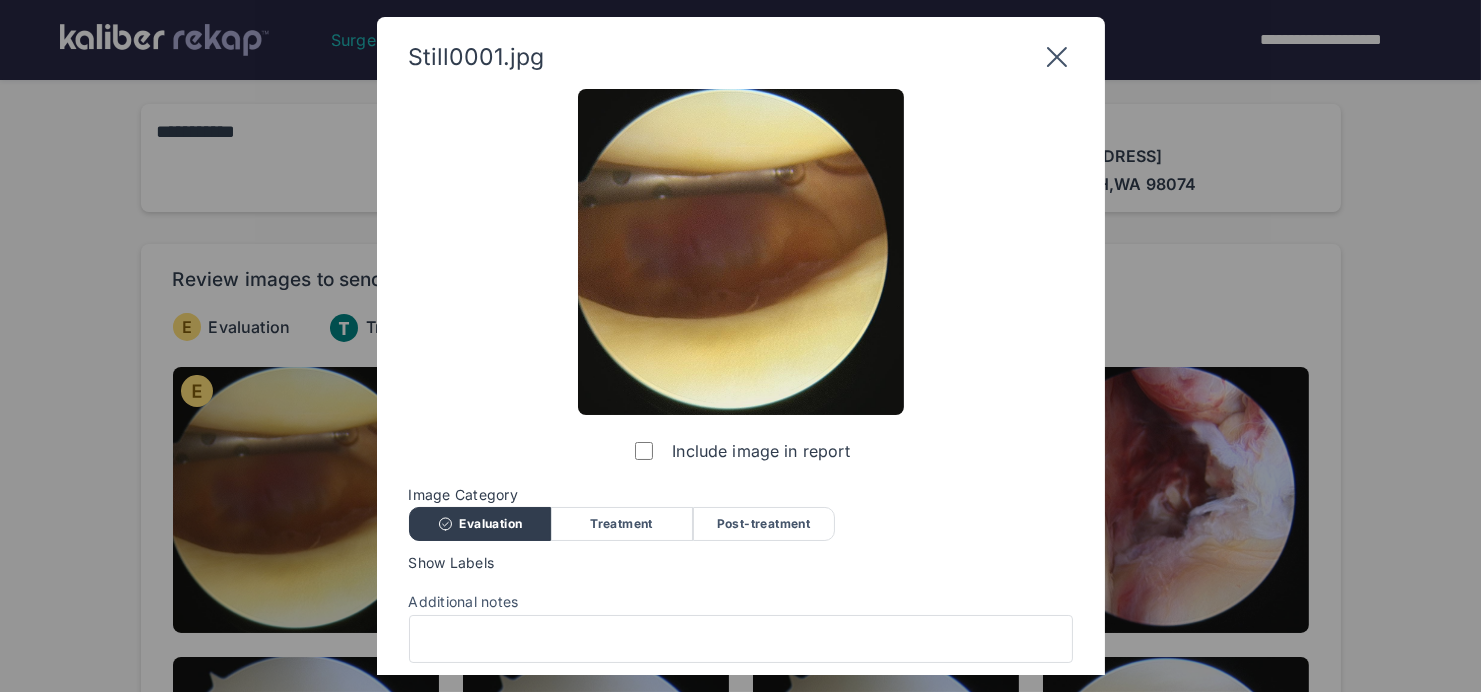 scroll, scrollTop: 68, scrollLeft: 0, axis: vertical 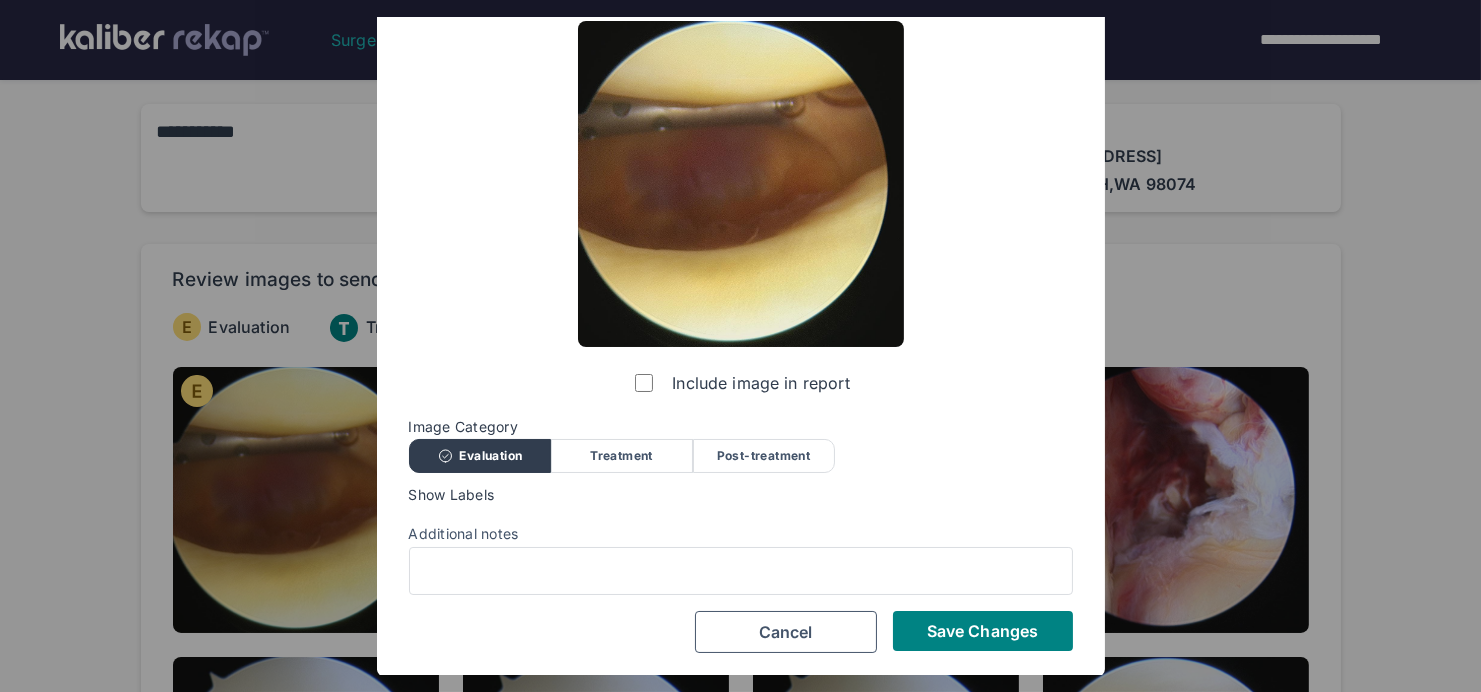 click on "Save Changes" at bounding box center (983, 631) 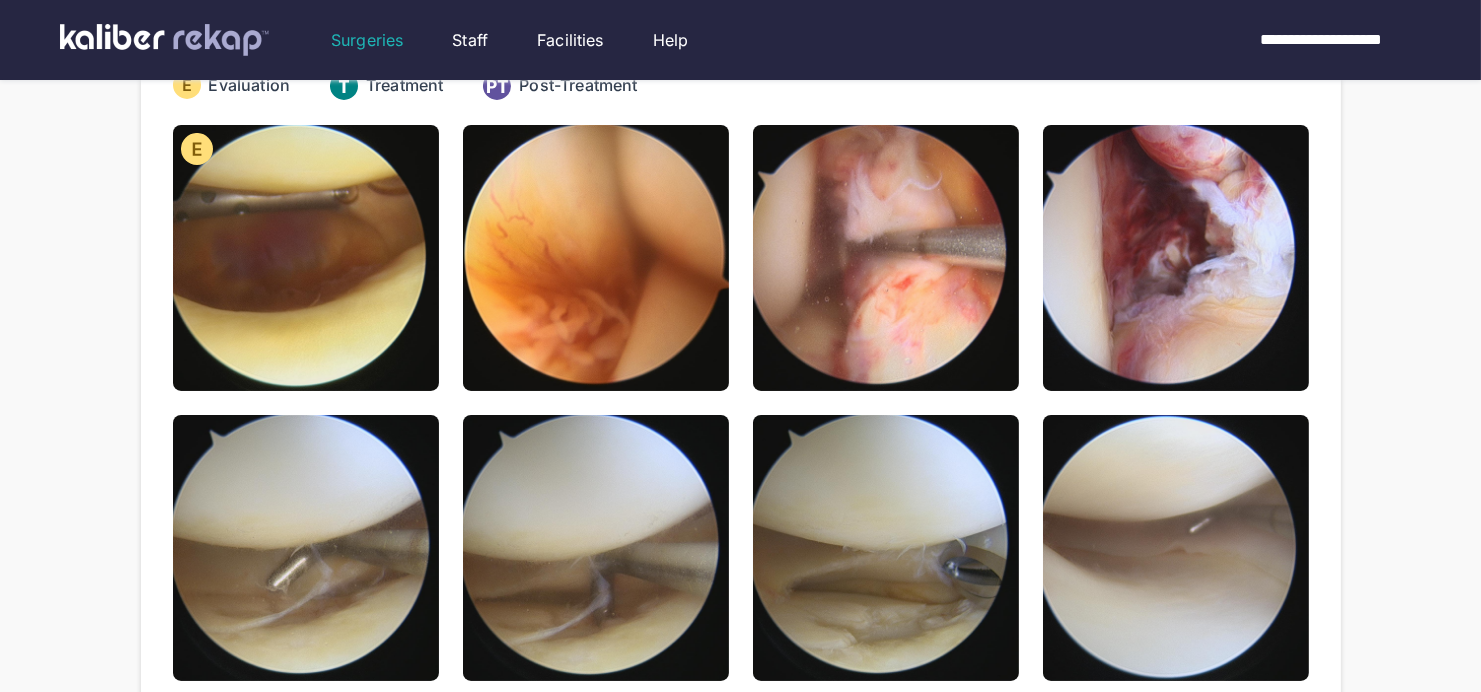 scroll, scrollTop: 0, scrollLeft: 0, axis: both 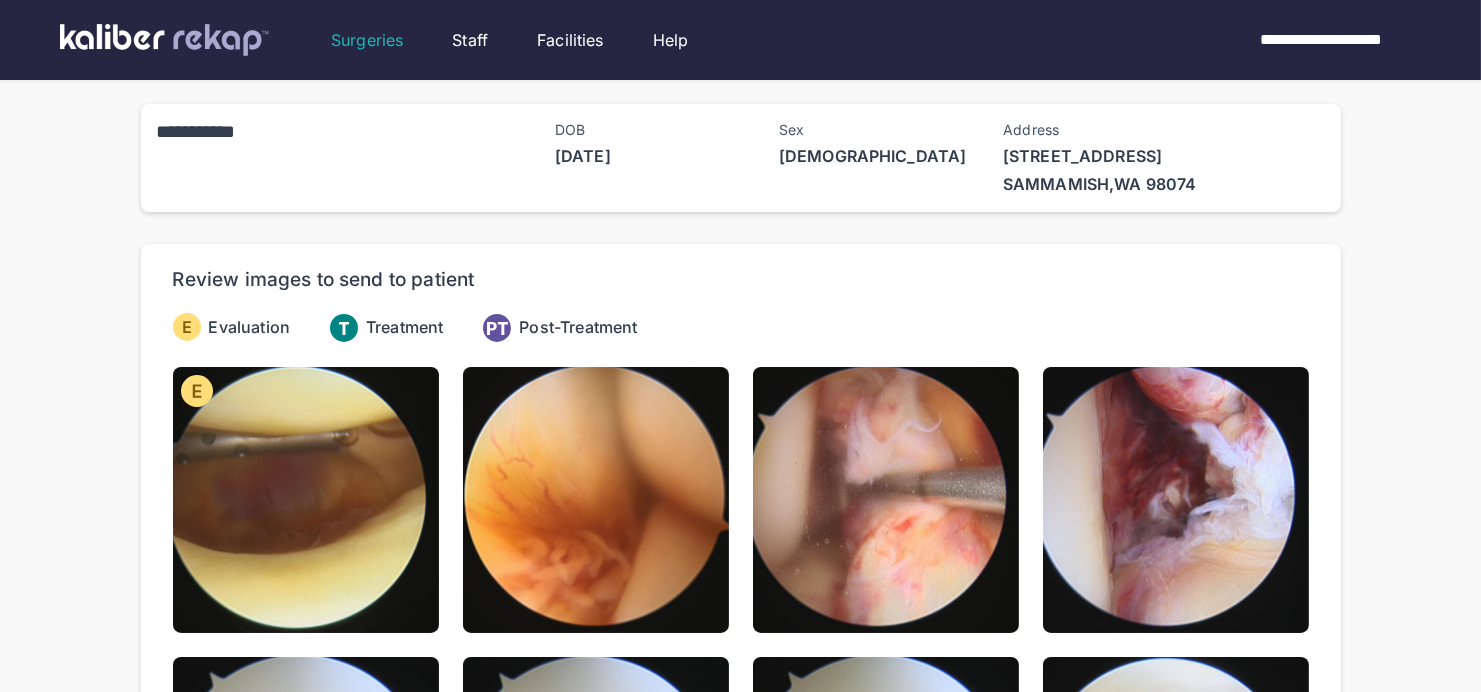 click on "Review images to send to patient Evaluation Treatment Post-Treatment Still0001.jpg Include image in report Image Category Evaluation Treatment Post-treatment Evaluation Treatment Post-treatment Show Labels Additional notes Save Changes Cancel Still0002.jpg Include image in report Image Category Evaluation Treatment Post-treatment Evaluation Treatment Post-treatment Show Labels Additional notes Save Changes Cancel Still0003.jpg Include image in report Image Category Evaluation Treatment Post-treatment Evaluation Treatment Post-treatment Show Labels Additional notes Save Changes Cancel Still0004.jpg Include image in report Image Category Evaluation Treatment Post-treatment Evaluation Treatment Post-treatment Show Labels Additional notes Save Changes Cancel Still0005.jpg Include image in report Image Category Evaluation Treatment Post-treatment Evaluation Treatment Post-treatment Show Labels Additional notes Save Changes Cancel Still0006.jpg Include image in report Image Category Evaluation Treatment Evaluation" at bounding box center [741, 1030] 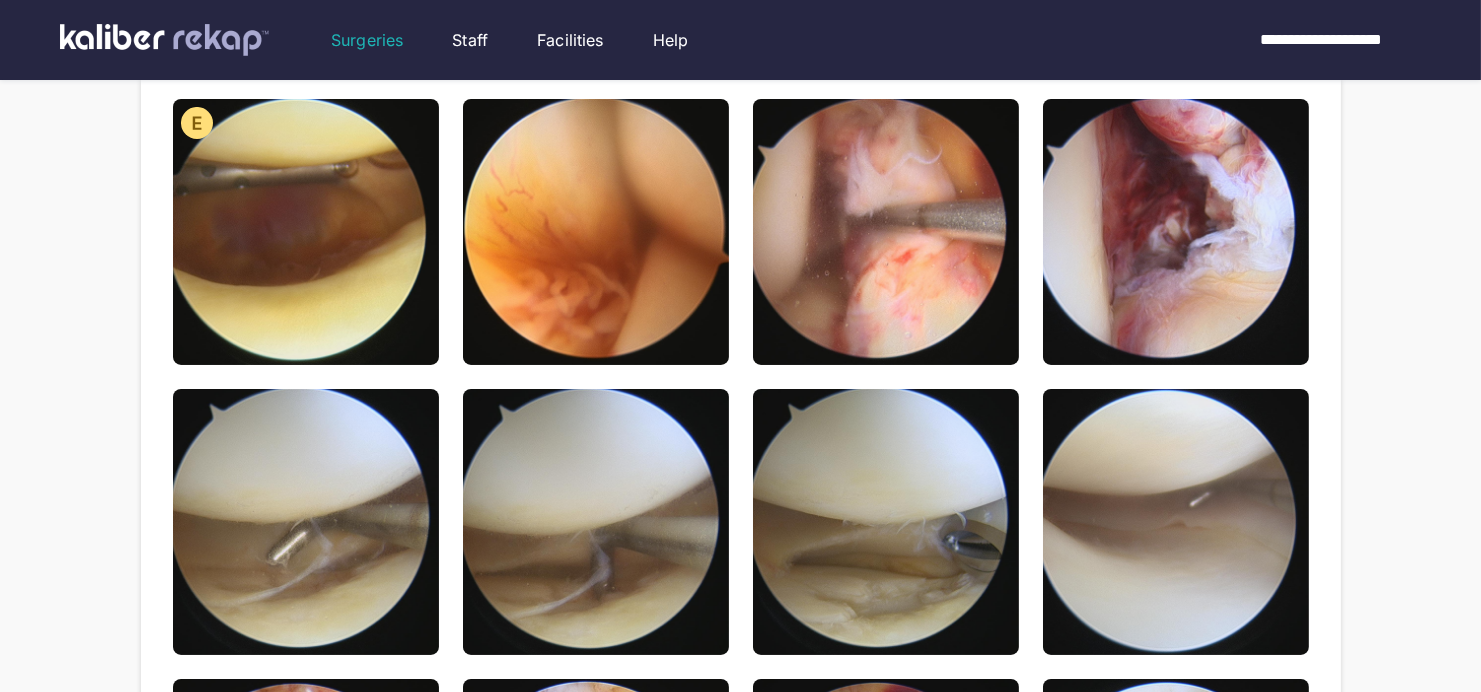 scroll, scrollTop: 228, scrollLeft: 0, axis: vertical 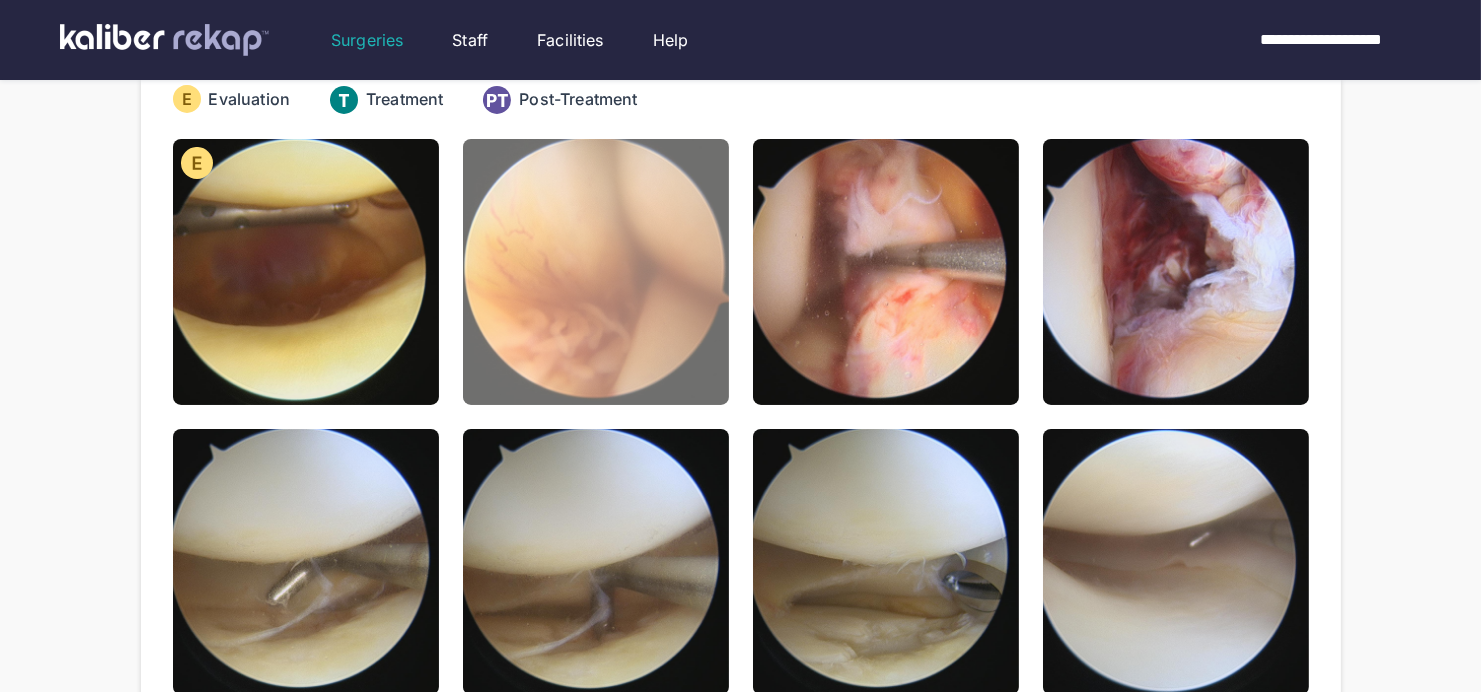click at bounding box center [596, 272] 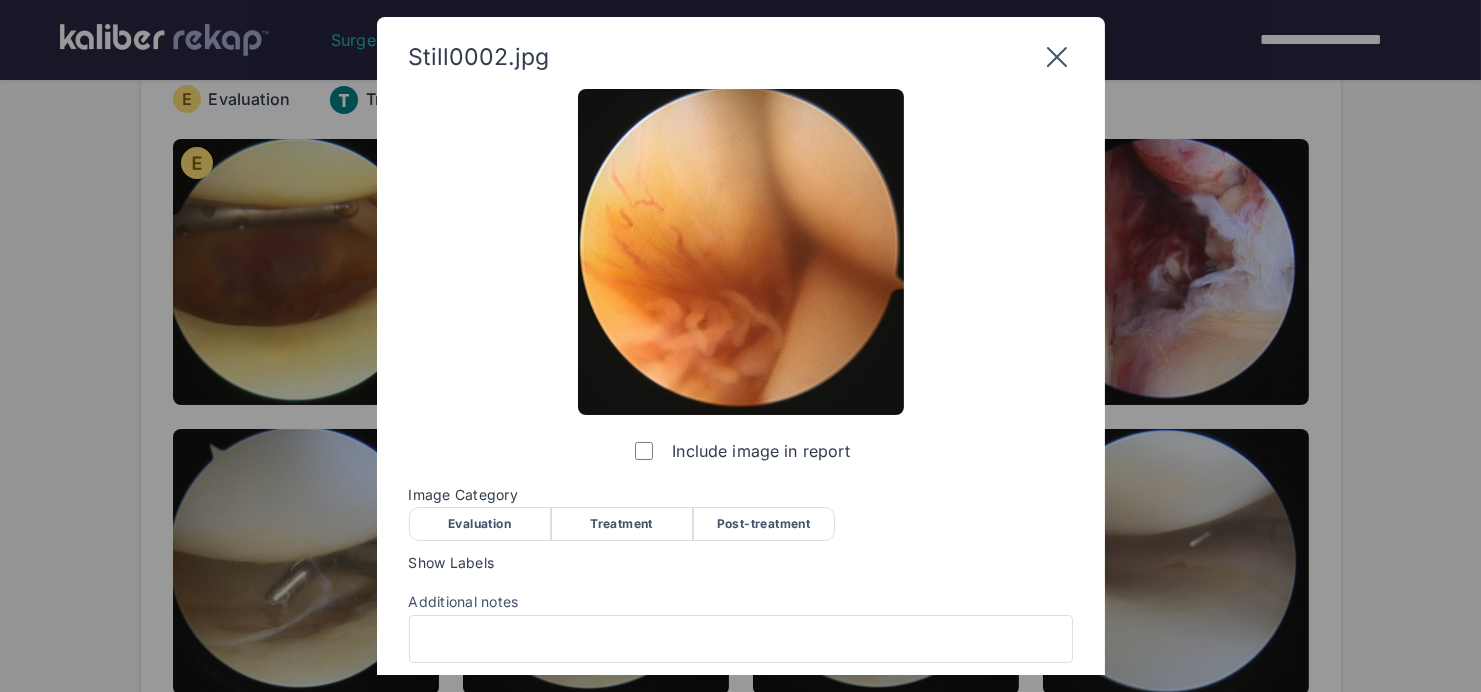 click on "Evaluation" at bounding box center [480, 524] 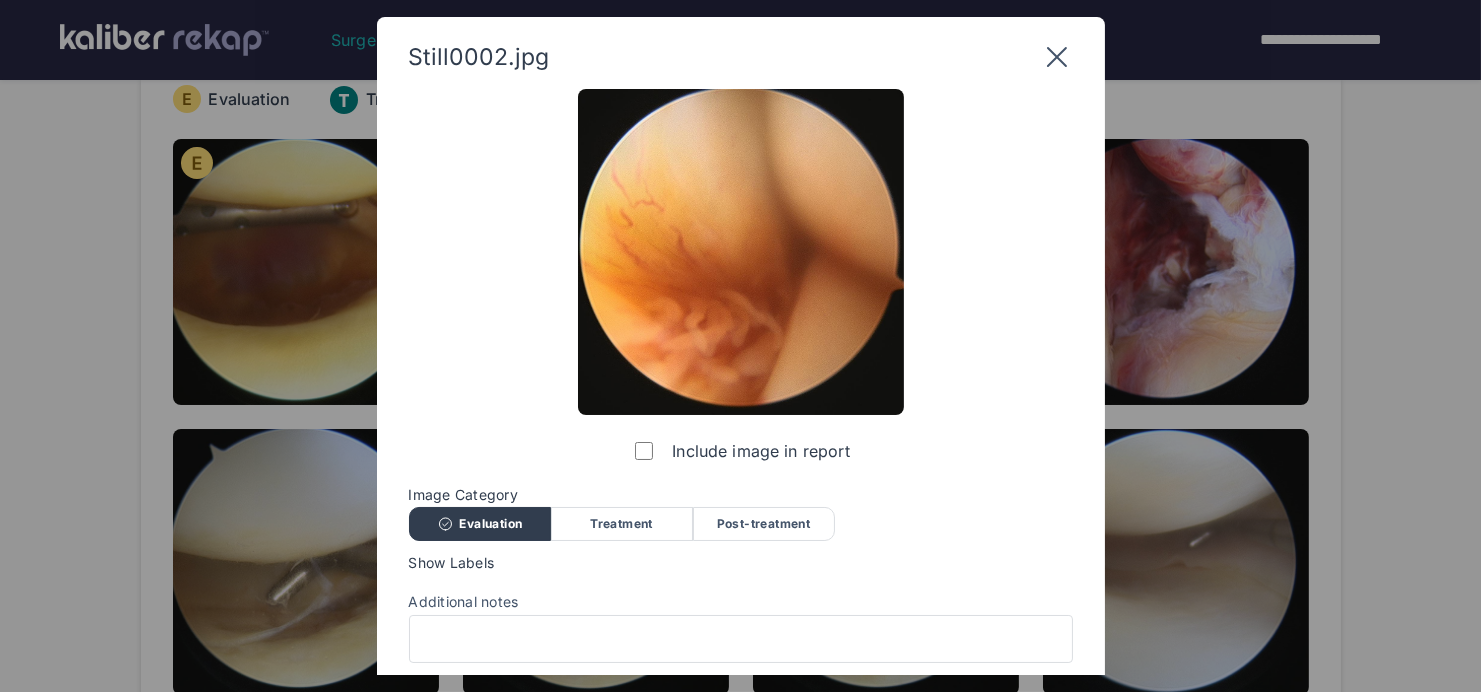 scroll, scrollTop: 68, scrollLeft: 0, axis: vertical 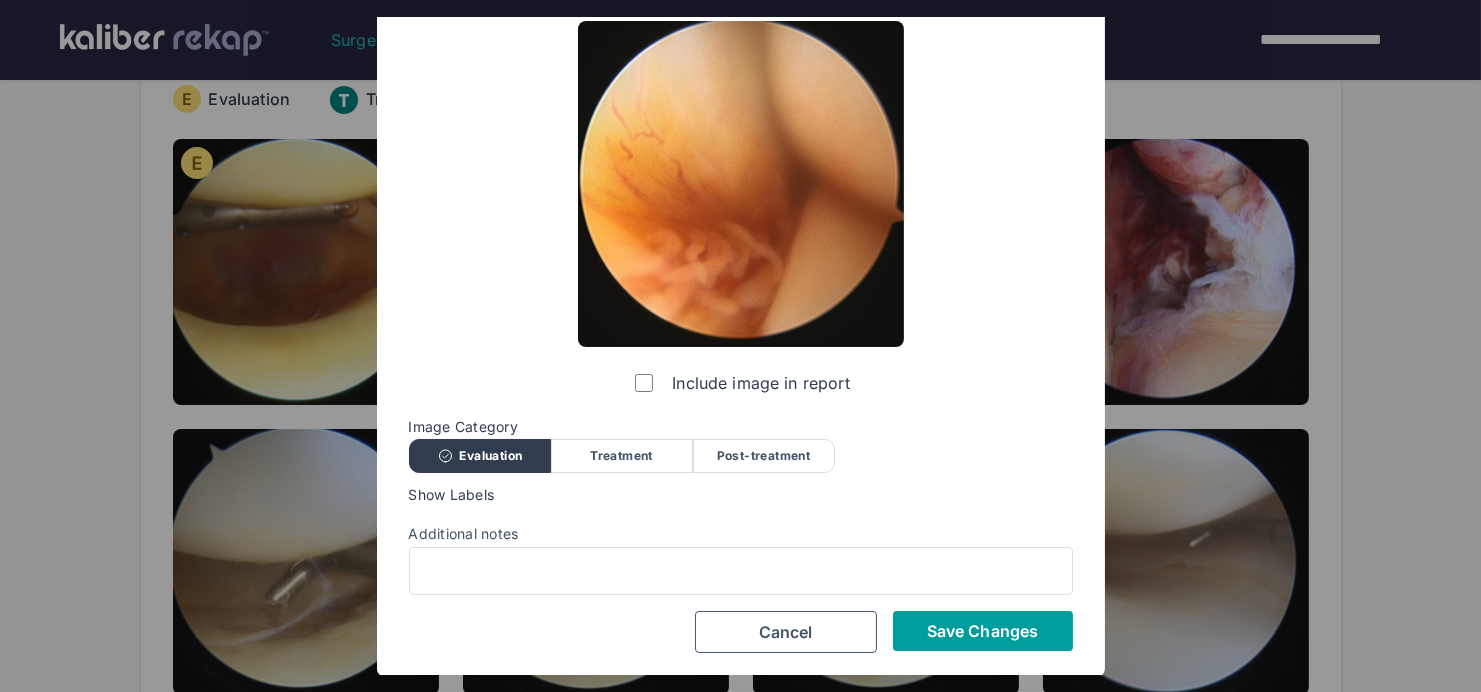 click on "Save Changes" at bounding box center (983, 631) 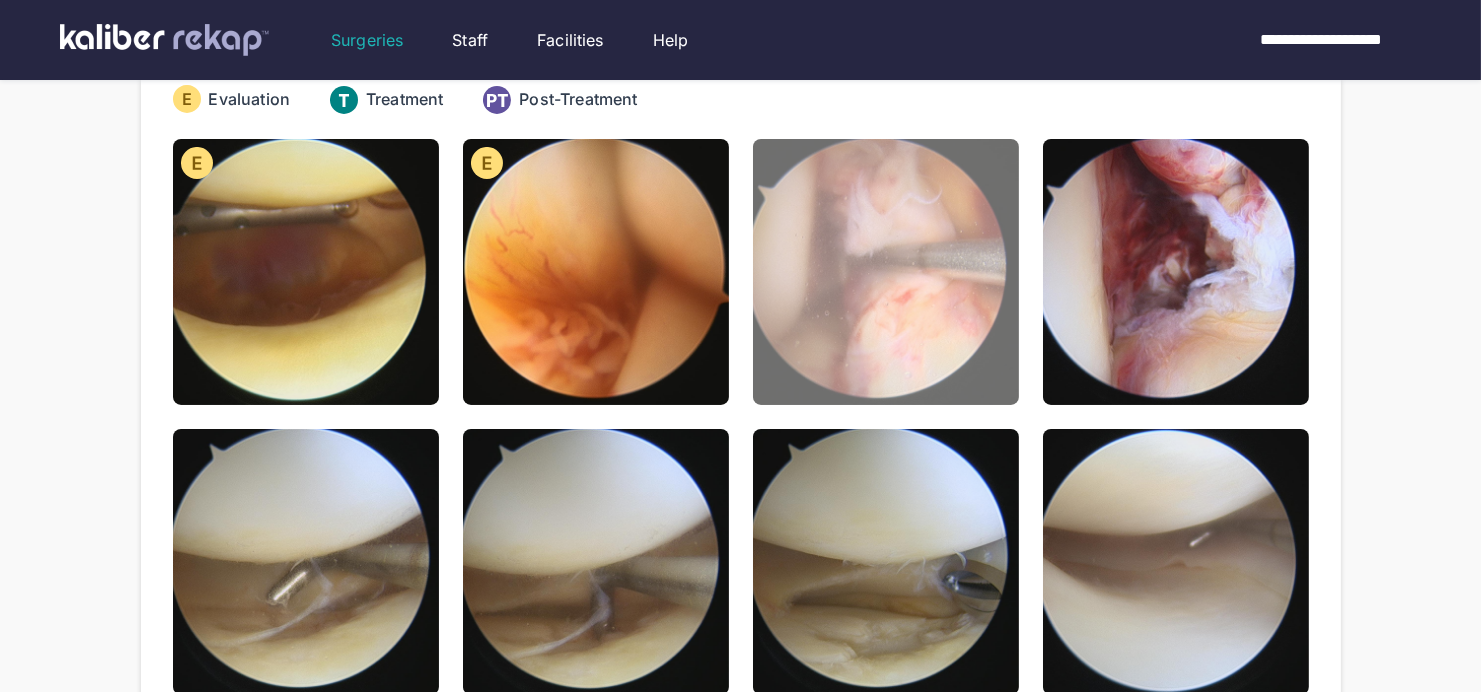 click at bounding box center (886, 272) 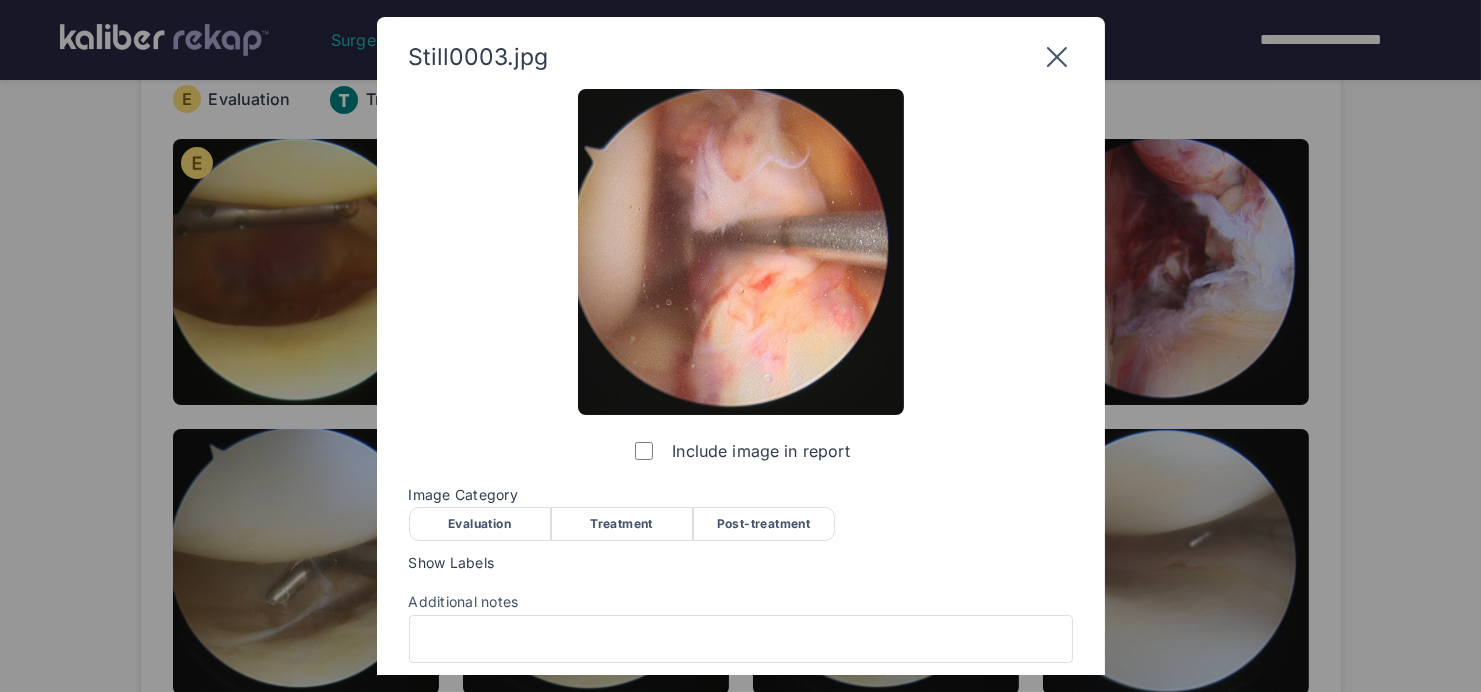 click on "Evaluation" at bounding box center [480, 524] 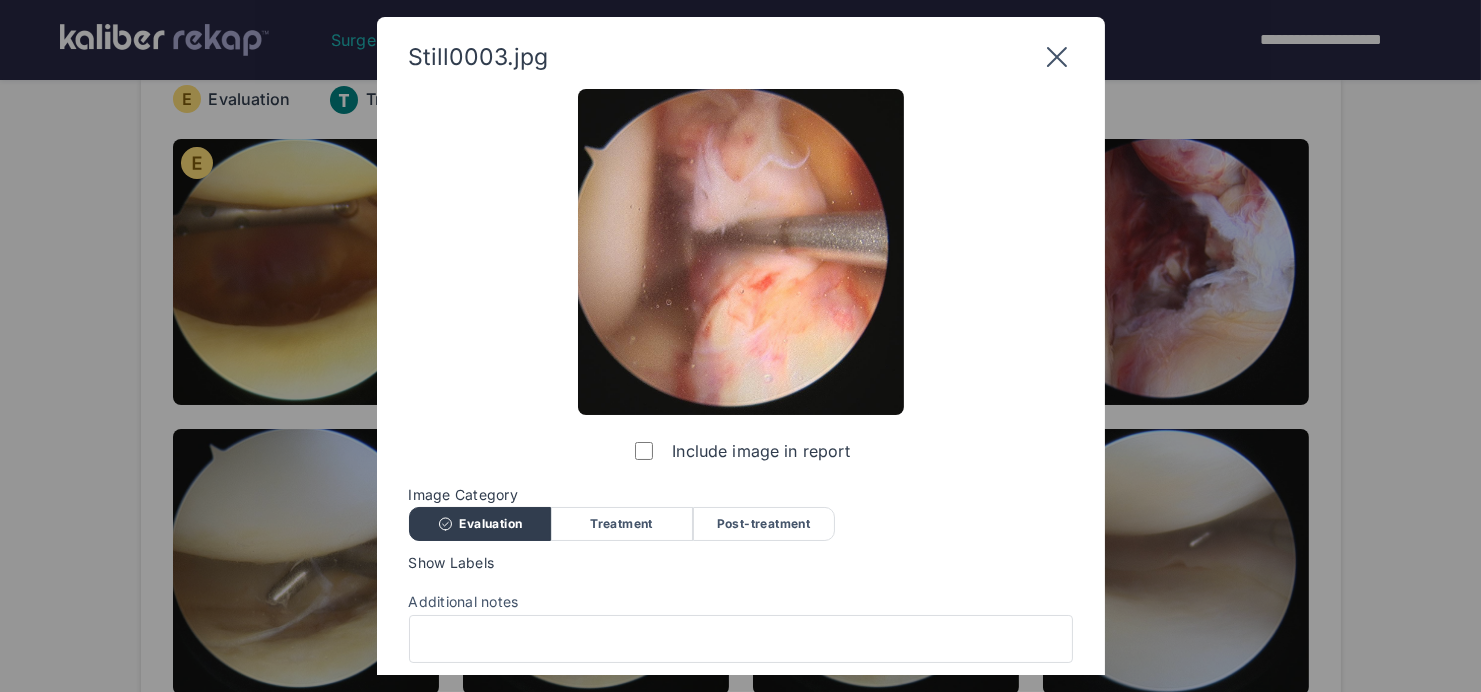 scroll, scrollTop: 68, scrollLeft: 0, axis: vertical 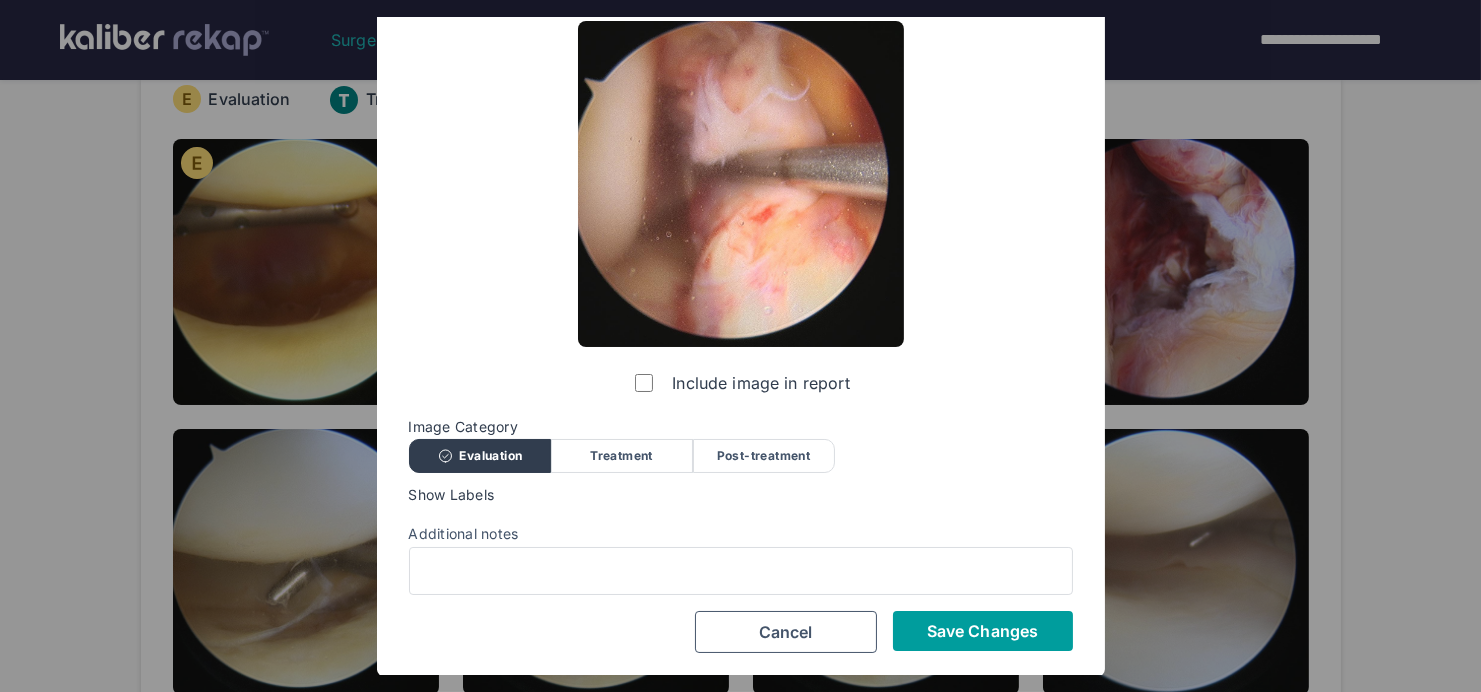 click on "Save Changes" at bounding box center [982, 631] 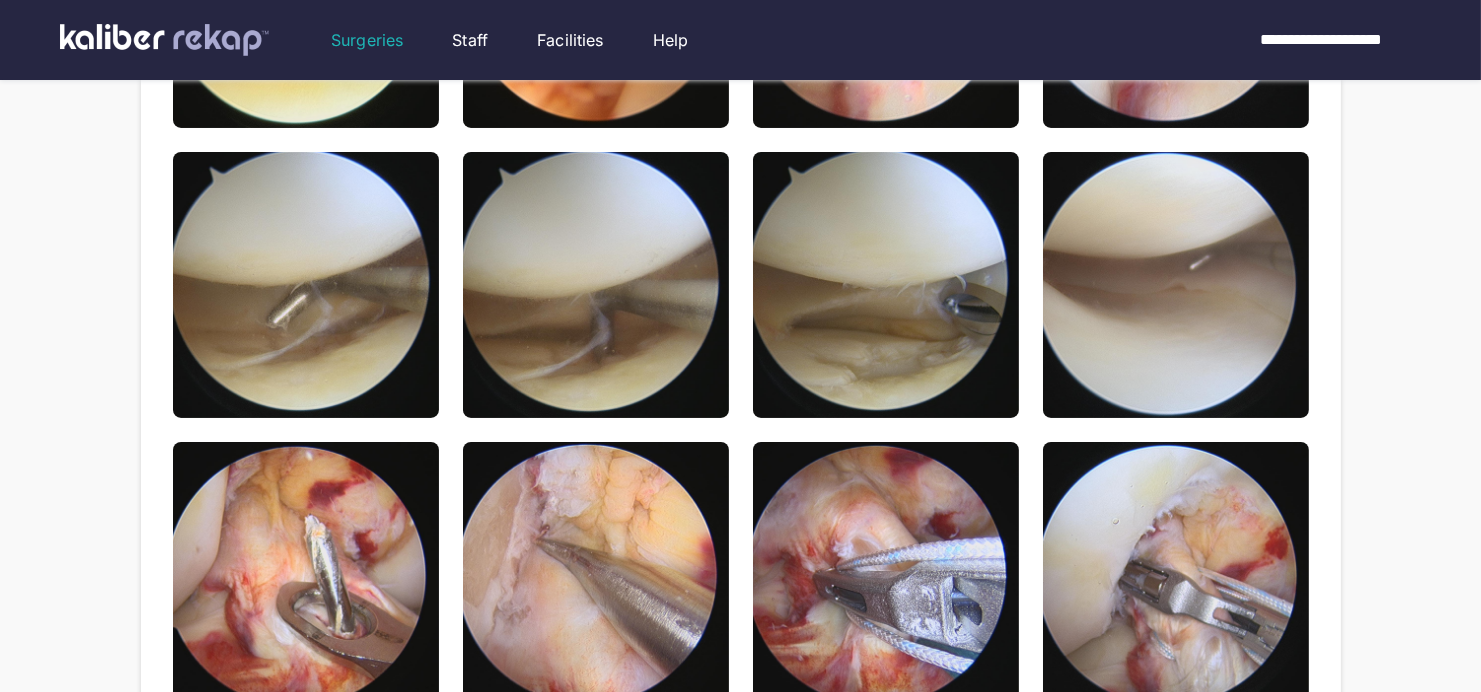 scroll, scrollTop: 236, scrollLeft: 0, axis: vertical 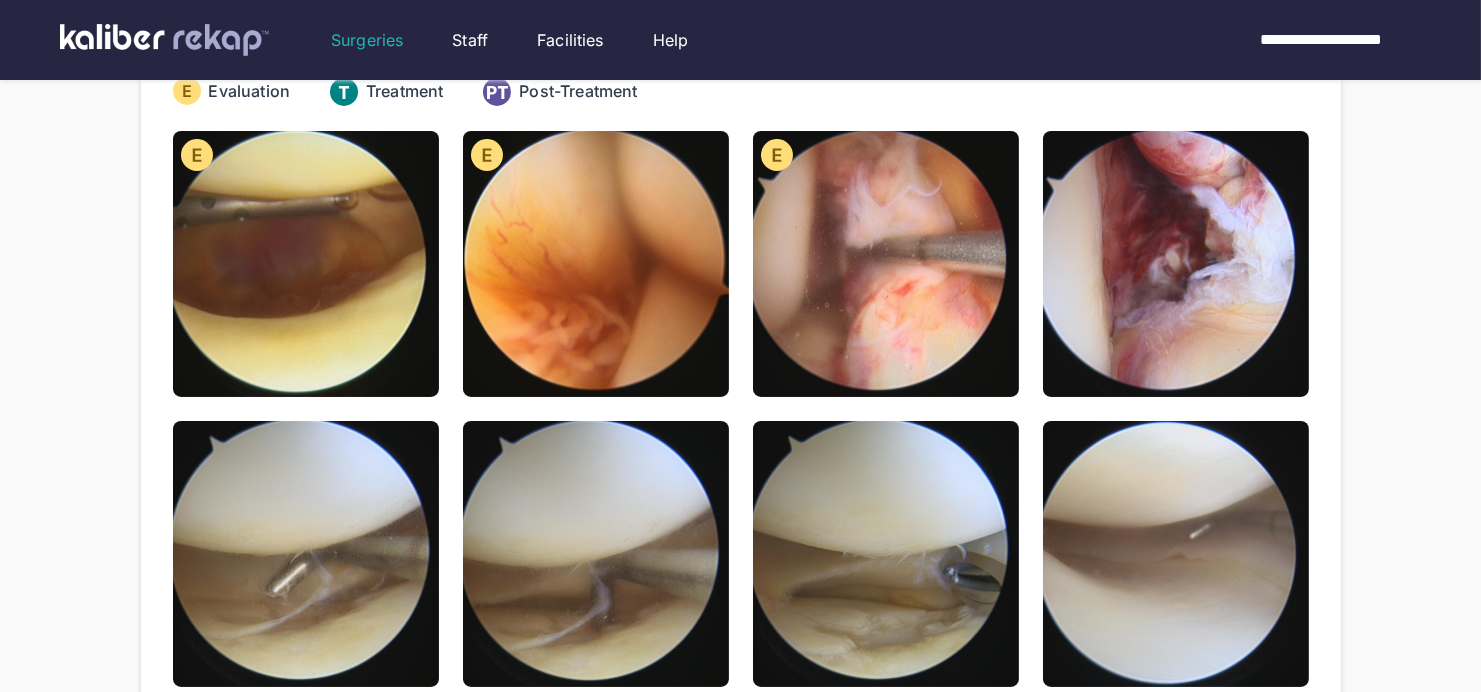 click on "**********" at bounding box center (740, 744) 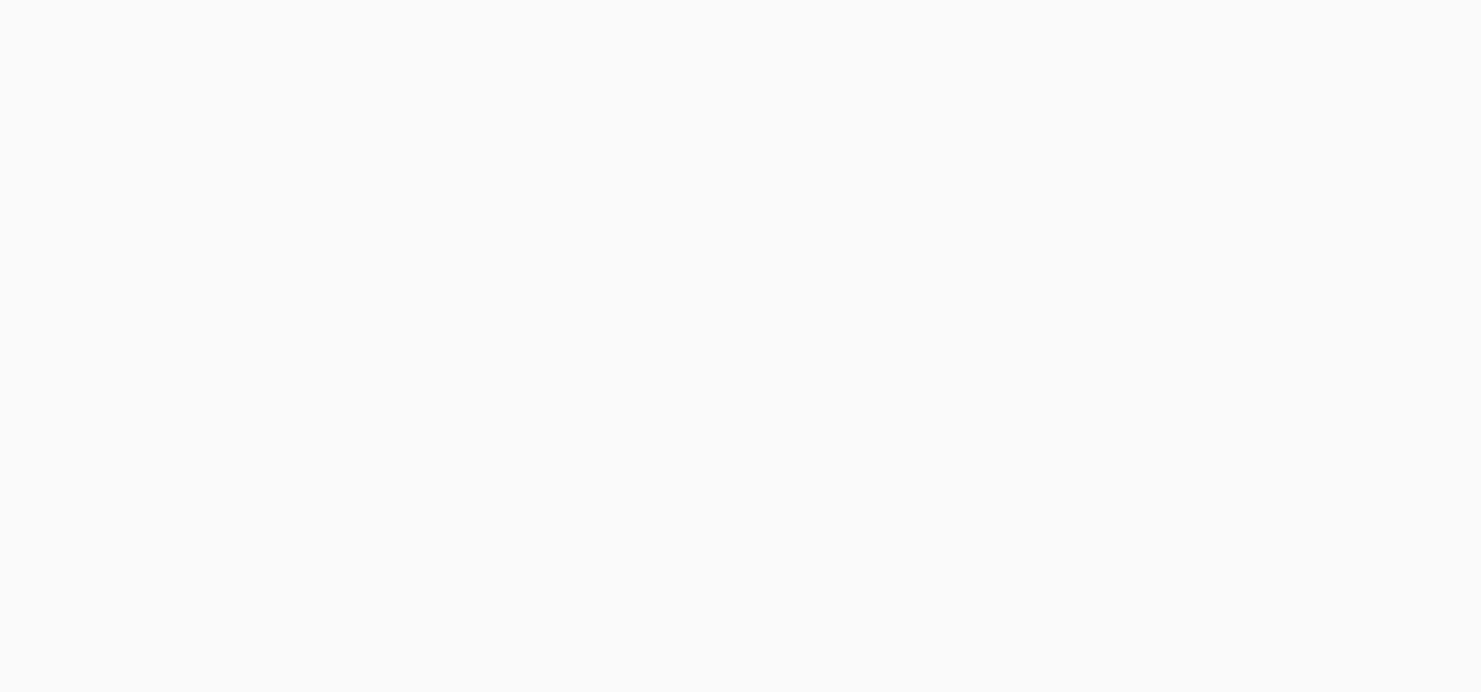 scroll, scrollTop: 0, scrollLeft: 0, axis: both 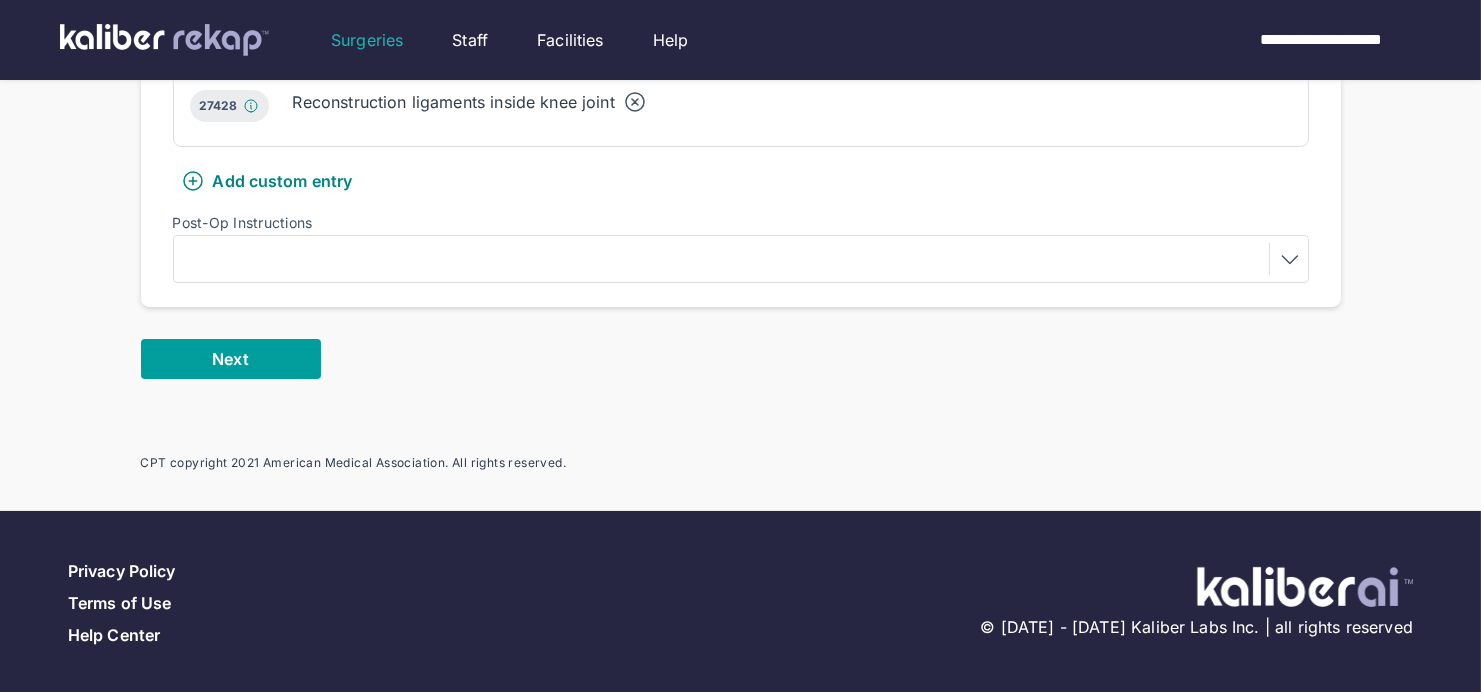 click on "Next" at bounding box center [231, 359] 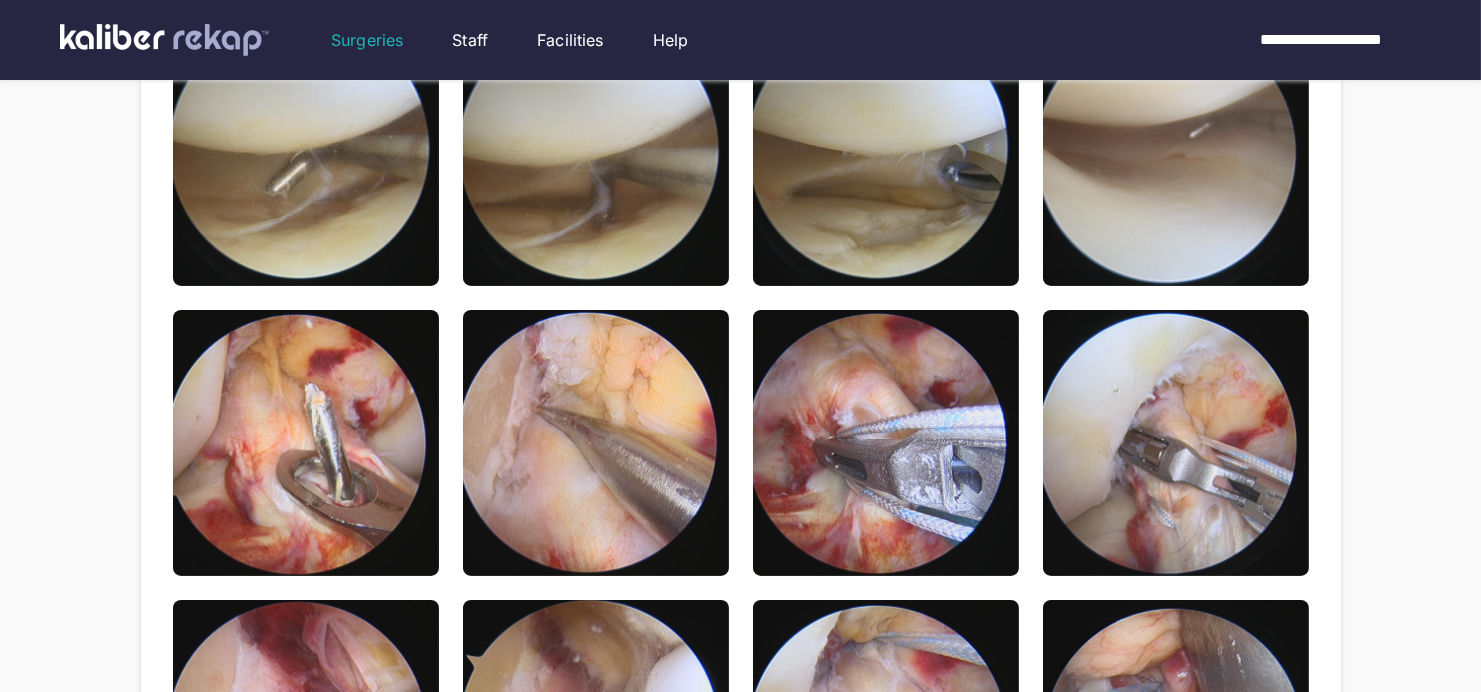 scroll, scrollTop: 792, scrollLeft: 0, axis: vertical 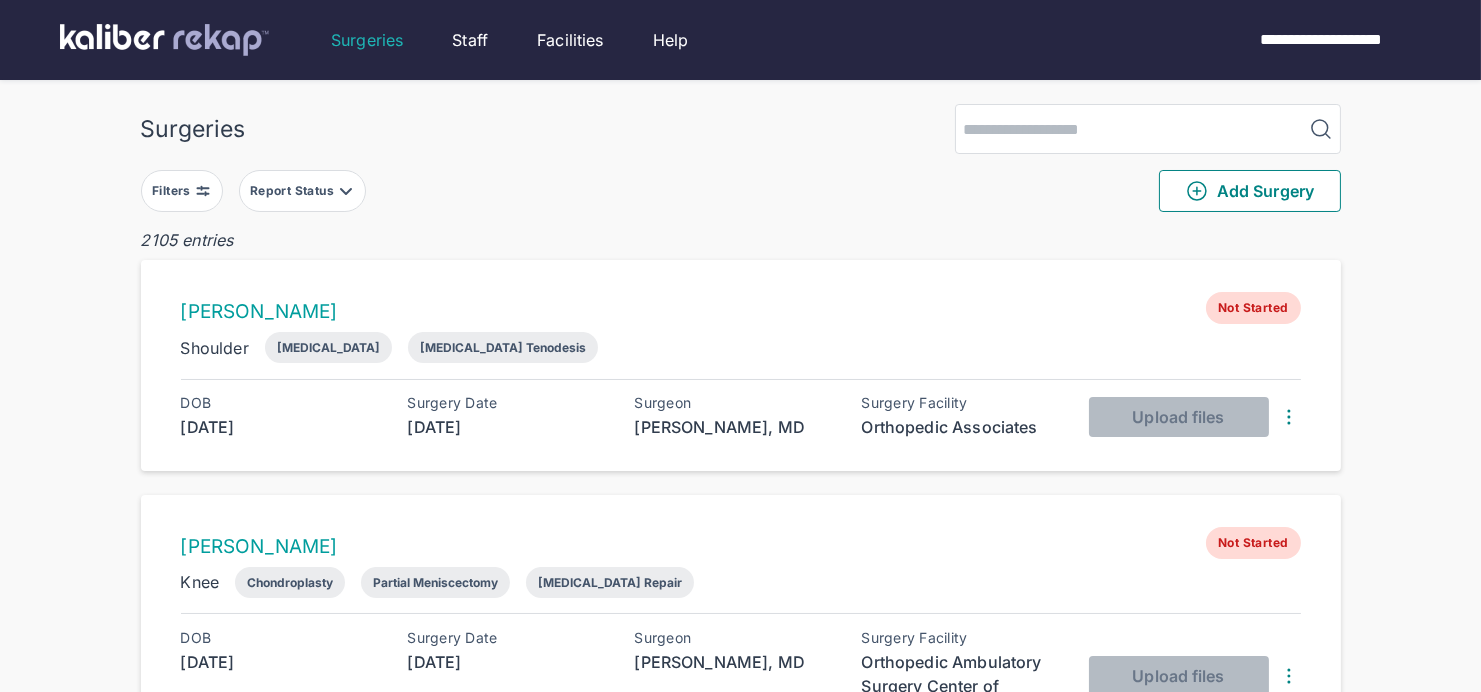 click on "Filters" at bounding box center [182, 191] 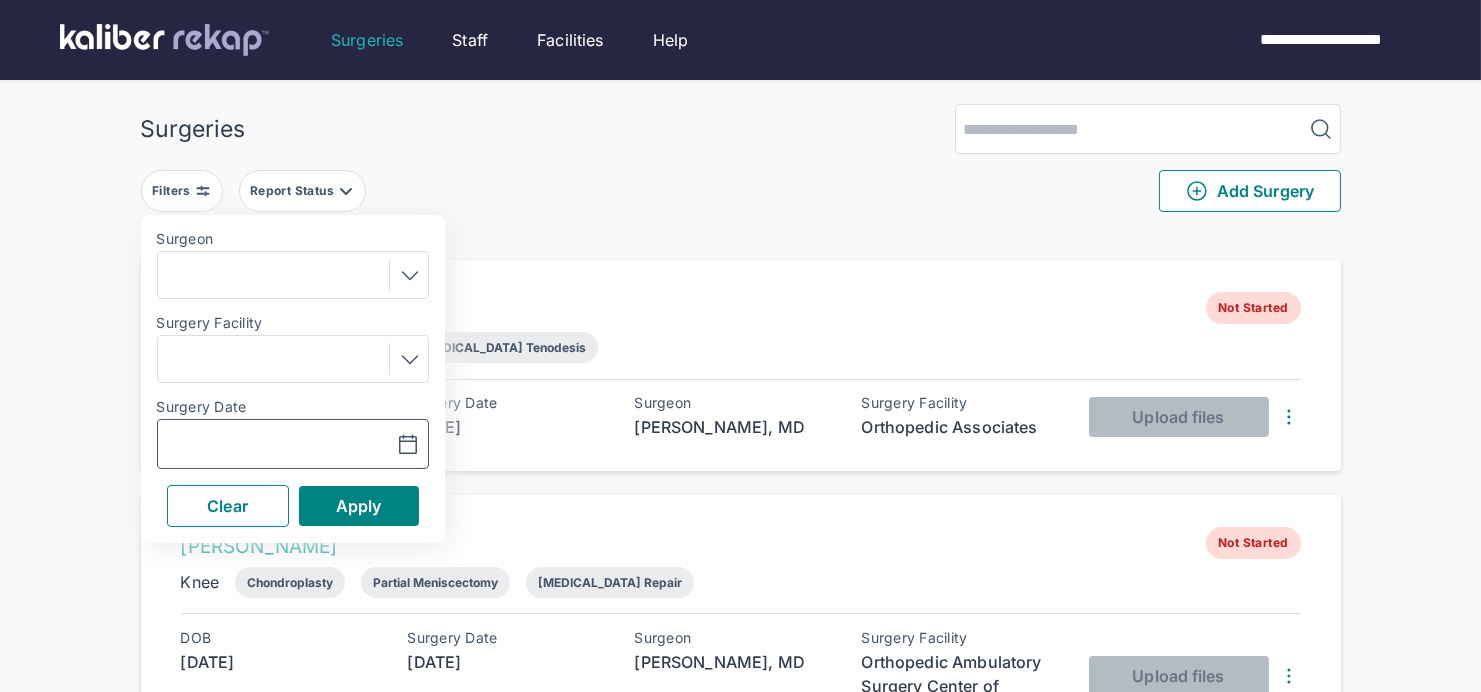 click at bounding box center (358, 444) 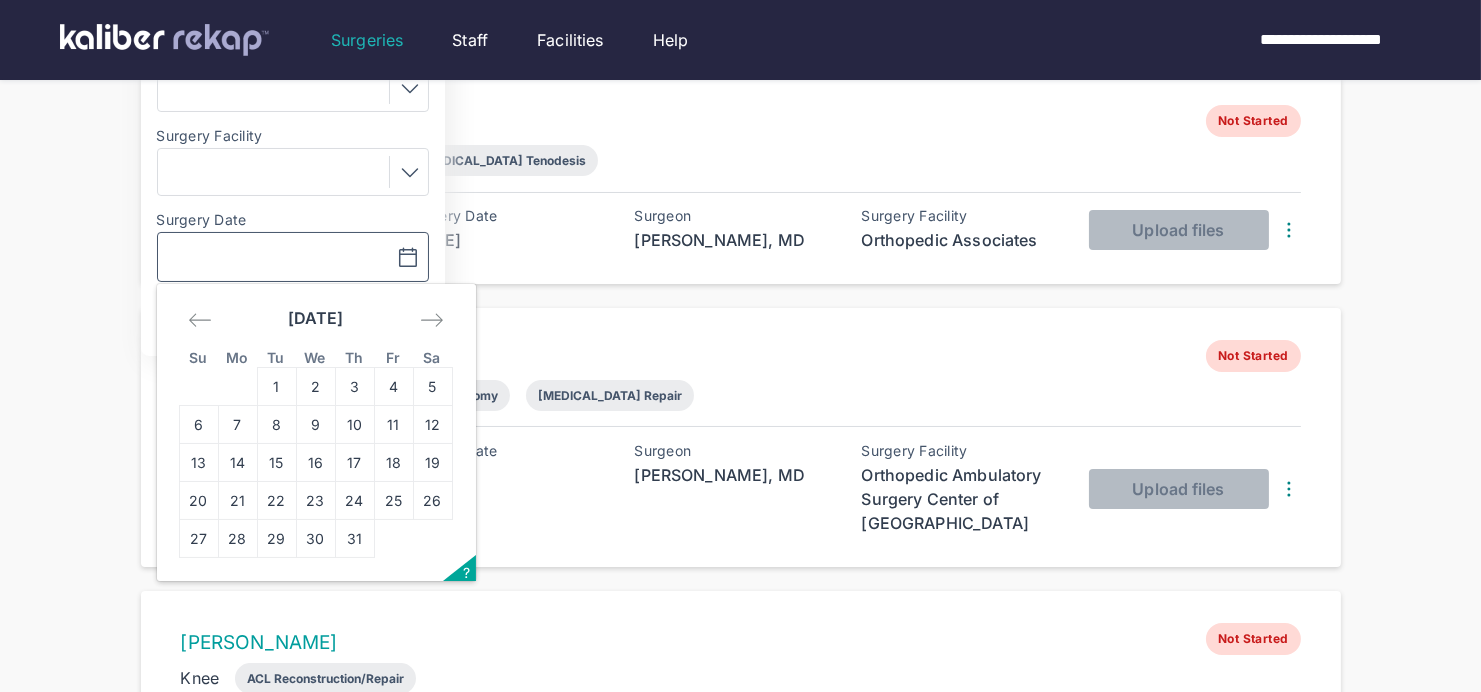 scroll, scrollTop: 215, scrollLeft: 0, axis: vertical 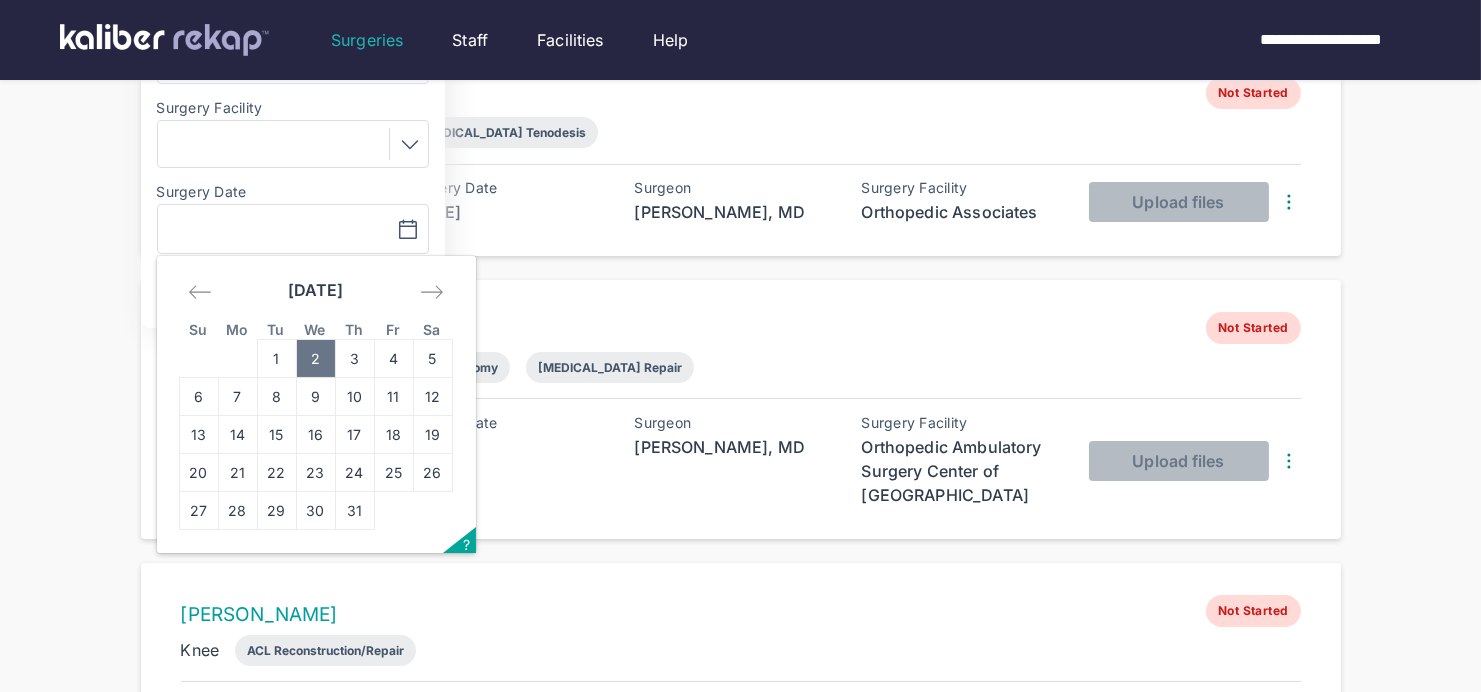 click on "2" at bounding box center (315, 359) 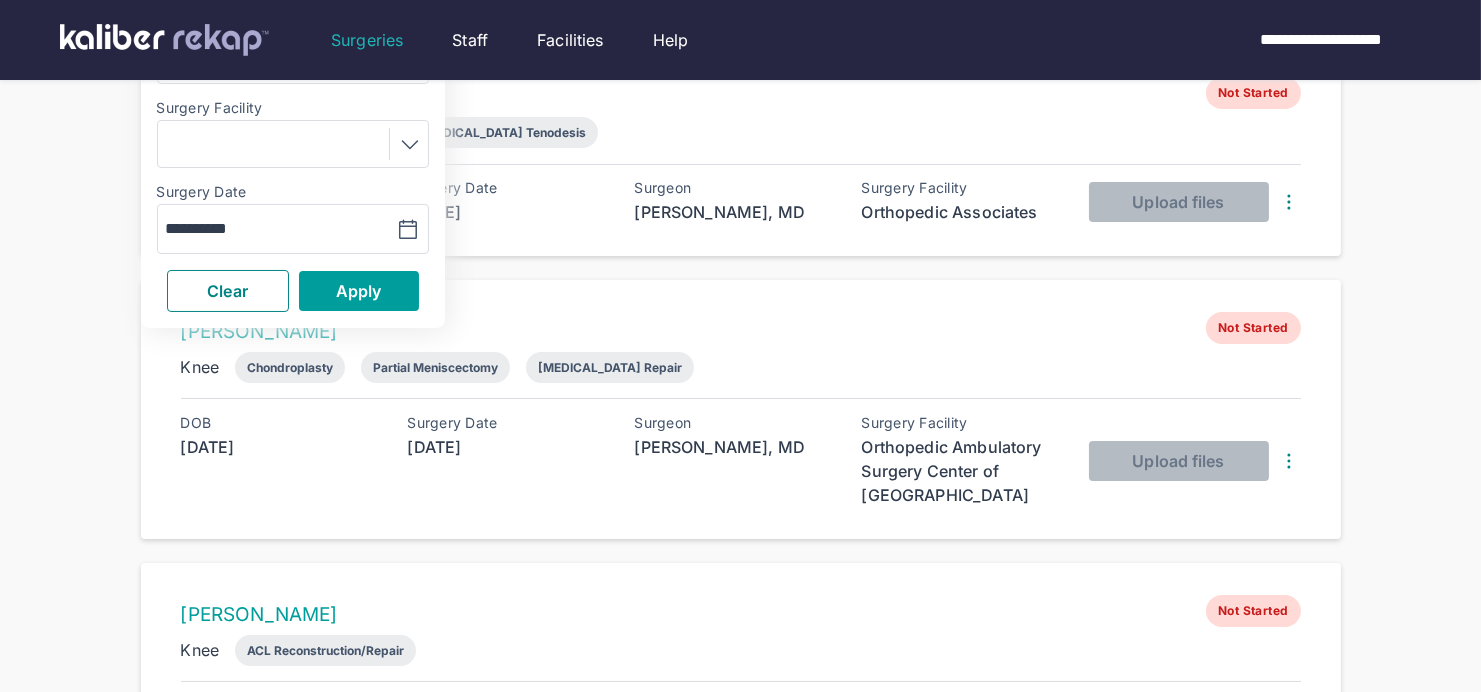 click on "Apply" at bounding box center (359, 291) 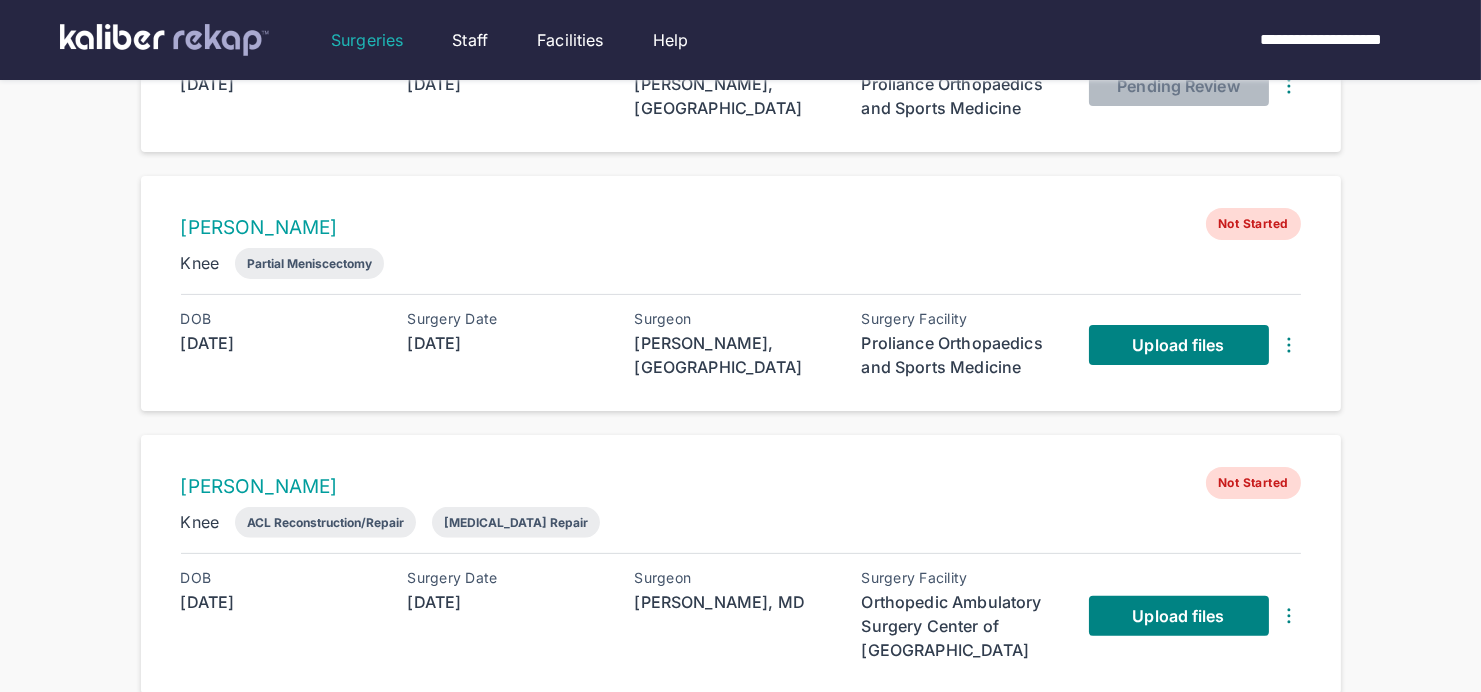 scroll, scrollTop: 986, scrollLeft: 0, axis: vertical 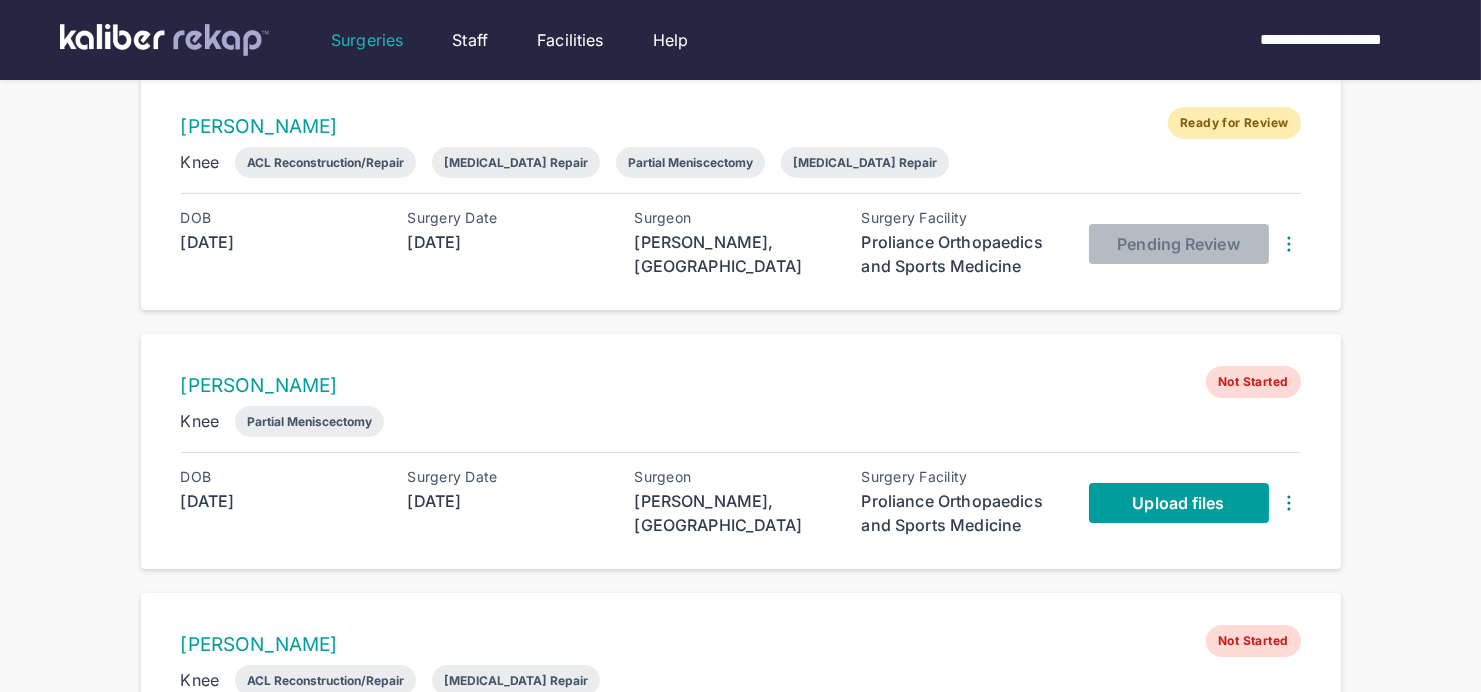 click on "Upload files" at bounding box center [1179, 503] 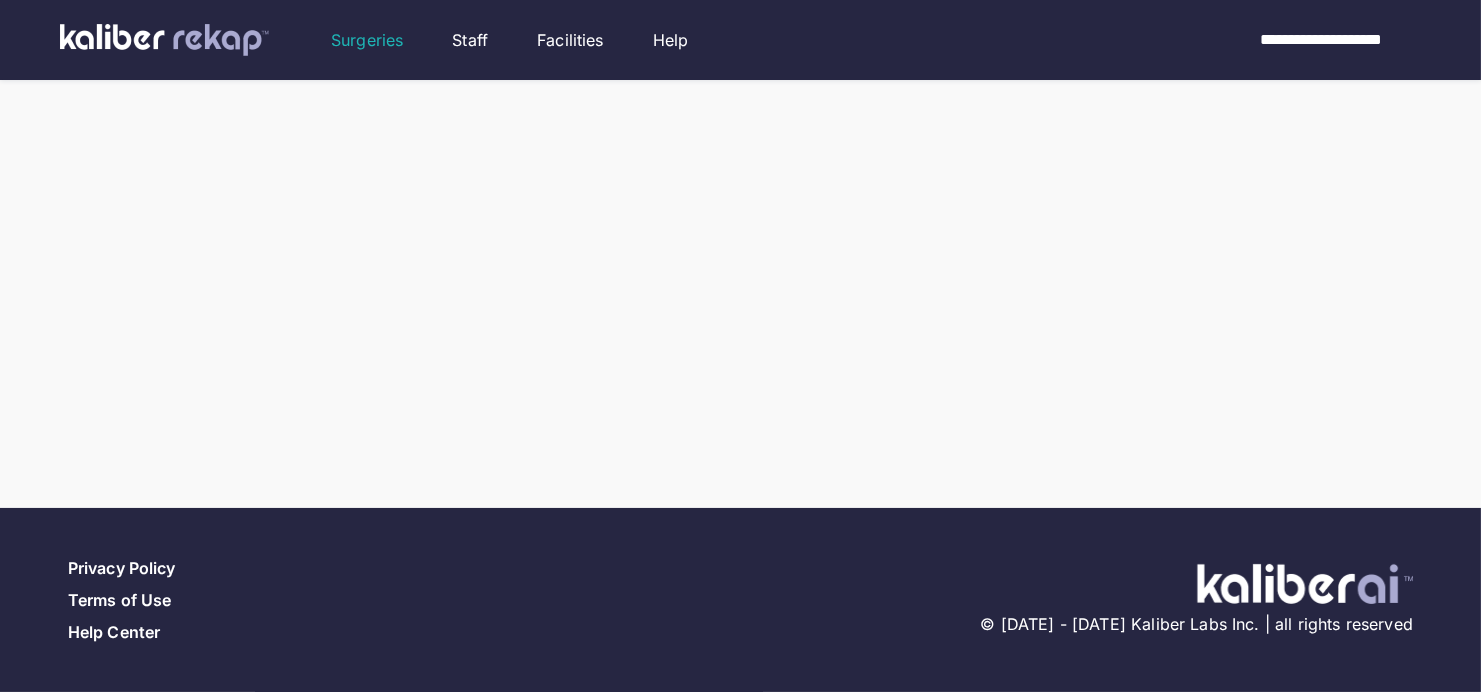 scroll, scrollTop: 0, scrollLeft: 0, axis: both 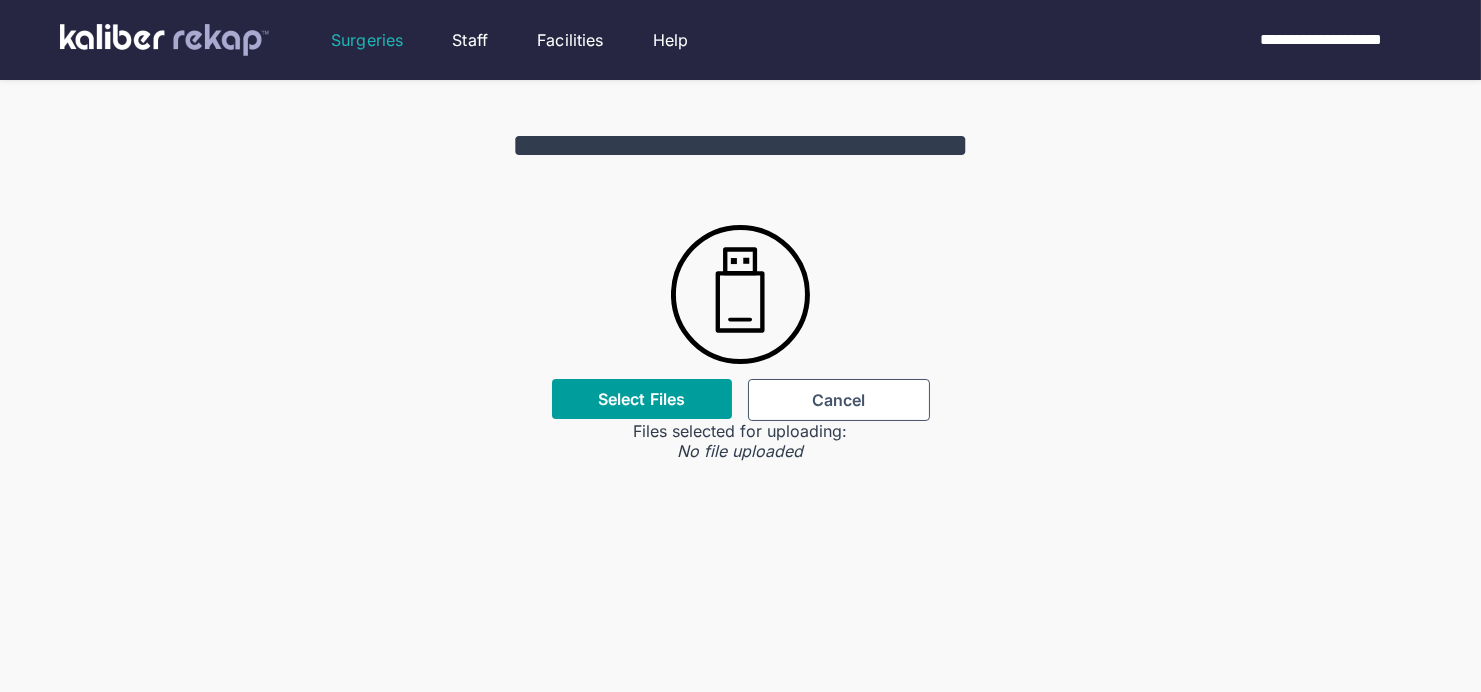 click on "Select Files" at bounding box center (642, 399) 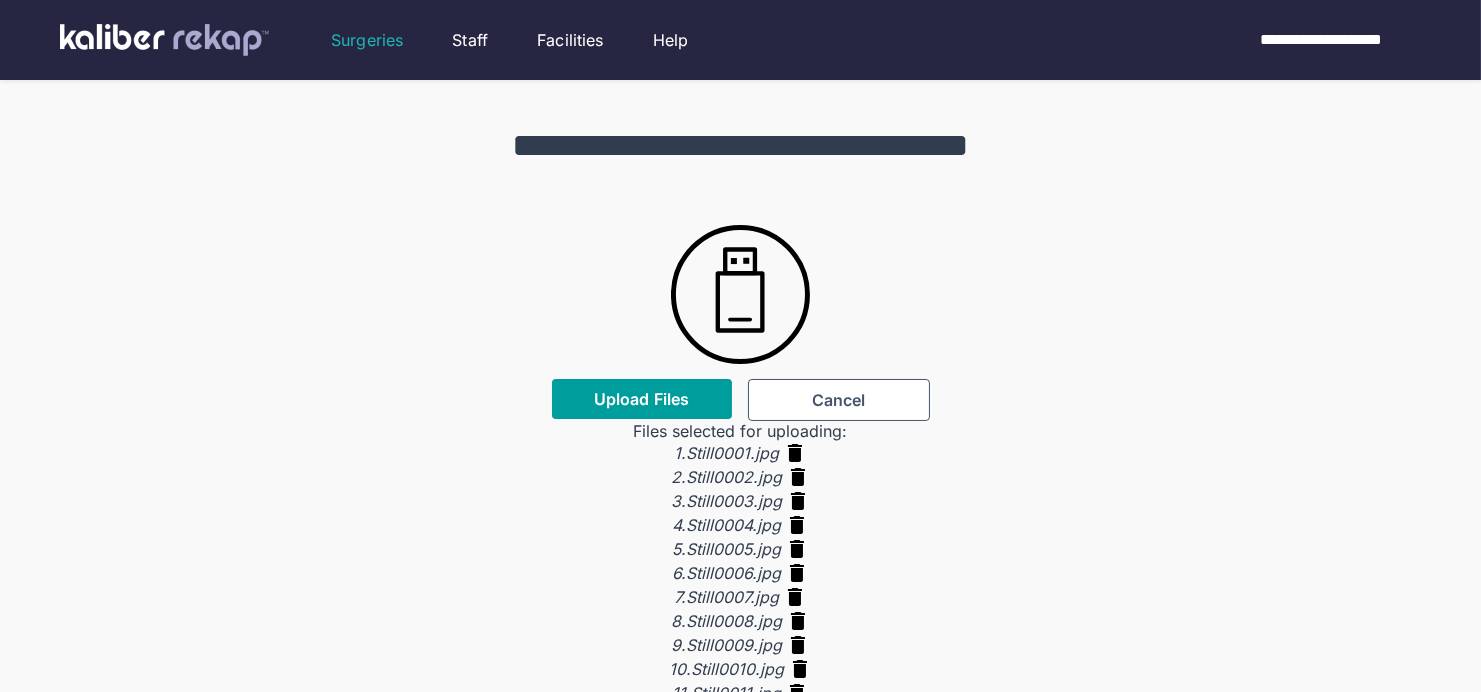 click on "Upload Files" at bounding box center (642, 399) 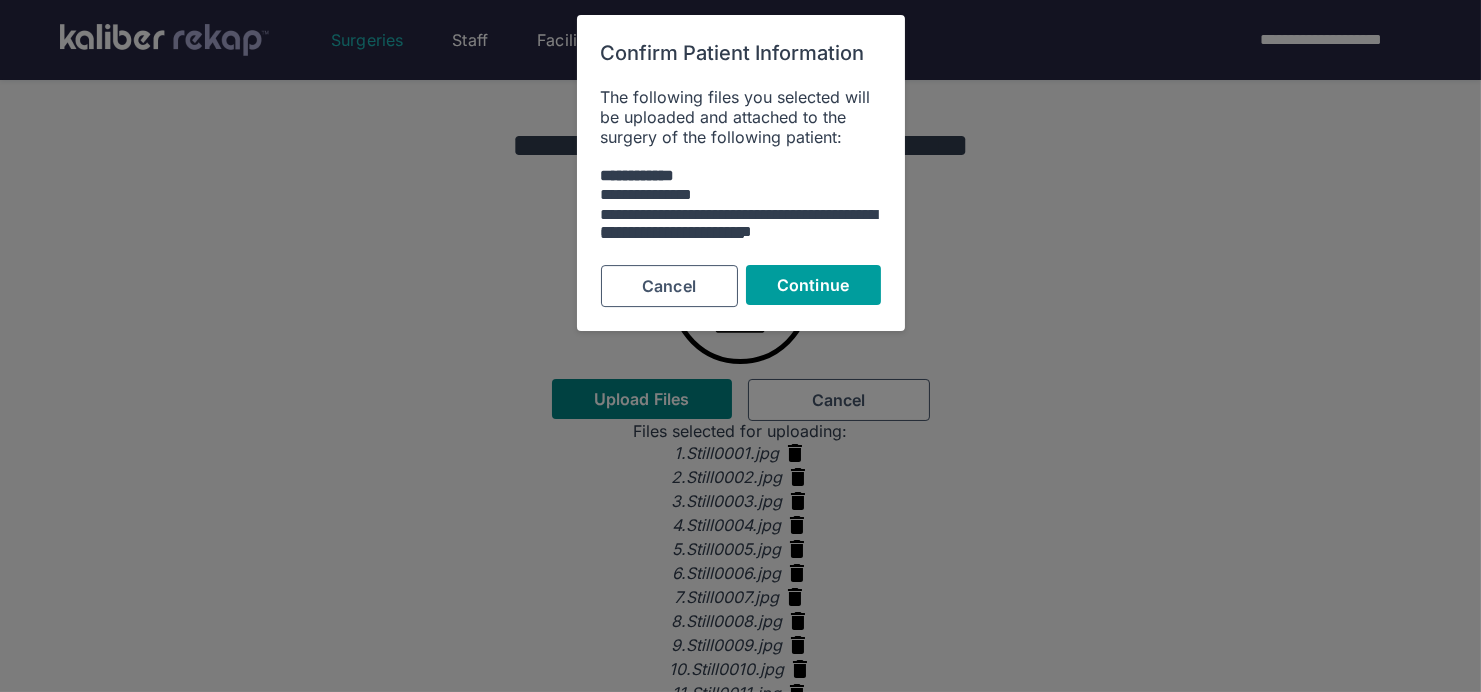click on "Continue" at bounding box center [813, 285] 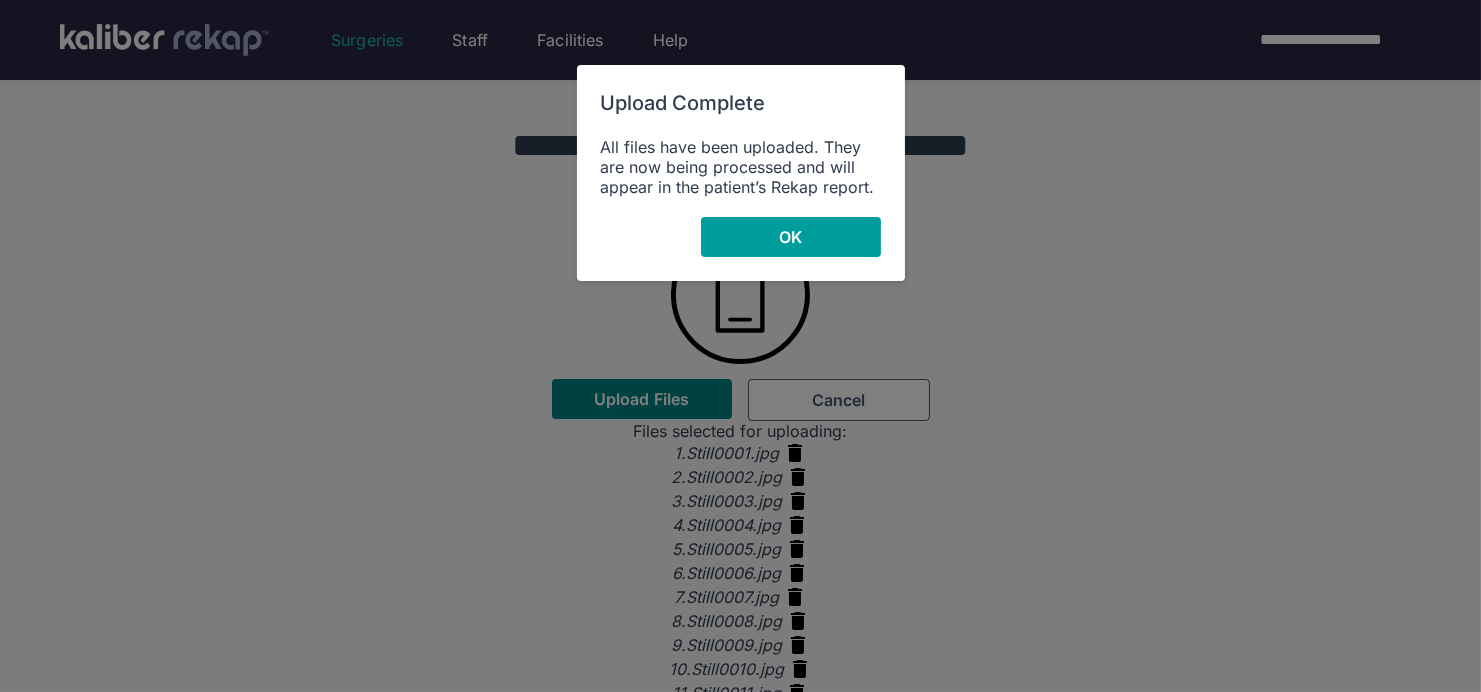 click on "OK" at bounding box center (790, 237) 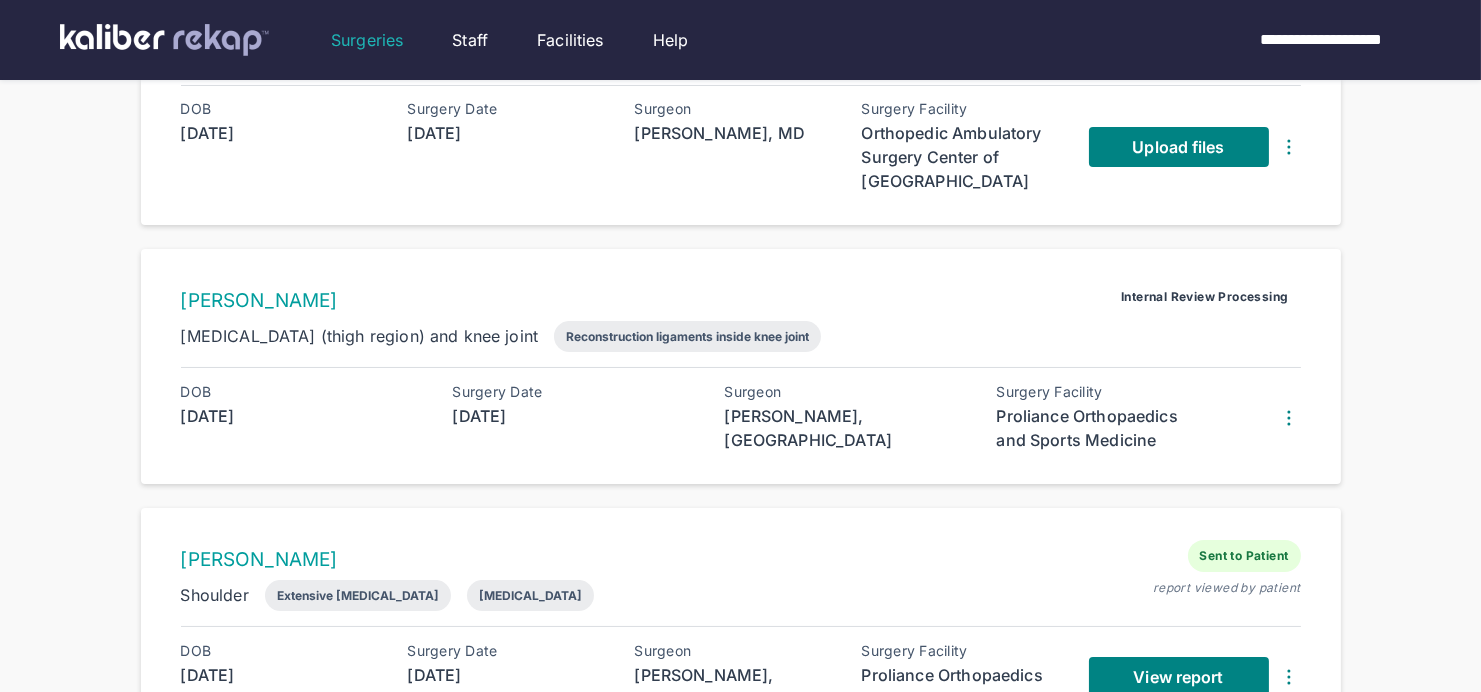 scroll, scrollTop: 614, scrollLeft: 0, axis: vertical 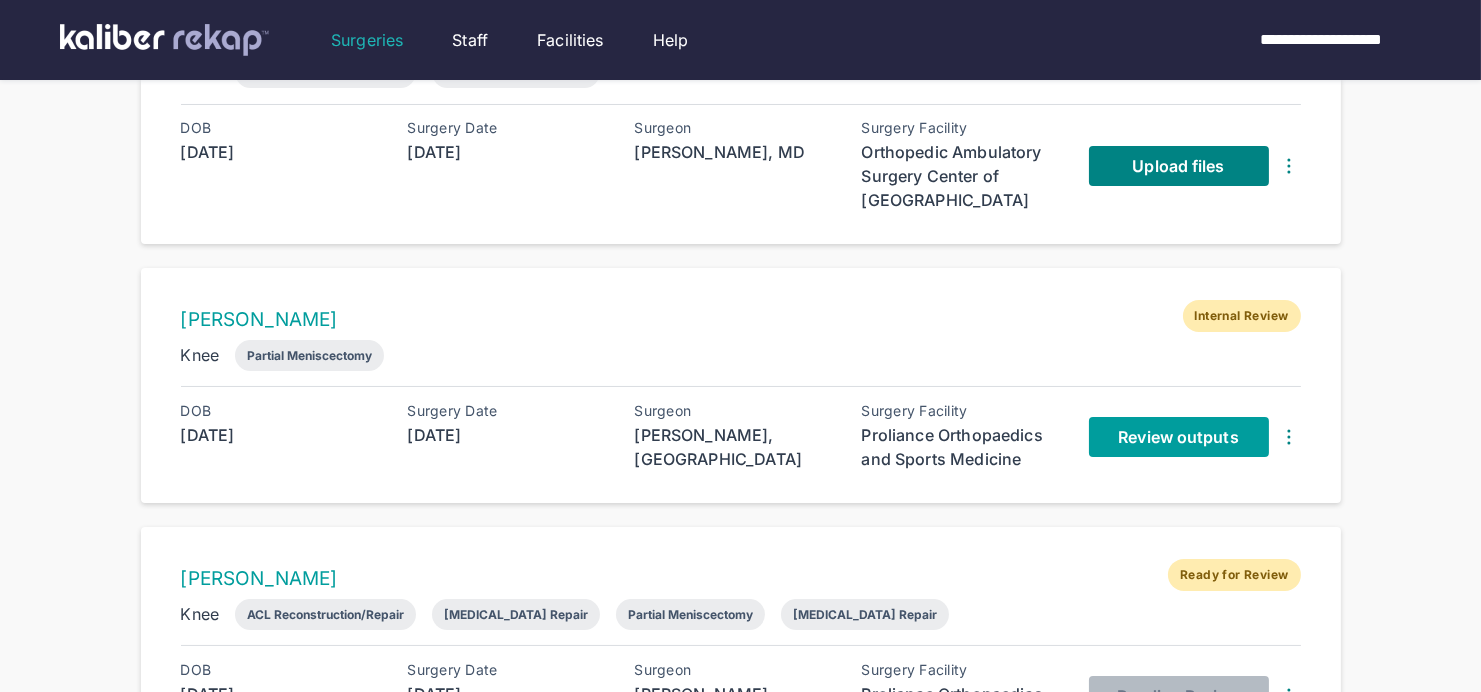 click on "Review outputs" at bounding box center (1179, 437) 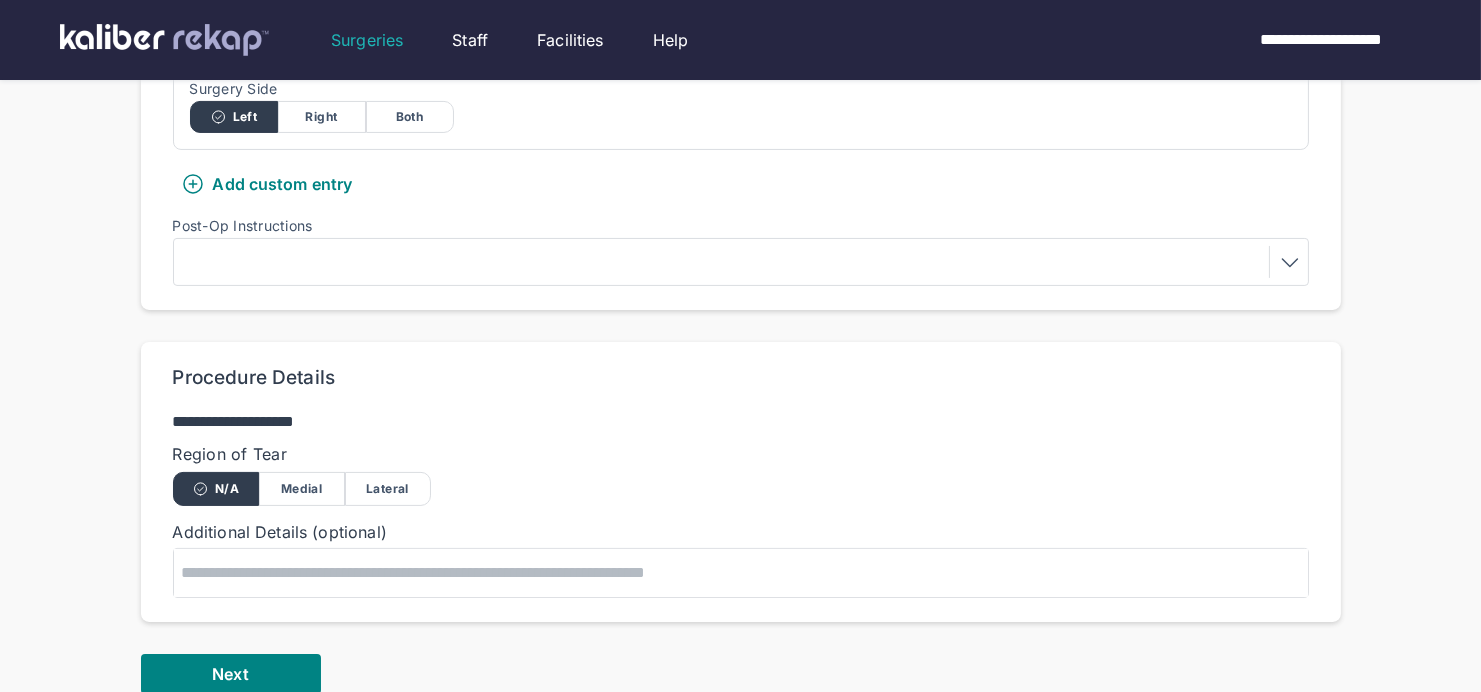 scroll, scrollTop: 801, scrollLeft: 0, axis: vertical 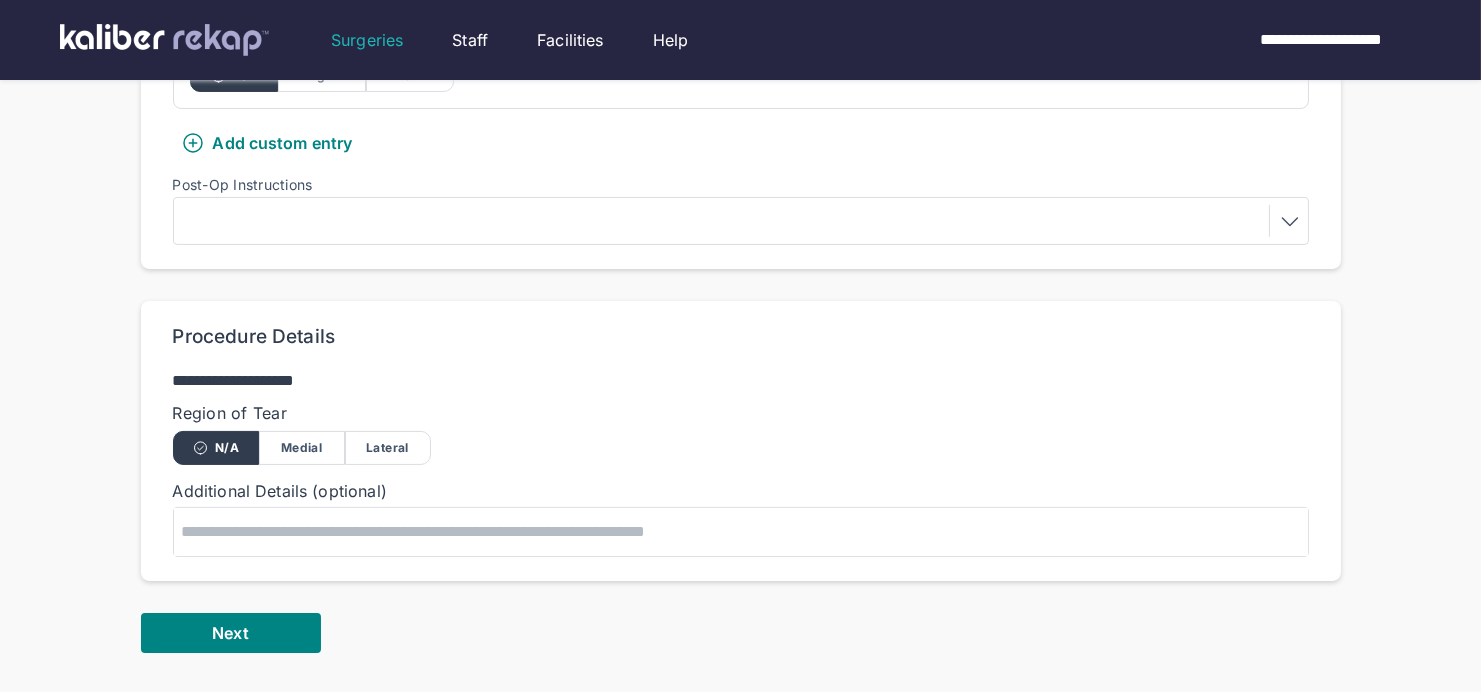 click on "**********" at bounding box center (741, 118) 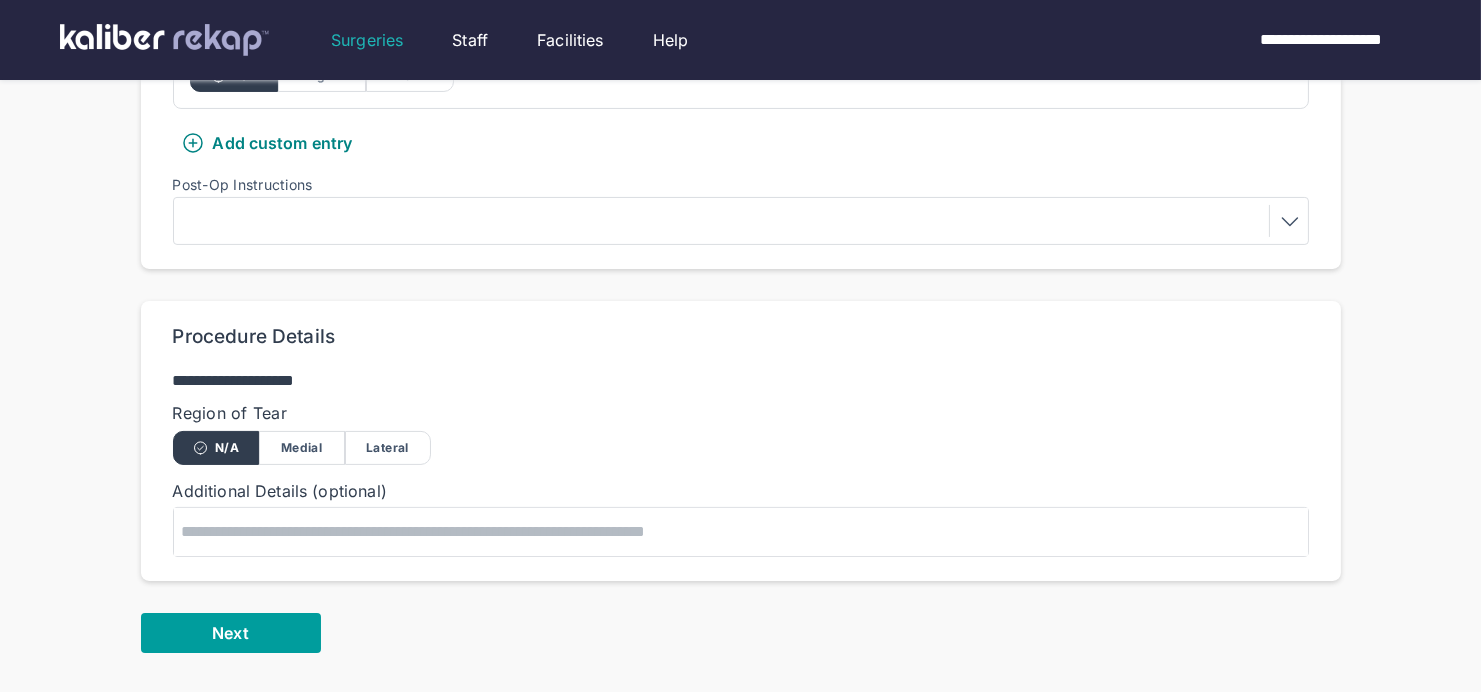 click on "Next" at bounding box center [231, 633] 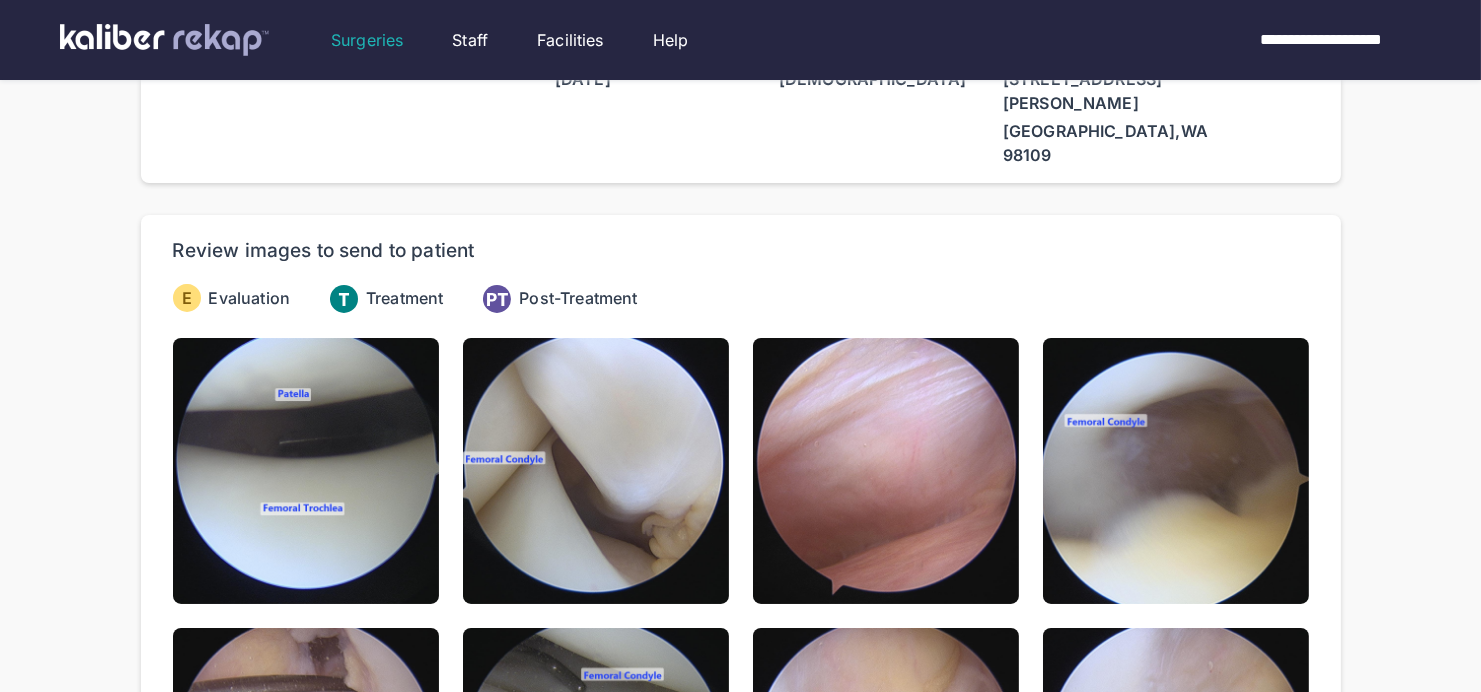scroll, scrollTop: 0, scrollLeft: 0, axis: both 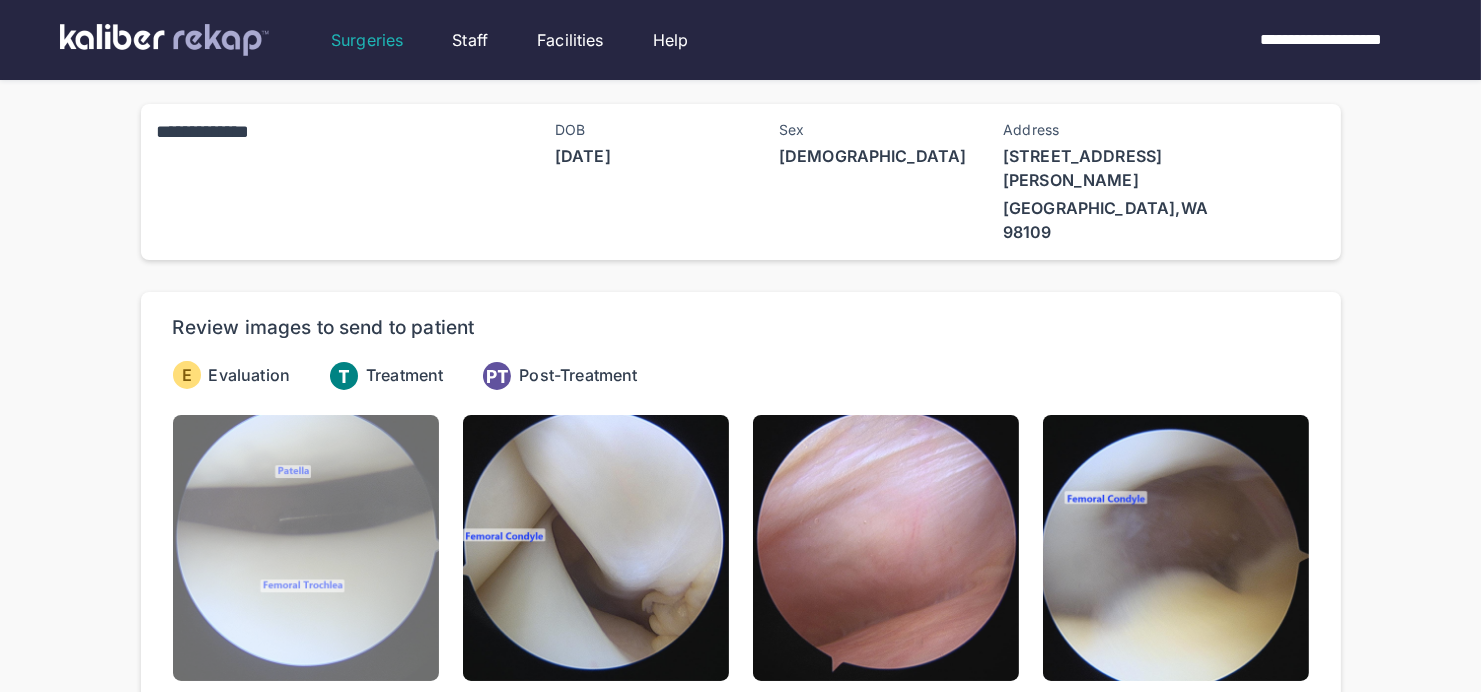 click at bounding box center [306, 548] 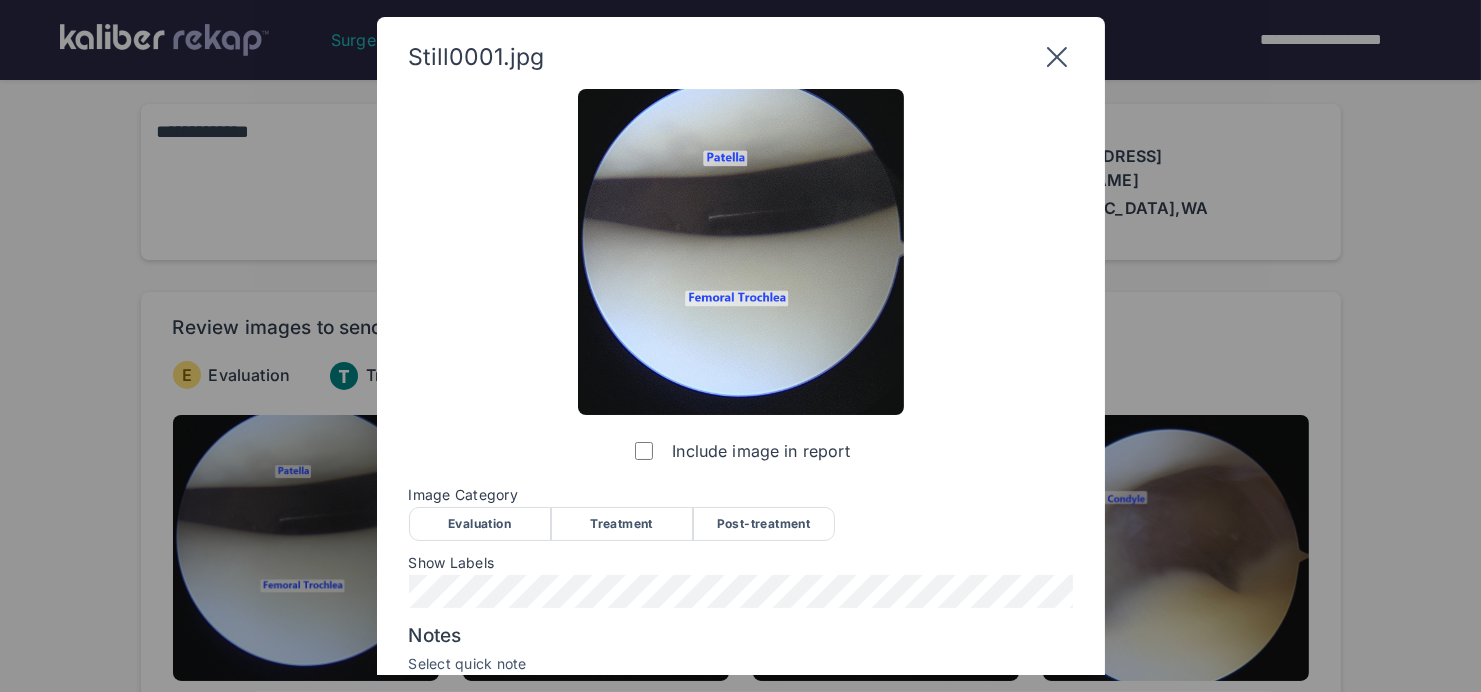 click on "Evaluation" at bounding box center [480, 524] 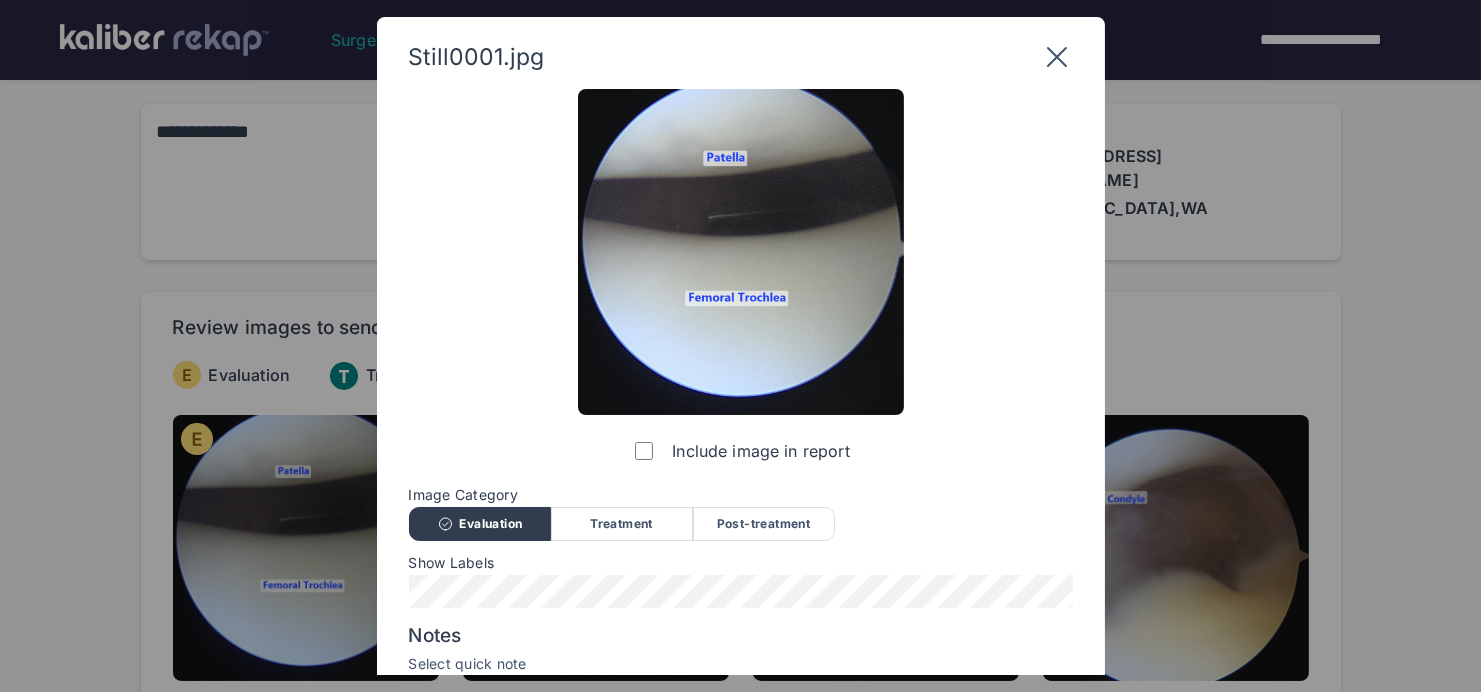 scroll, scrollTop: 209, scrollLeft: 0, axis: vertical 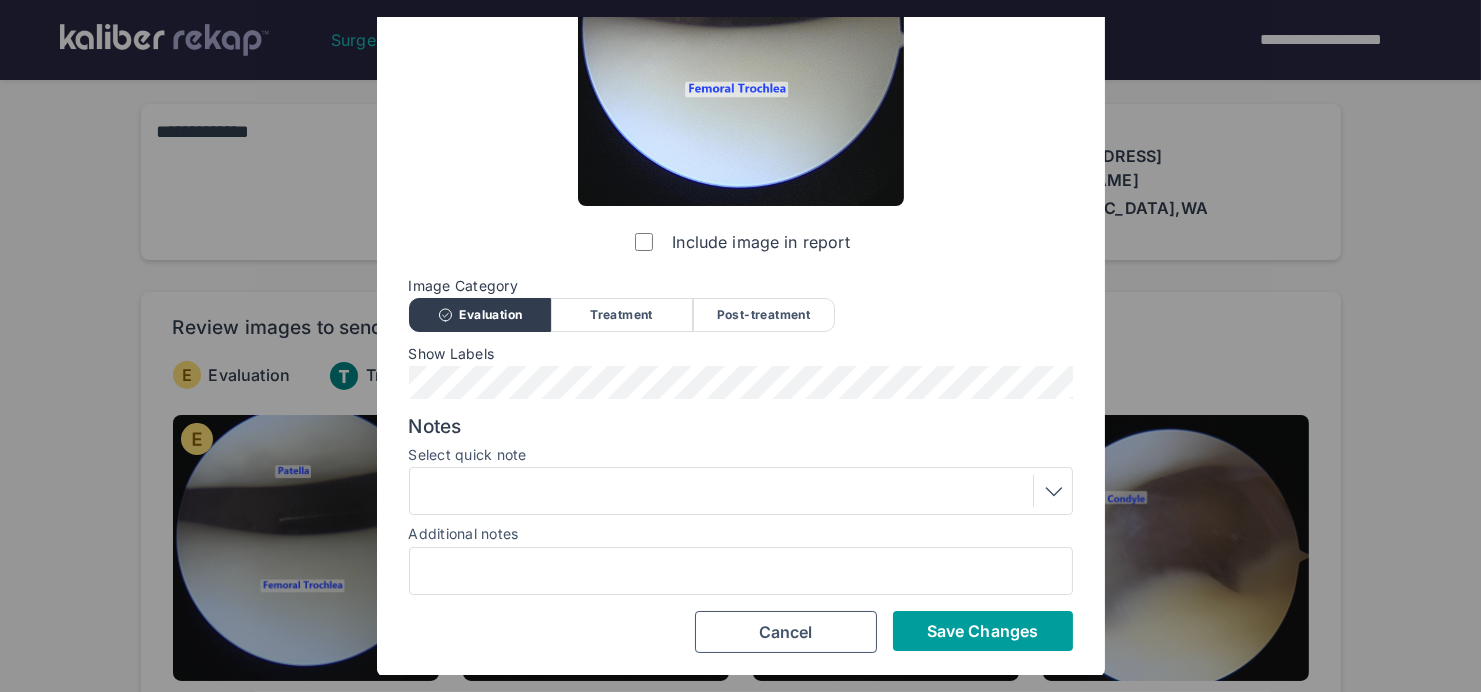 click on "Save Changes" at bounding box center [982, 631] 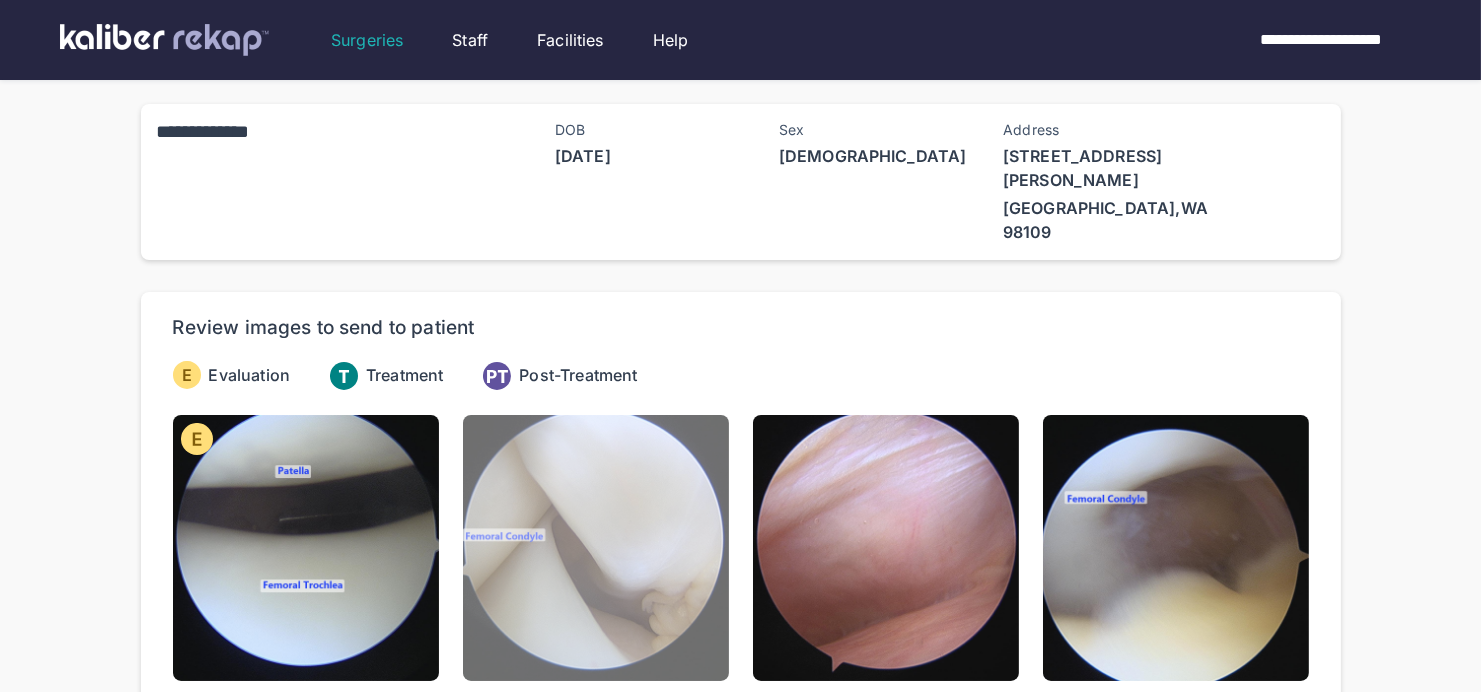 click at bounding box center [596, 548] 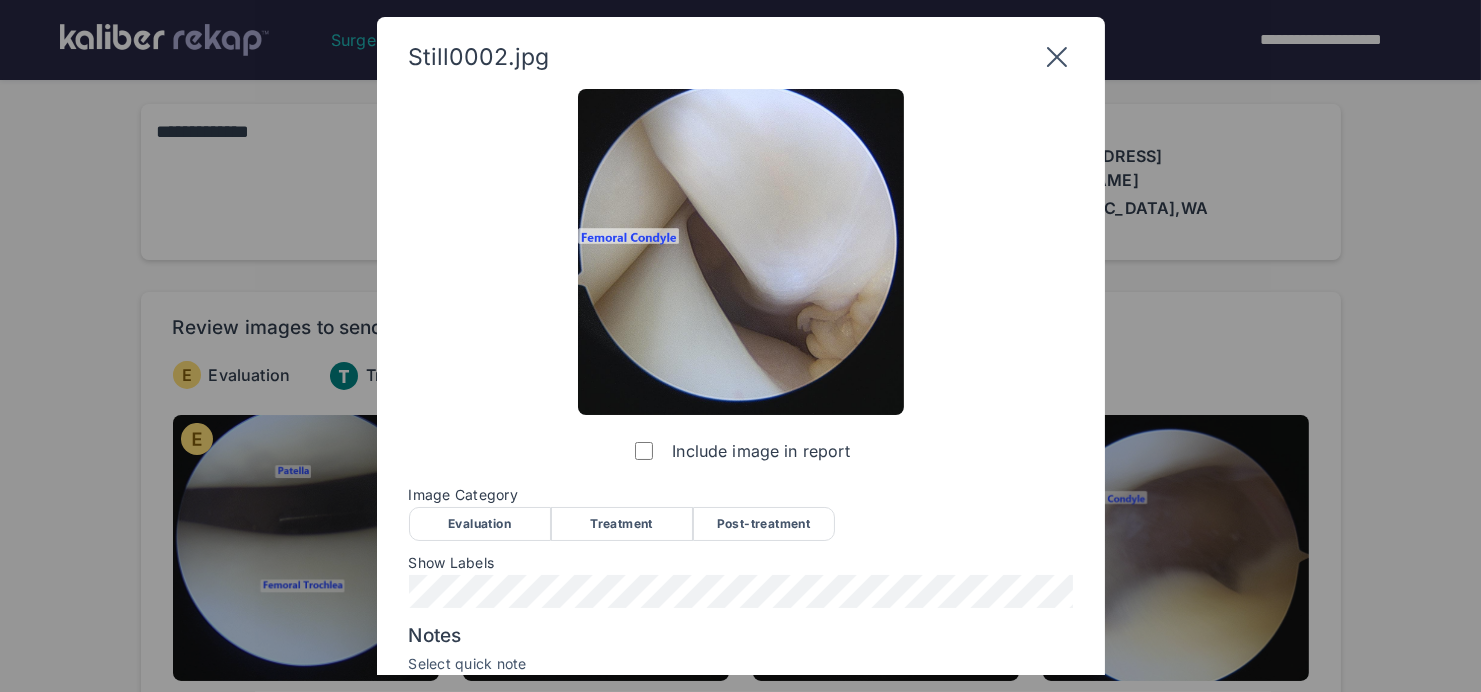 click on "Evaluation" at bounding box center (480, 524) 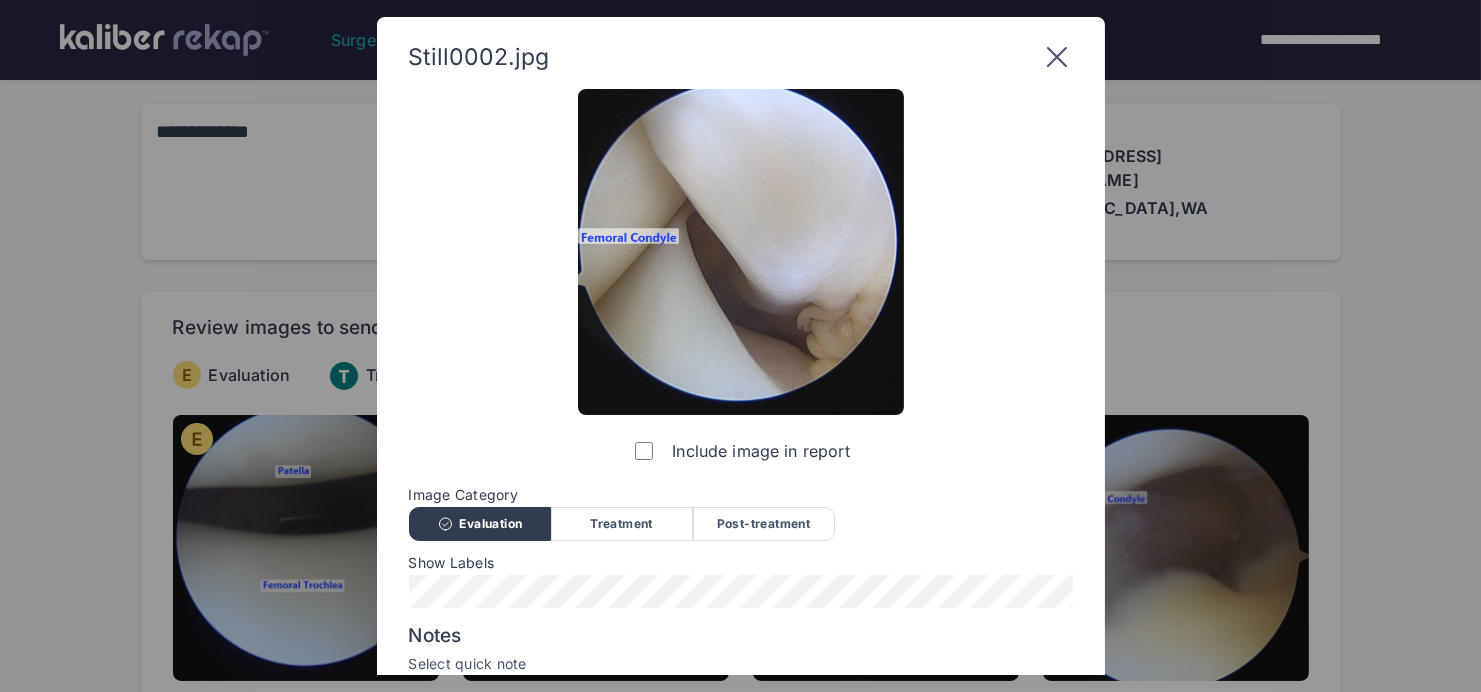 click on "Show Labels" at bounding box center [741, 563] 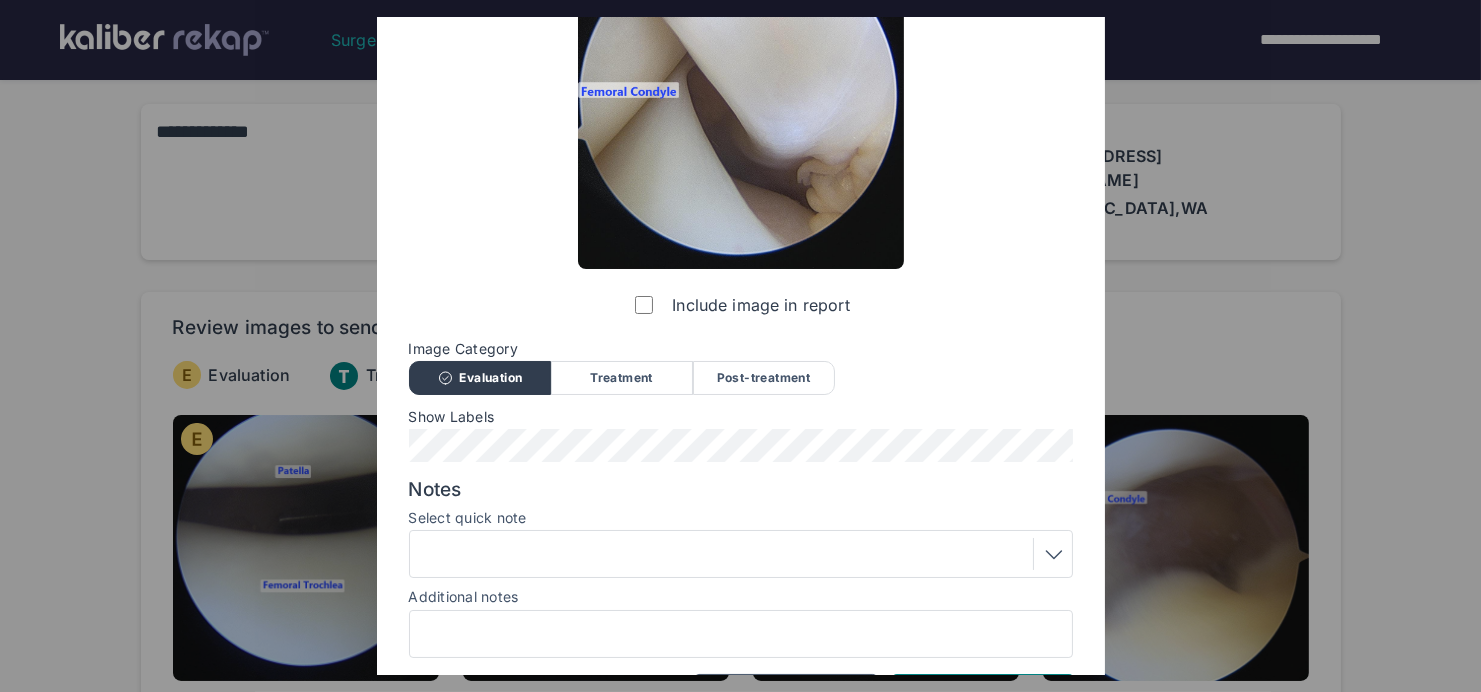 scroll, scrollTop: 209, scrollLeft: 0, axis: vertical 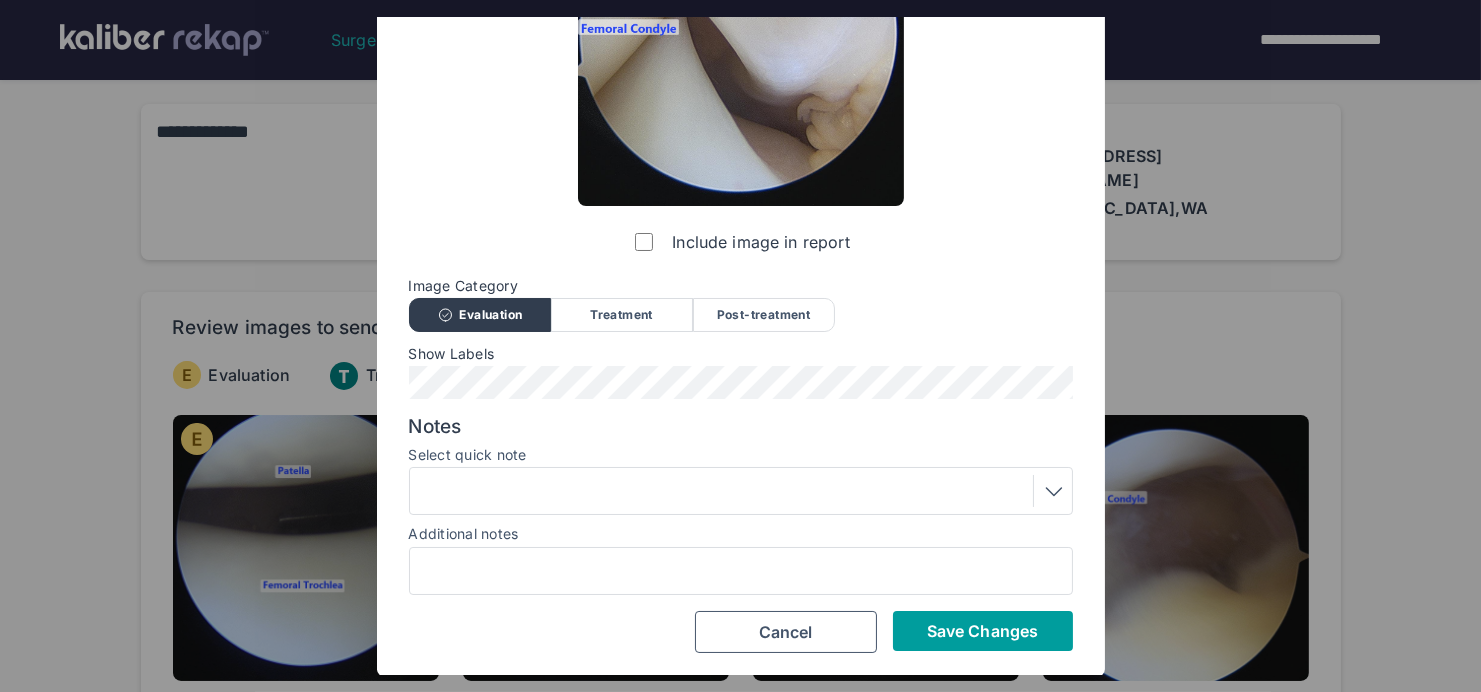 click on "Save Changes" at bounding box center [983, 631] 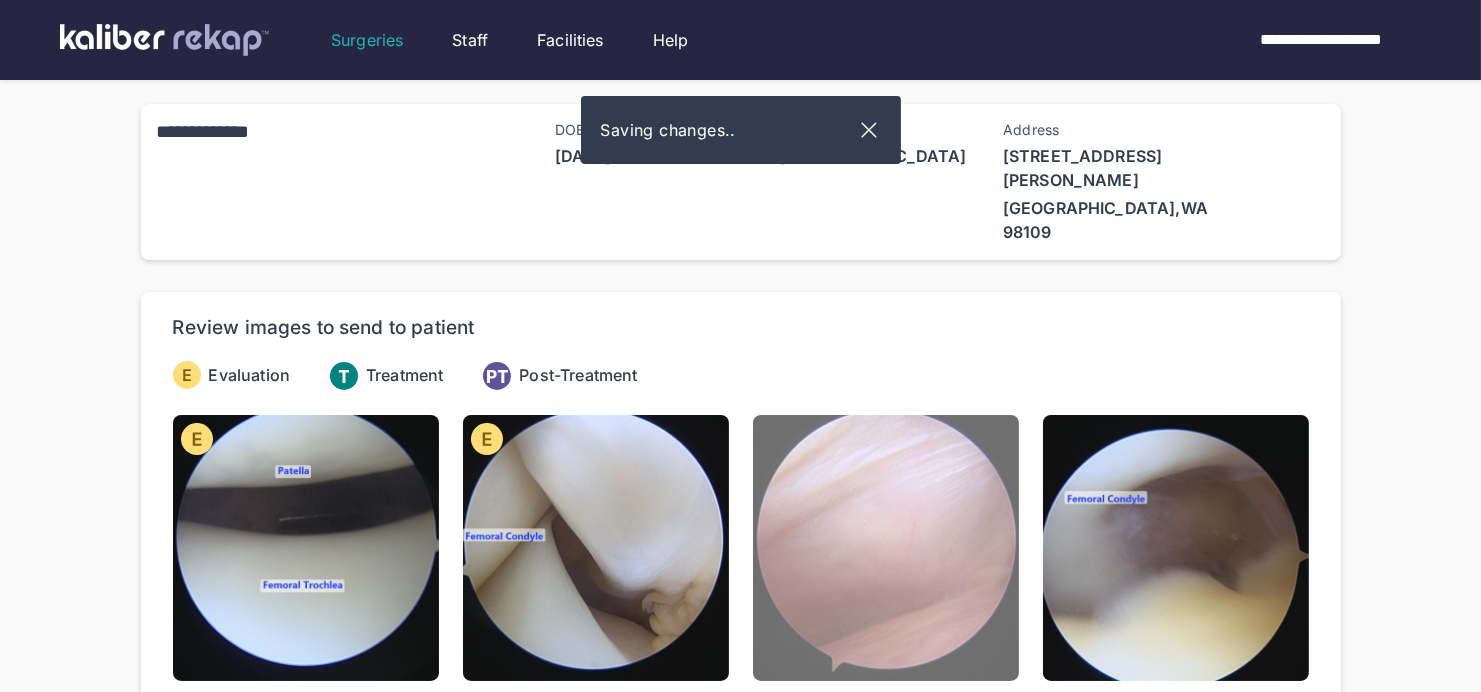 click at bounding box center [886, 548] 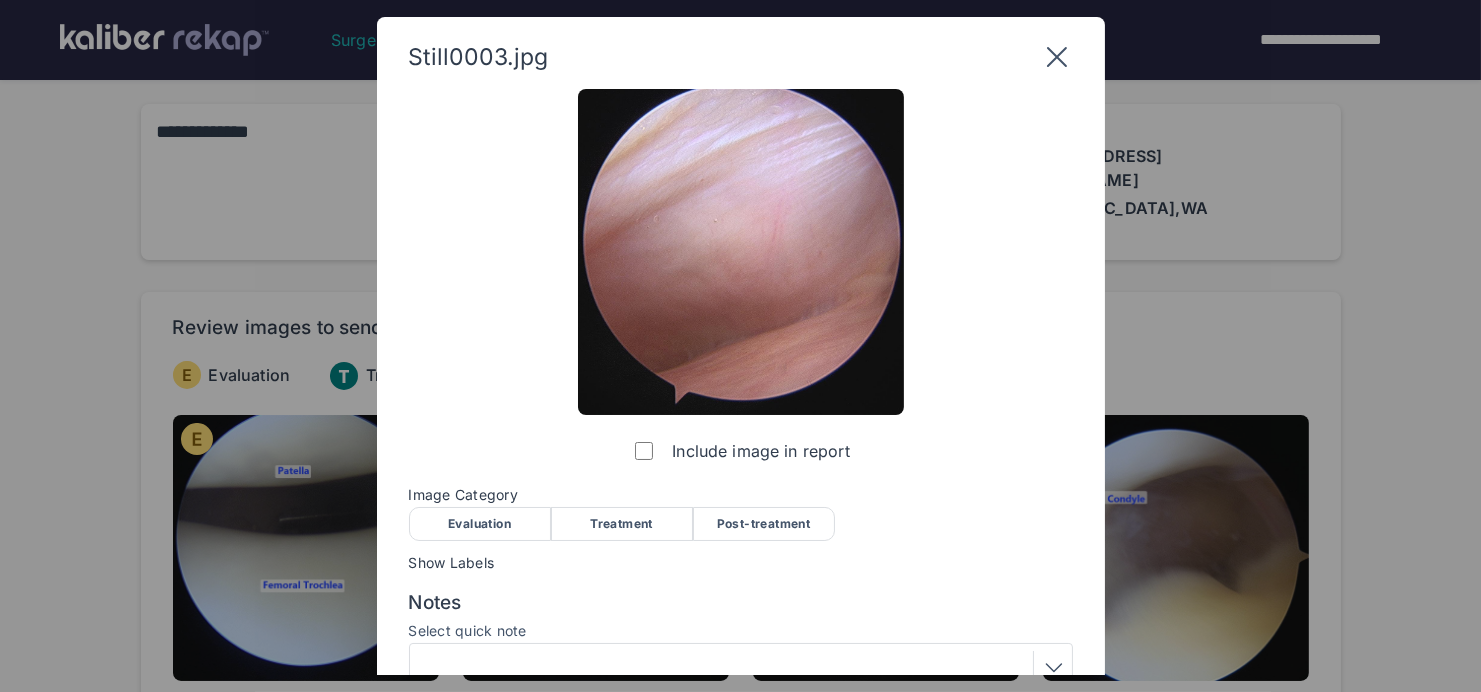 click on "Evaluation" at bounding box center (480, 524) 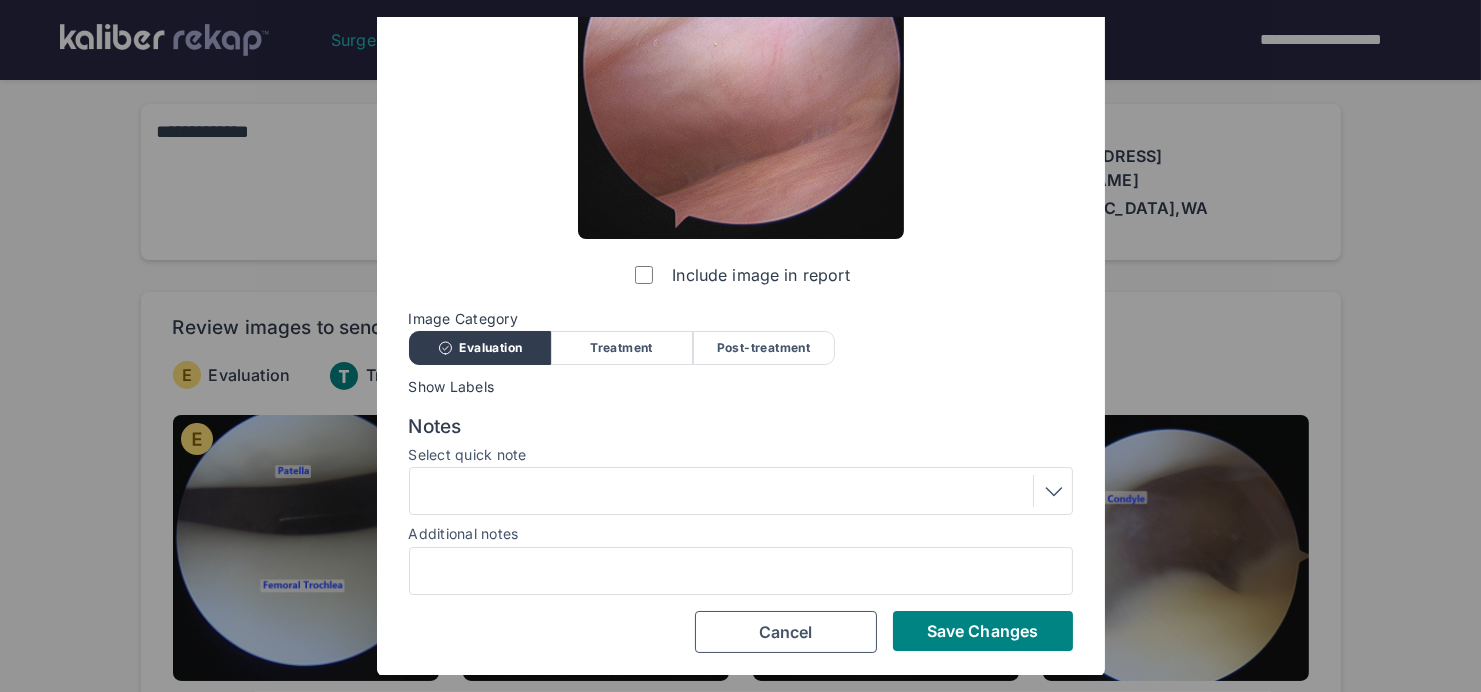 click at bounding box center [741, 491] 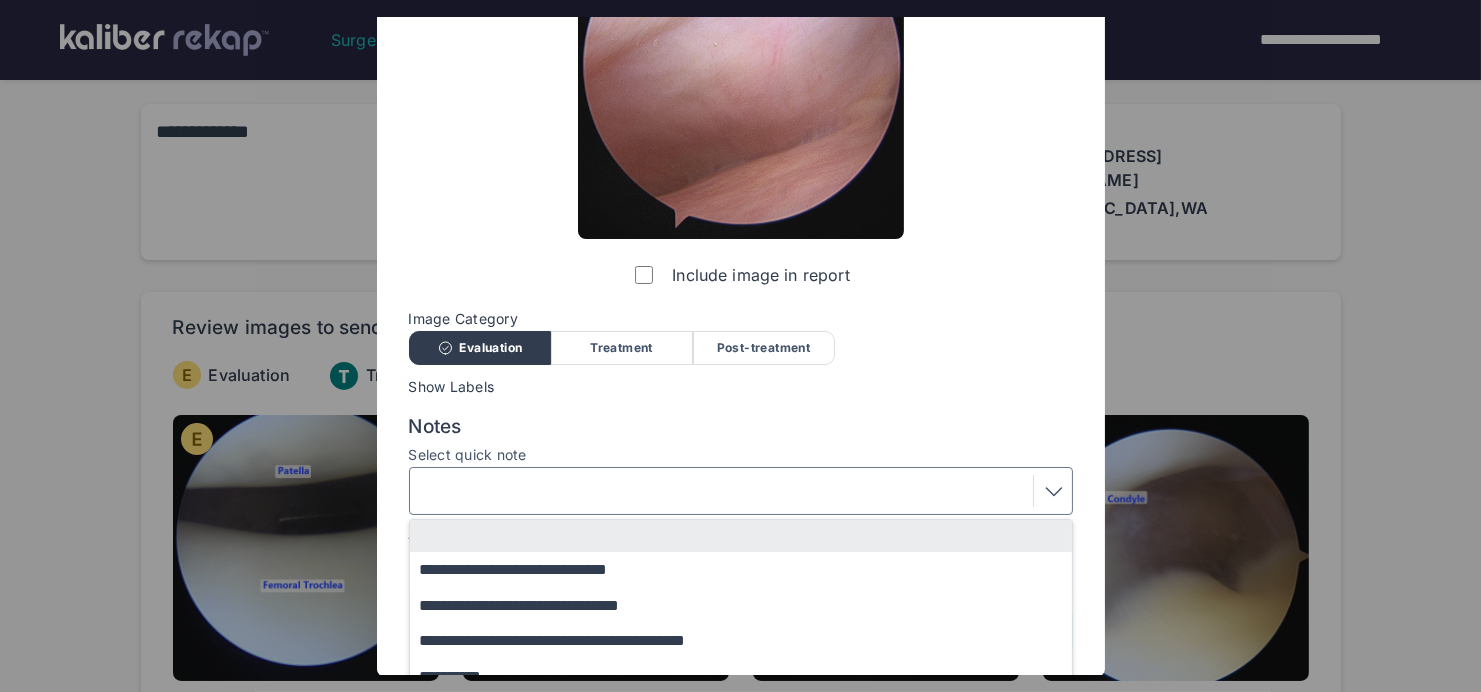 scroll, scrollTop: 301, scrollLeft: 0, axis: vertical 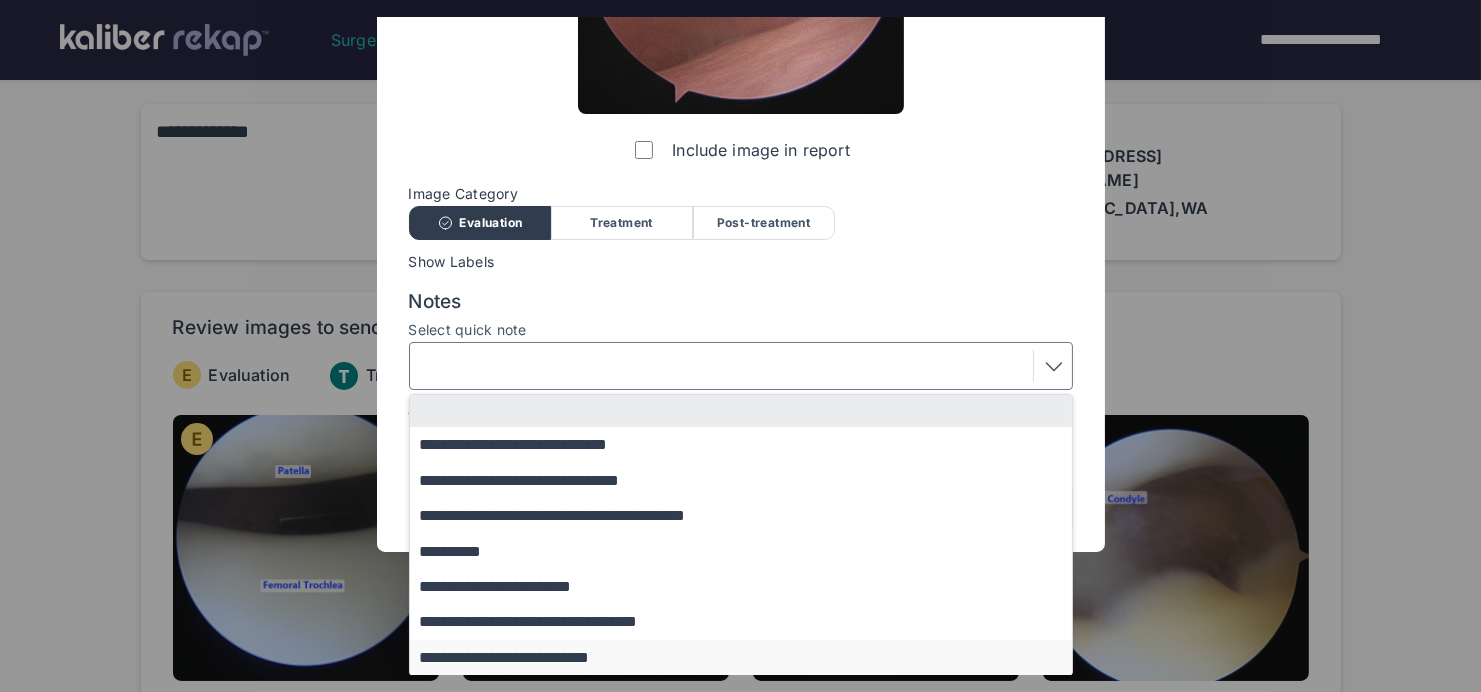 click on "**********" at bounding box center (750, 657) 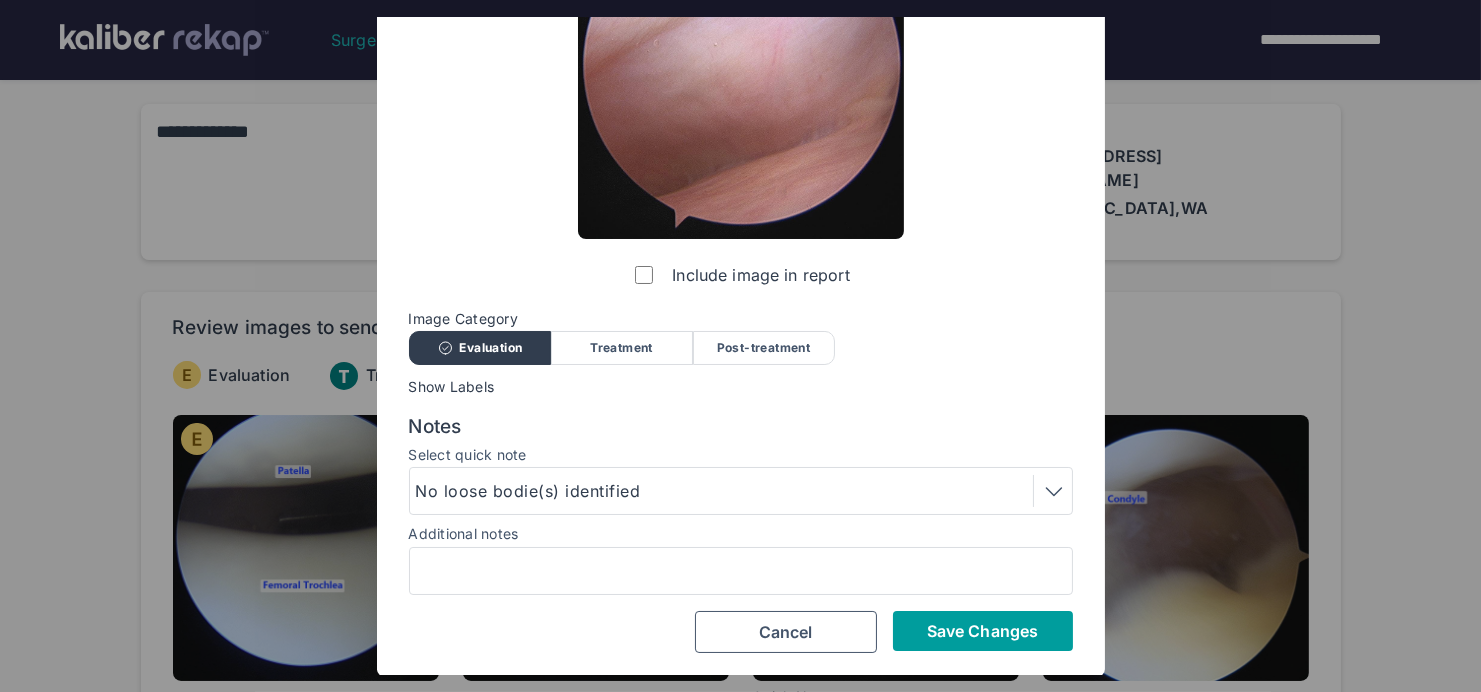 click on "Save Changes" at bounding box center [982, 631] 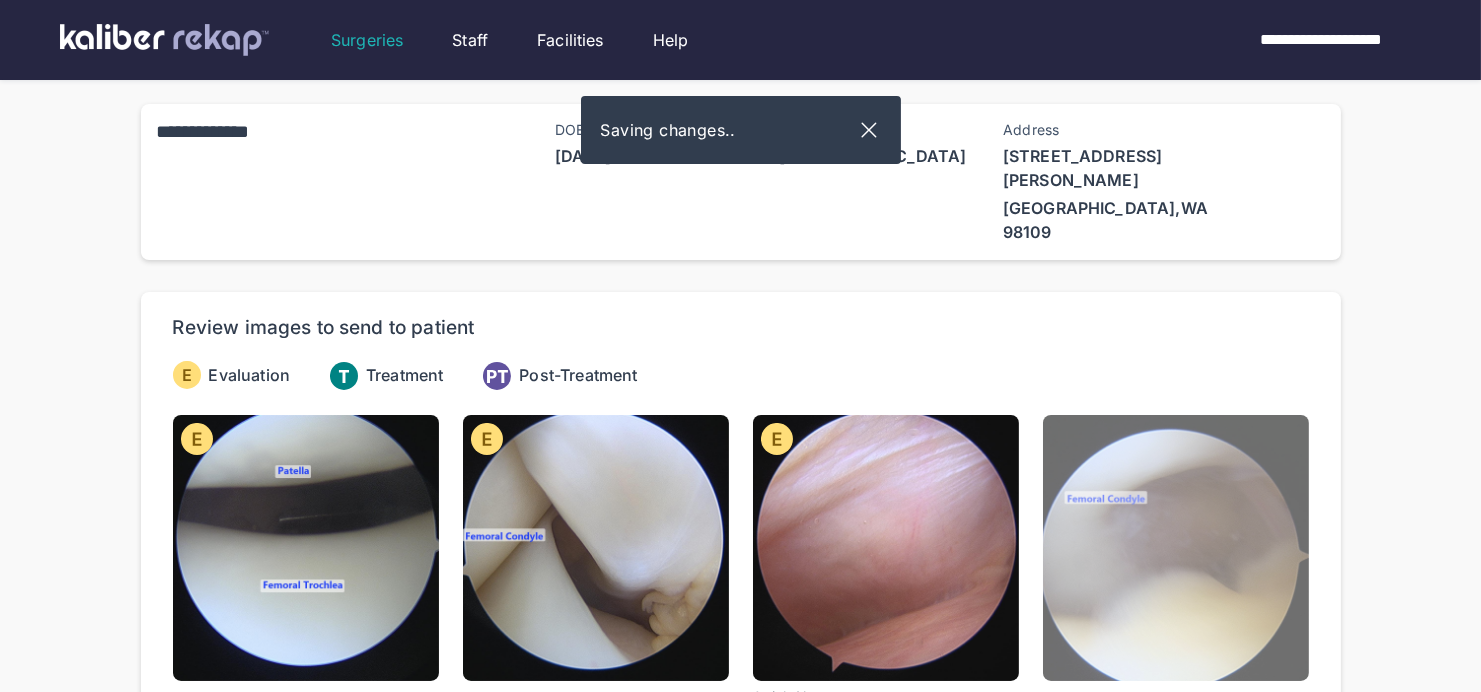 click at bounding box center (1176, 548) 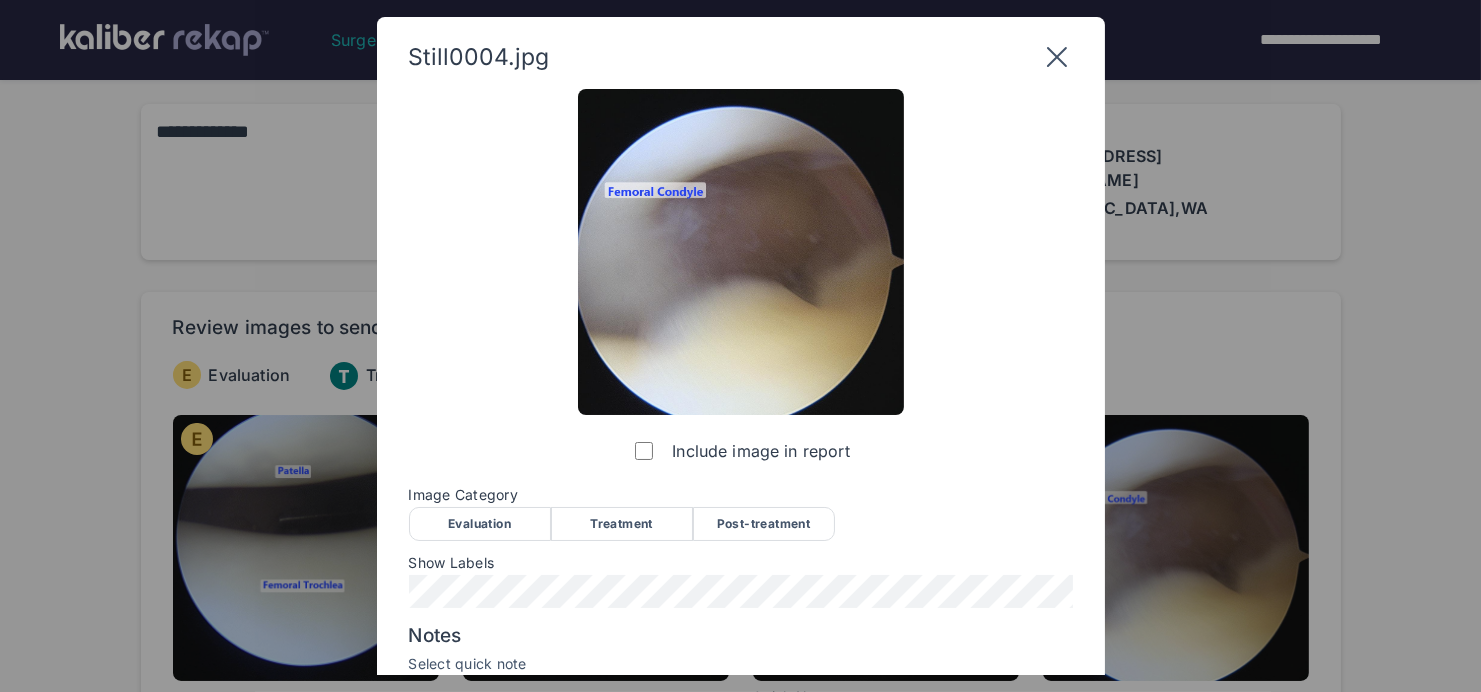 click on "Evaluation" at bounding box center [480, 524] 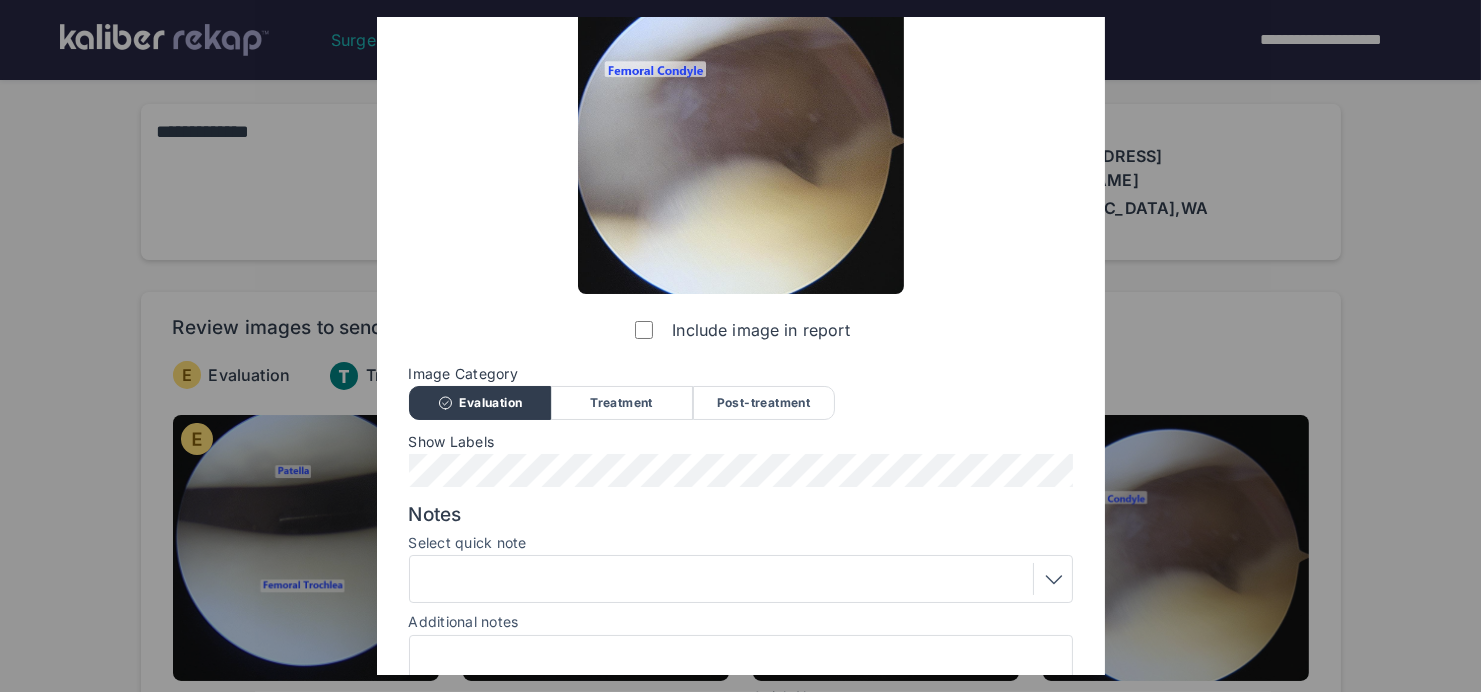 scroll, scrollTop: 209, scrollLeft: 0, axis: vertical 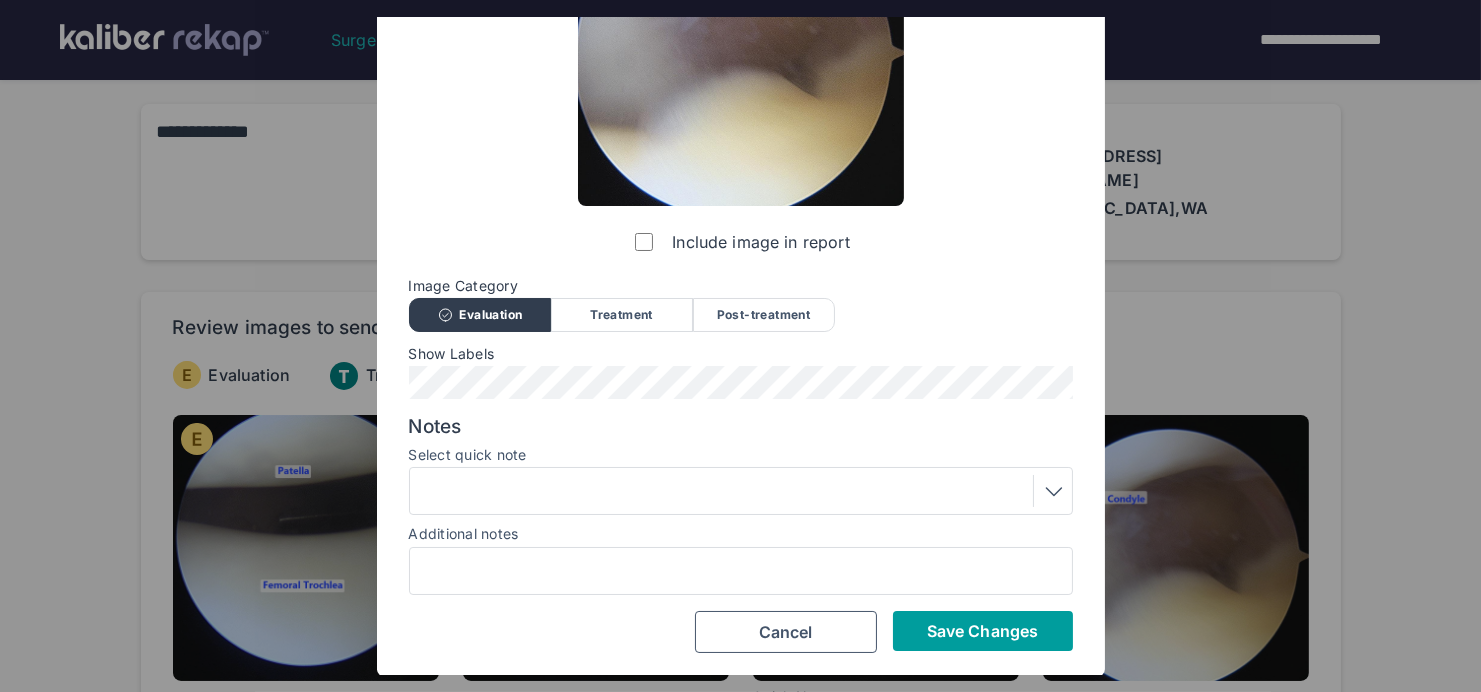 click on "Save Changes" at bounding box center [983, 631] 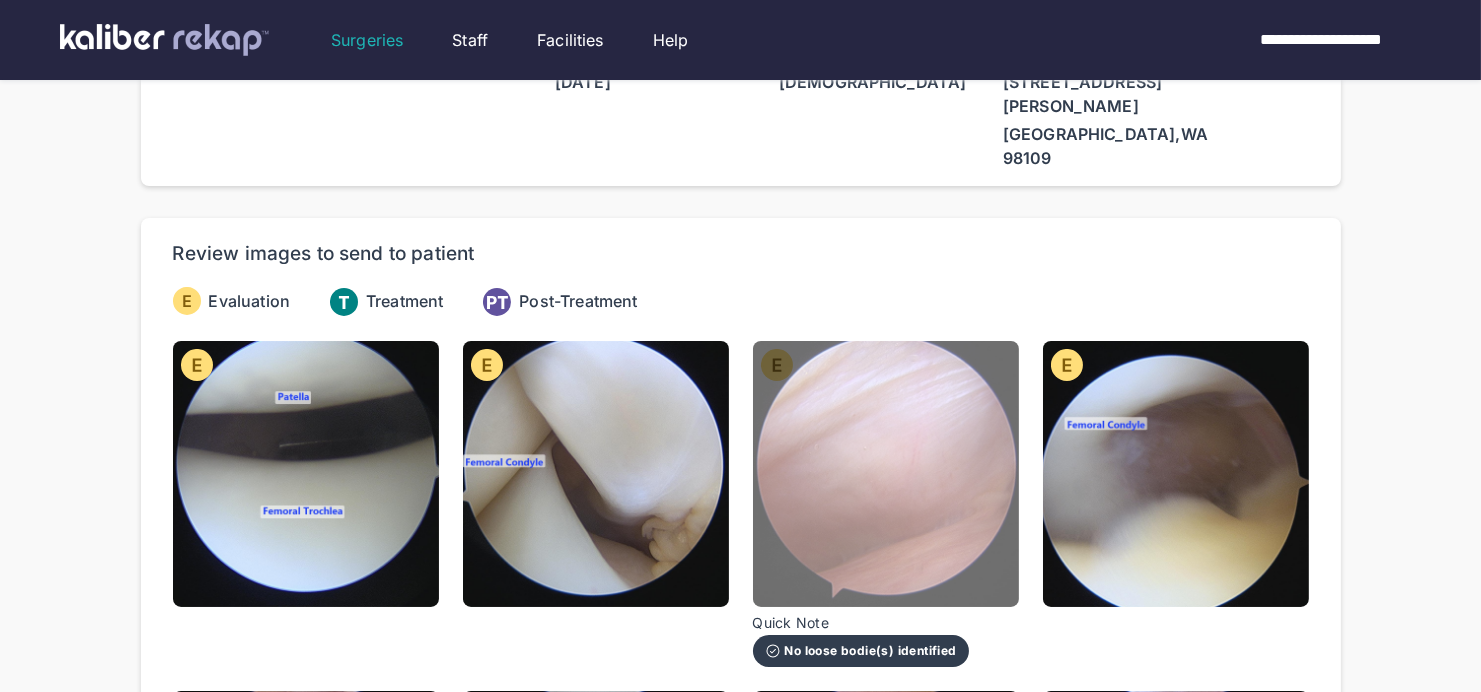 scroll, scrollTop: 0, scrollLeft: 0, axis: both 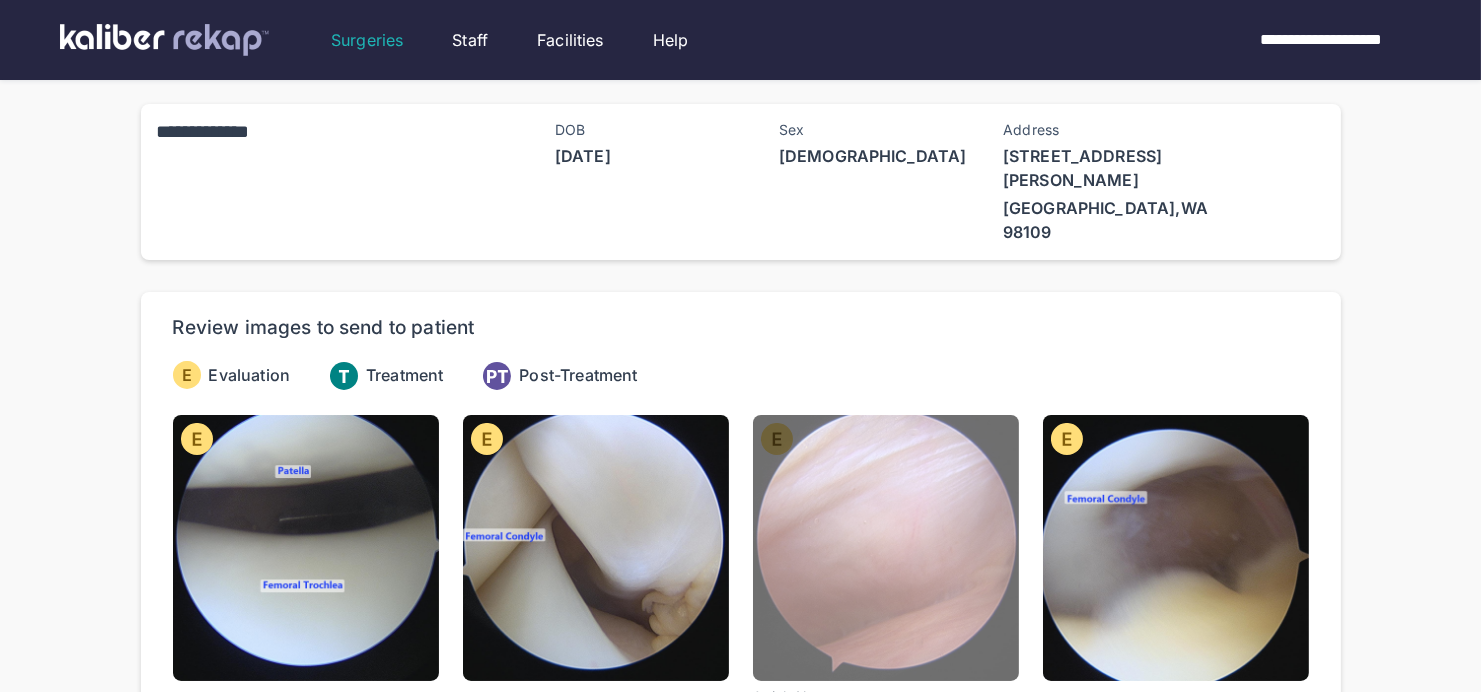 click at bounding box center [886, 548] 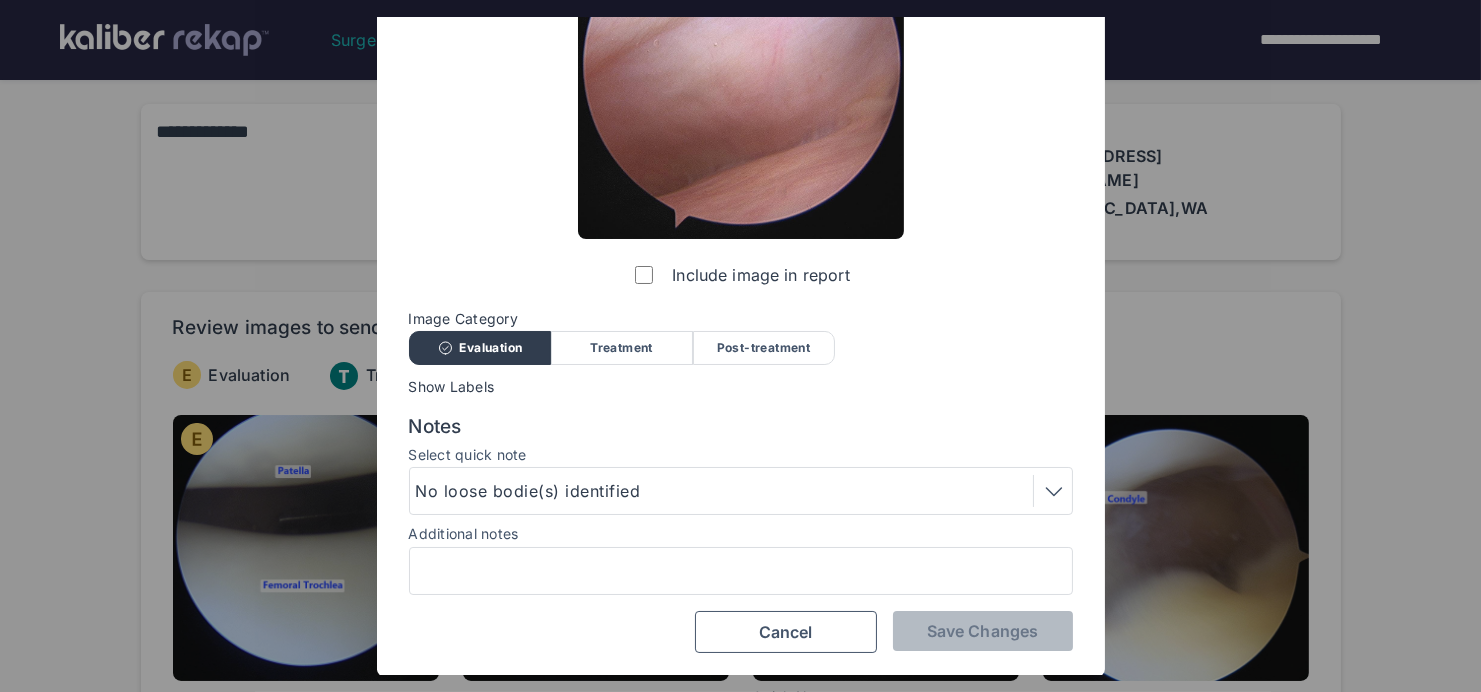 click on "Treatment" at bounding box center (622, 348) 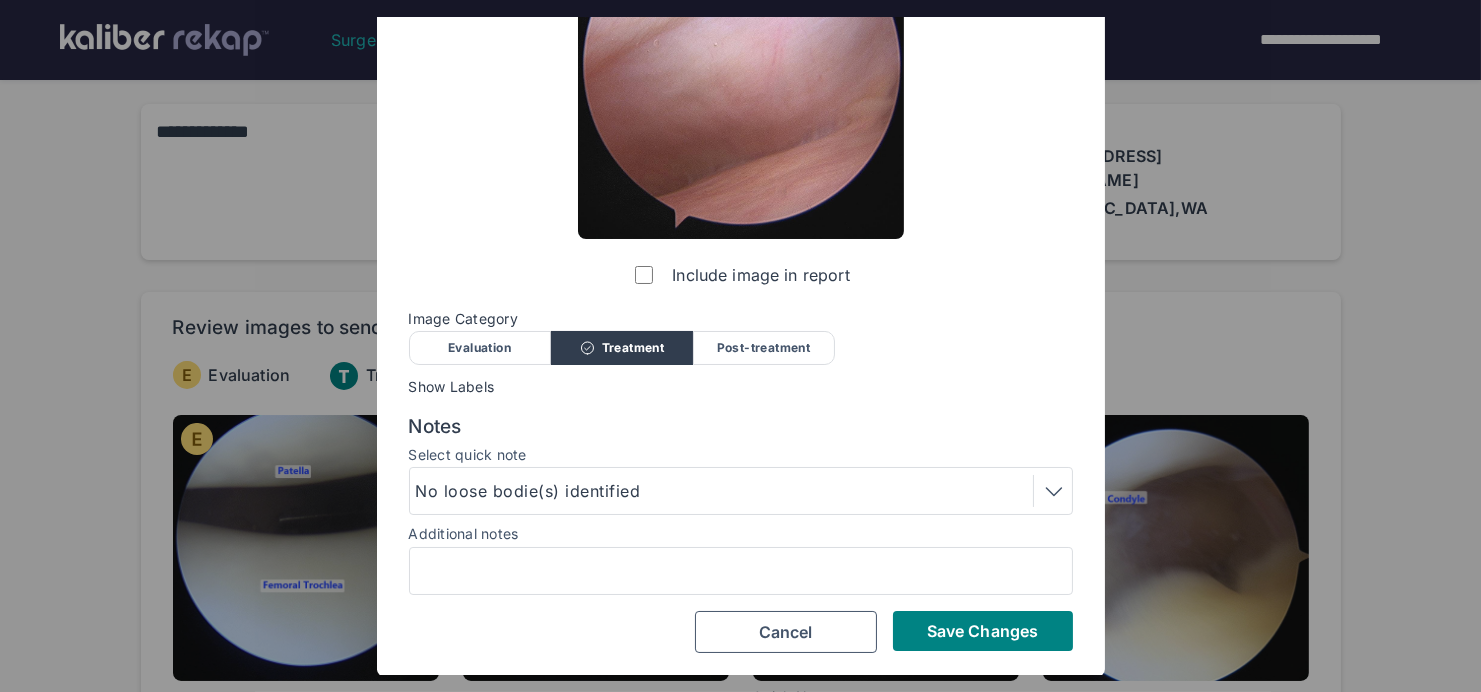 click on "Evaluation" at bounding box center [480, 348] 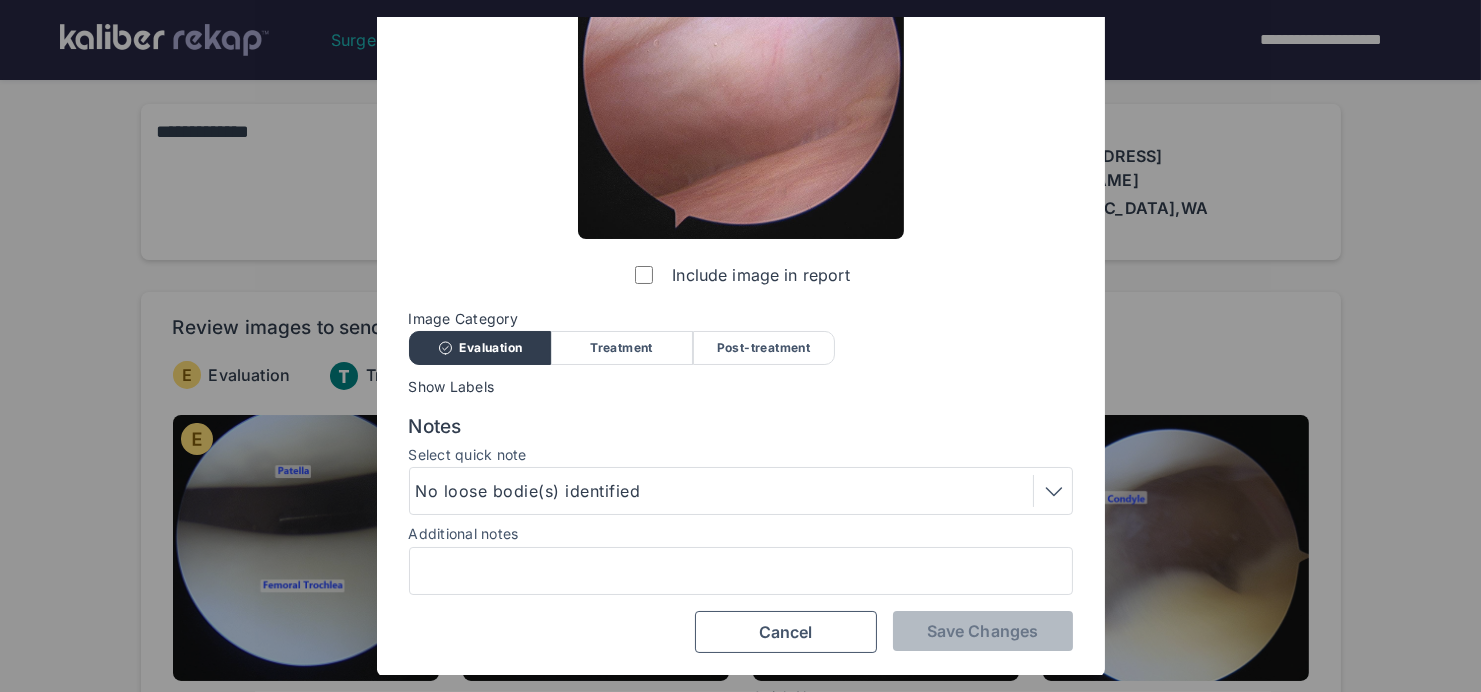 scroll, scrollTop: 0, scrollLeft: 0, axis: both 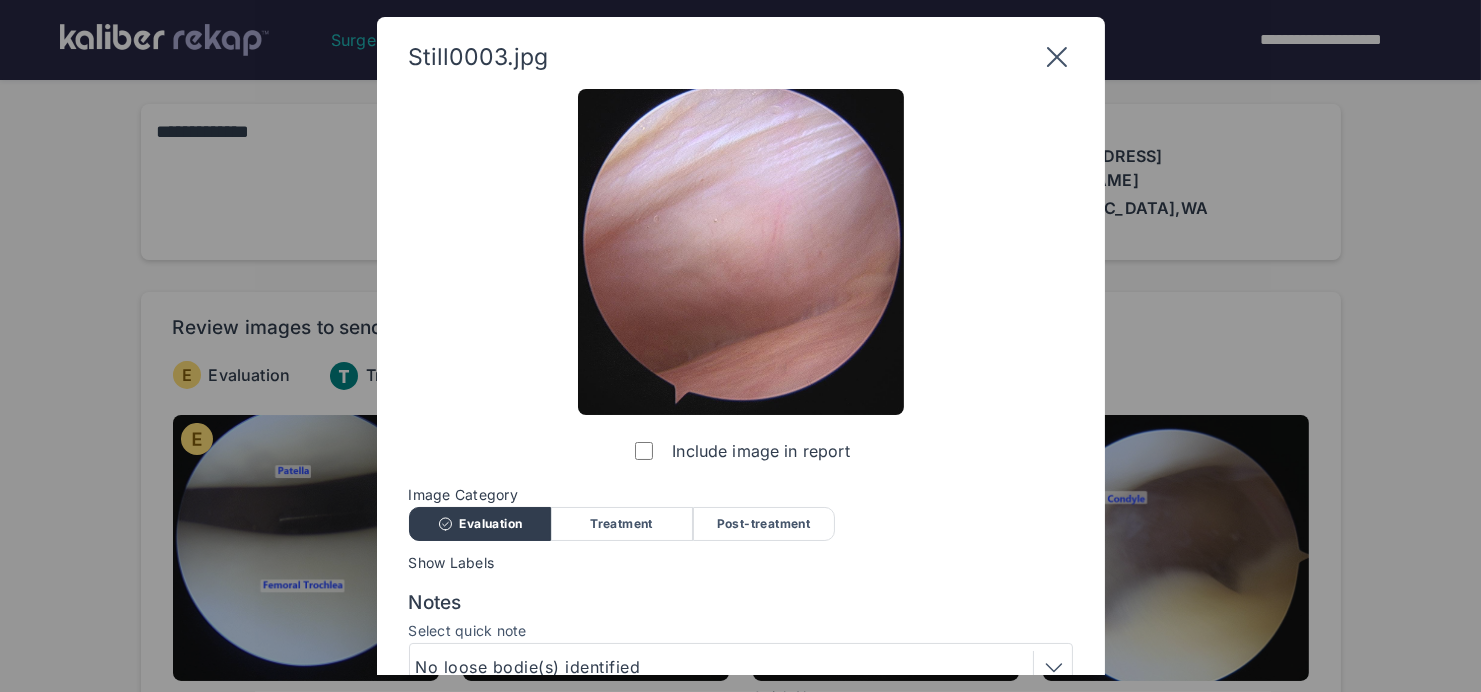 click 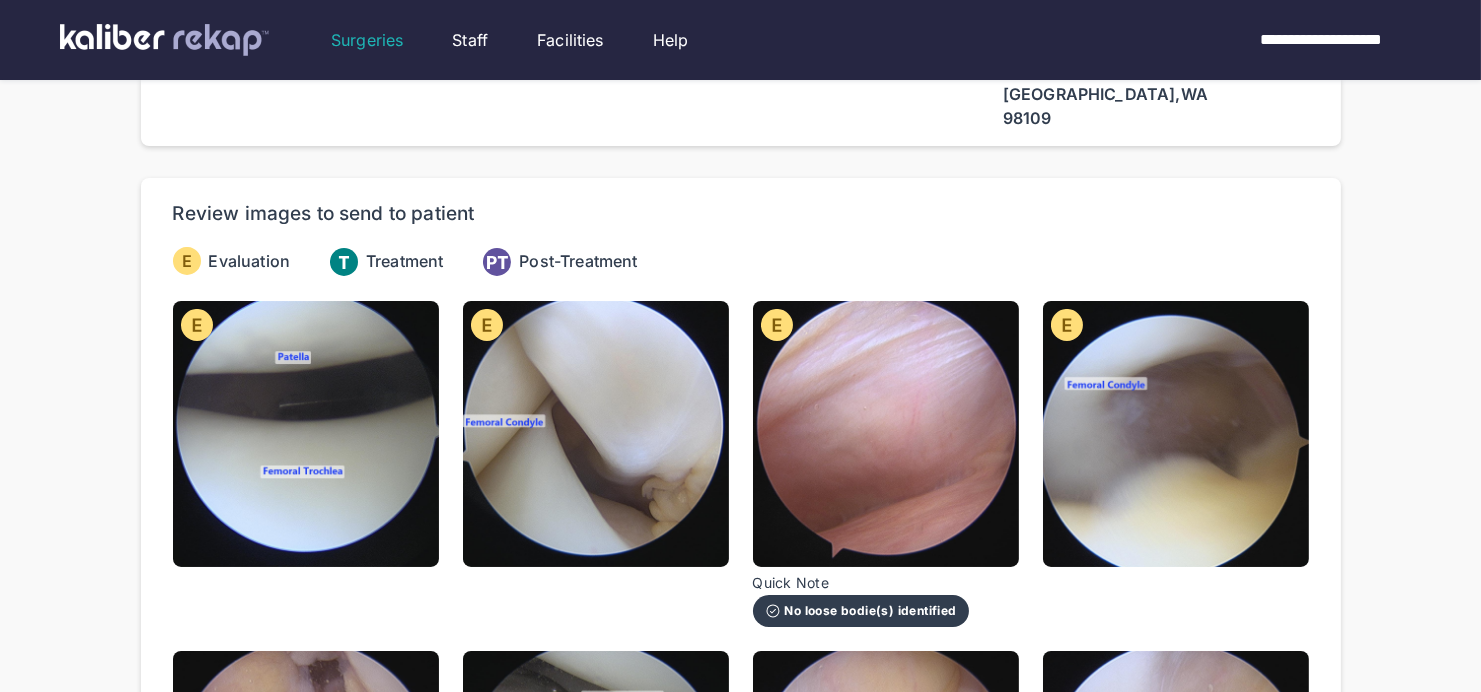 scroll, scrollTop: 167, scrollLeft: 0, axis: vertical 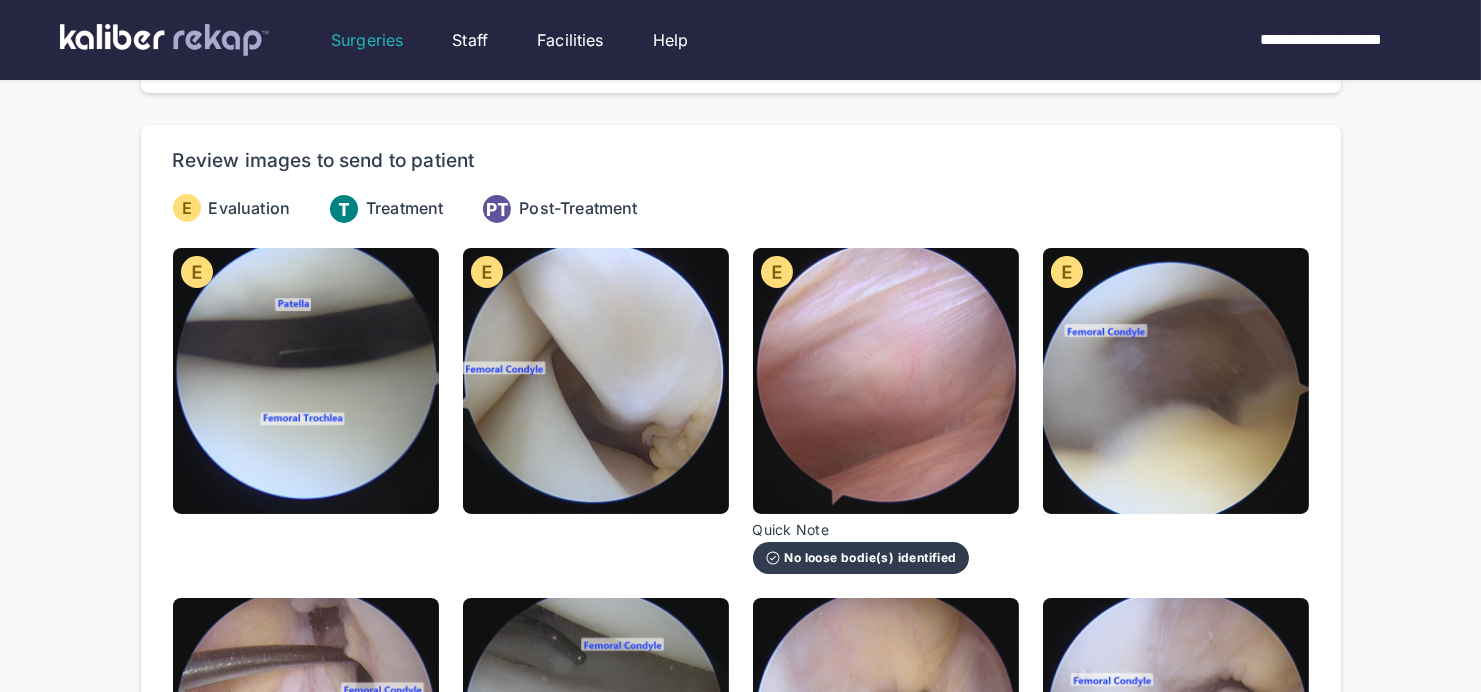 click at bounding box center (1176, 381) 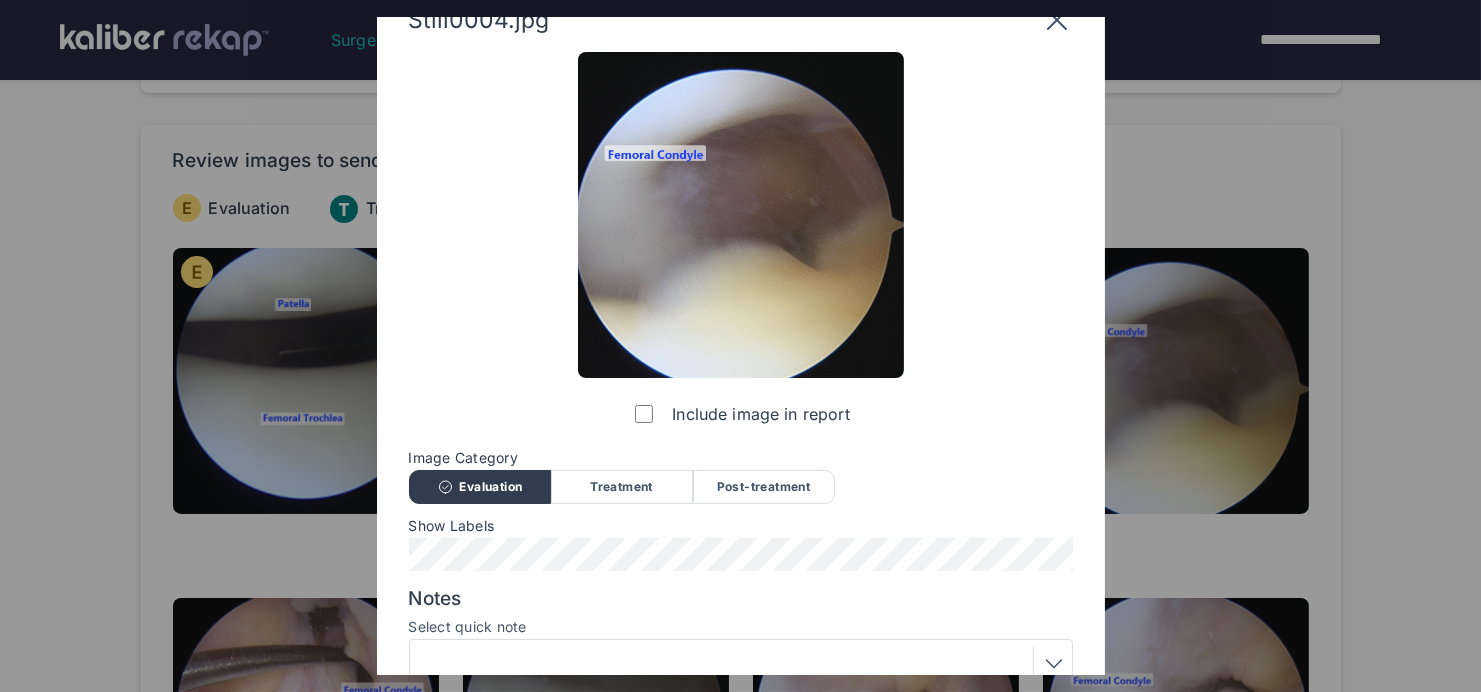 scroll, scrollTop: 0, scrollLeft: 0, axis: both 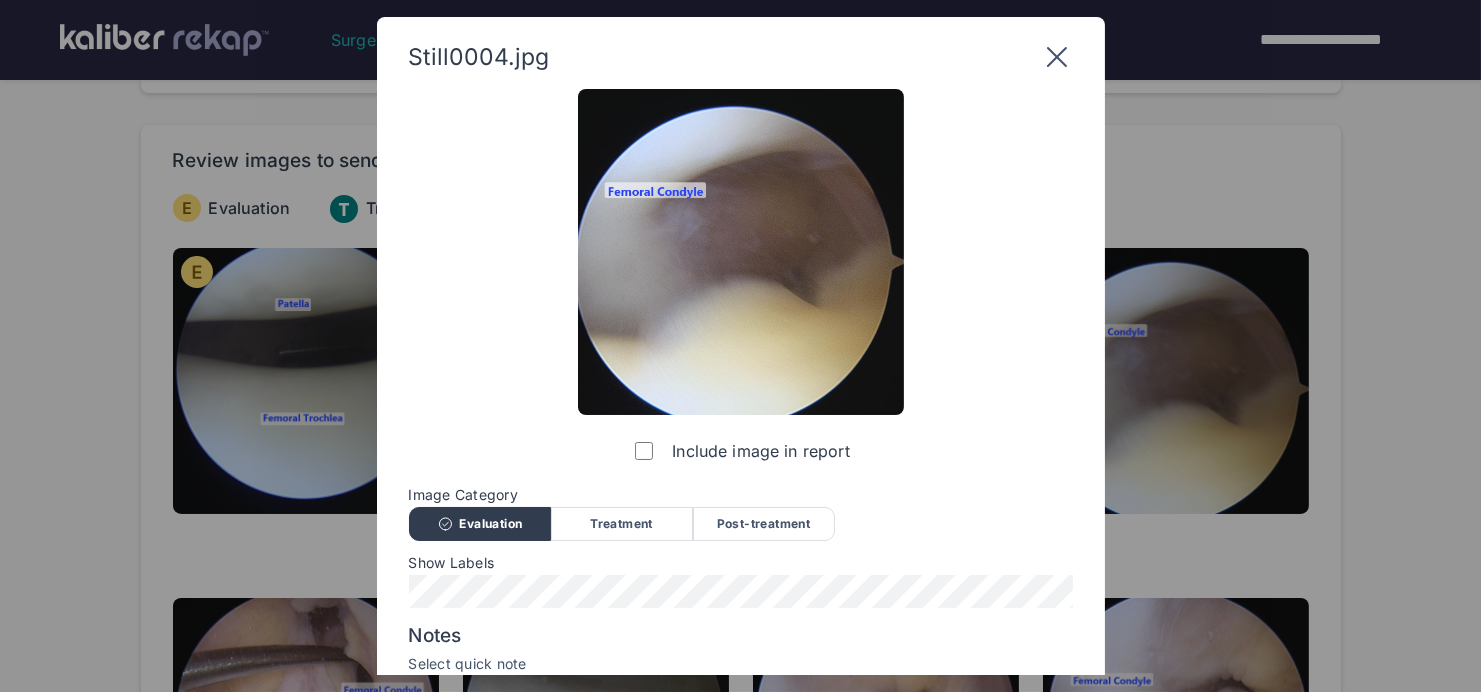 click 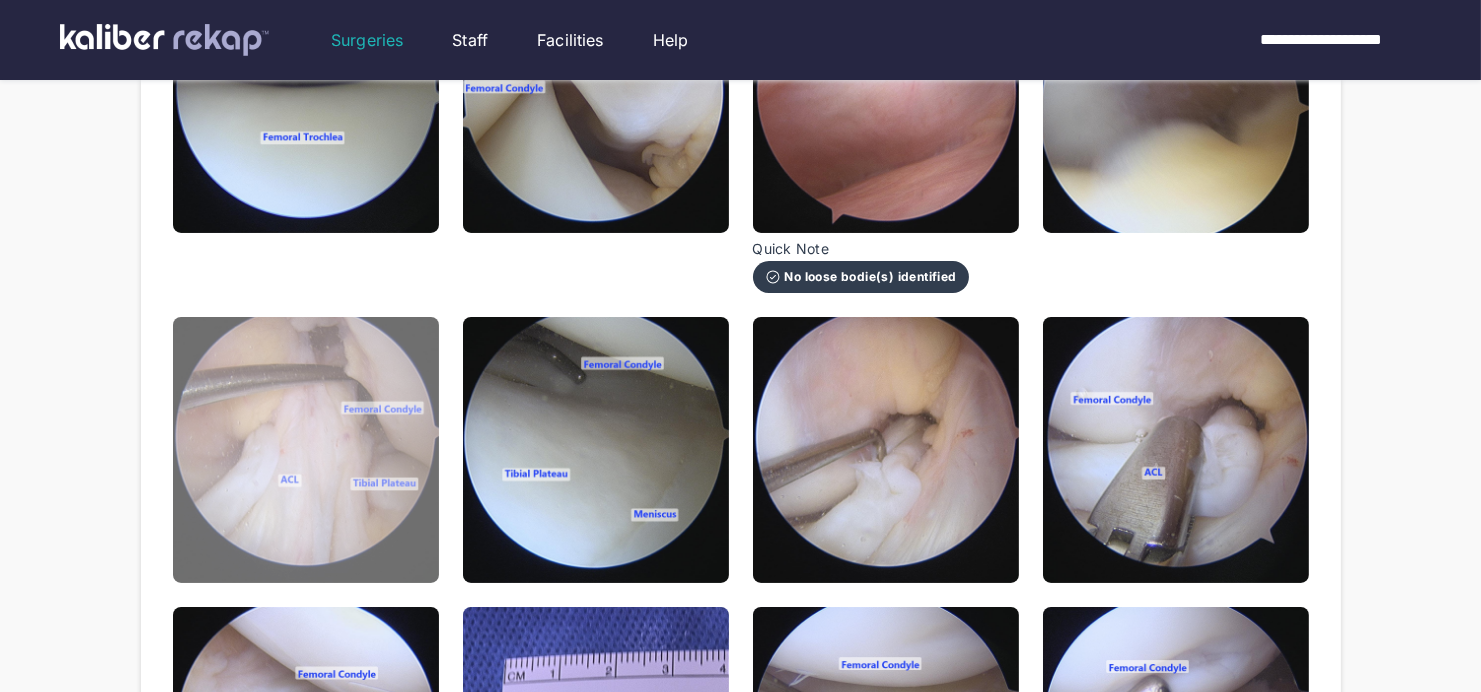 scroll, scrollTop: 302, scrollLeft: 0, axis: vertical 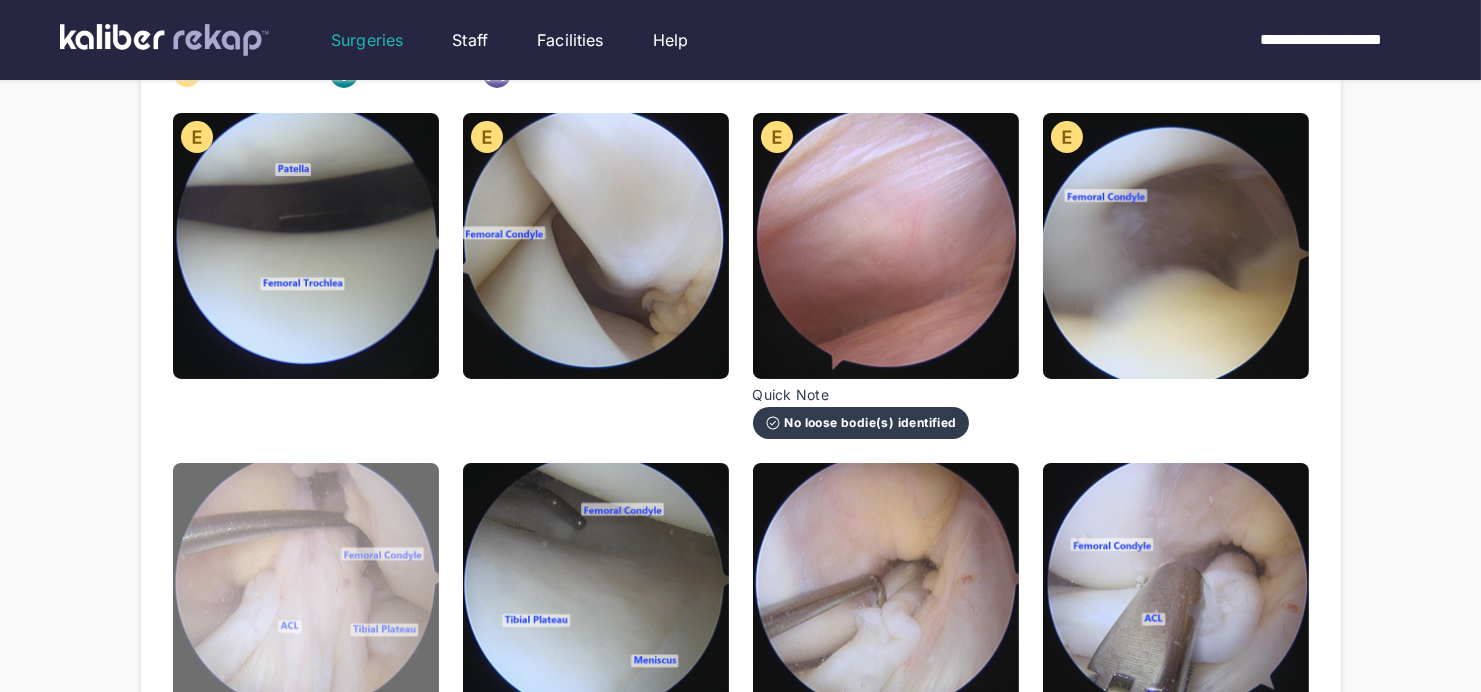 click at bounding box center [306, 596] 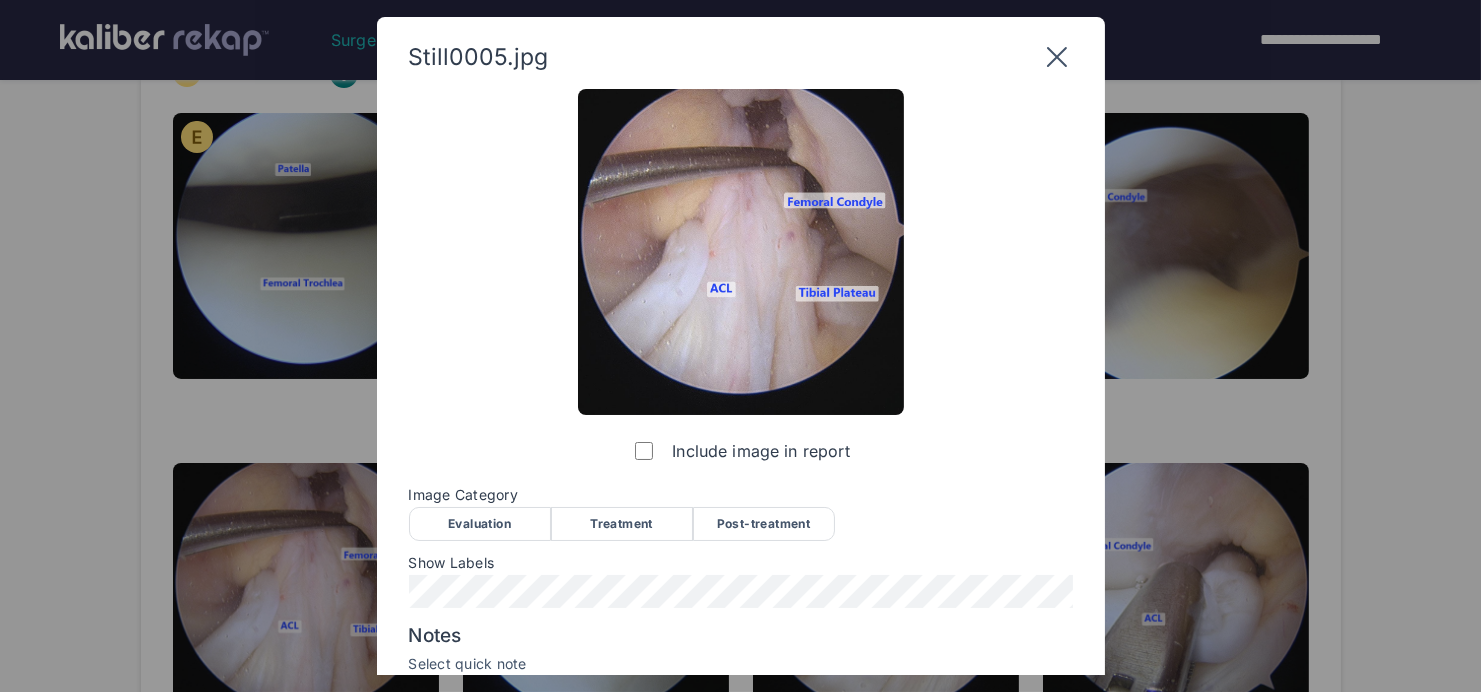 click on "Image Category" at bounding box center (741, 495) 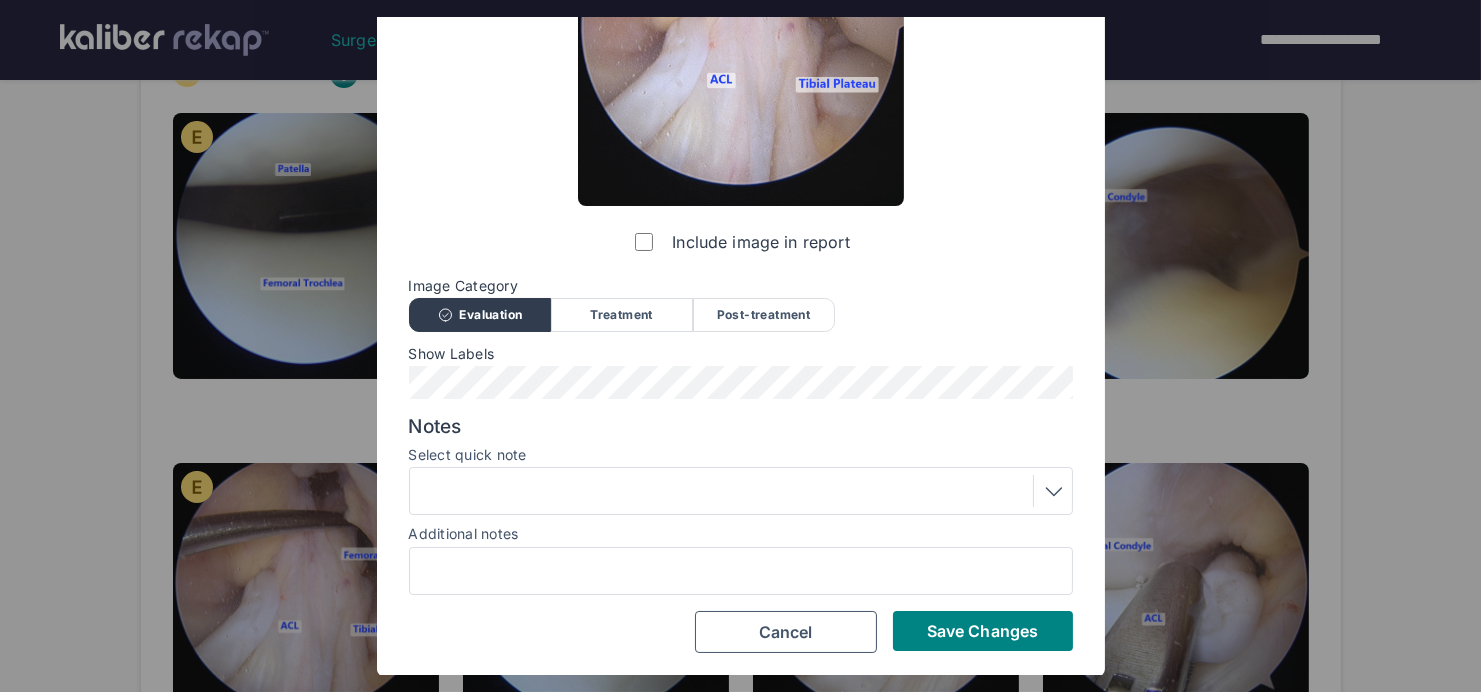click at bounding box center [741, 491] 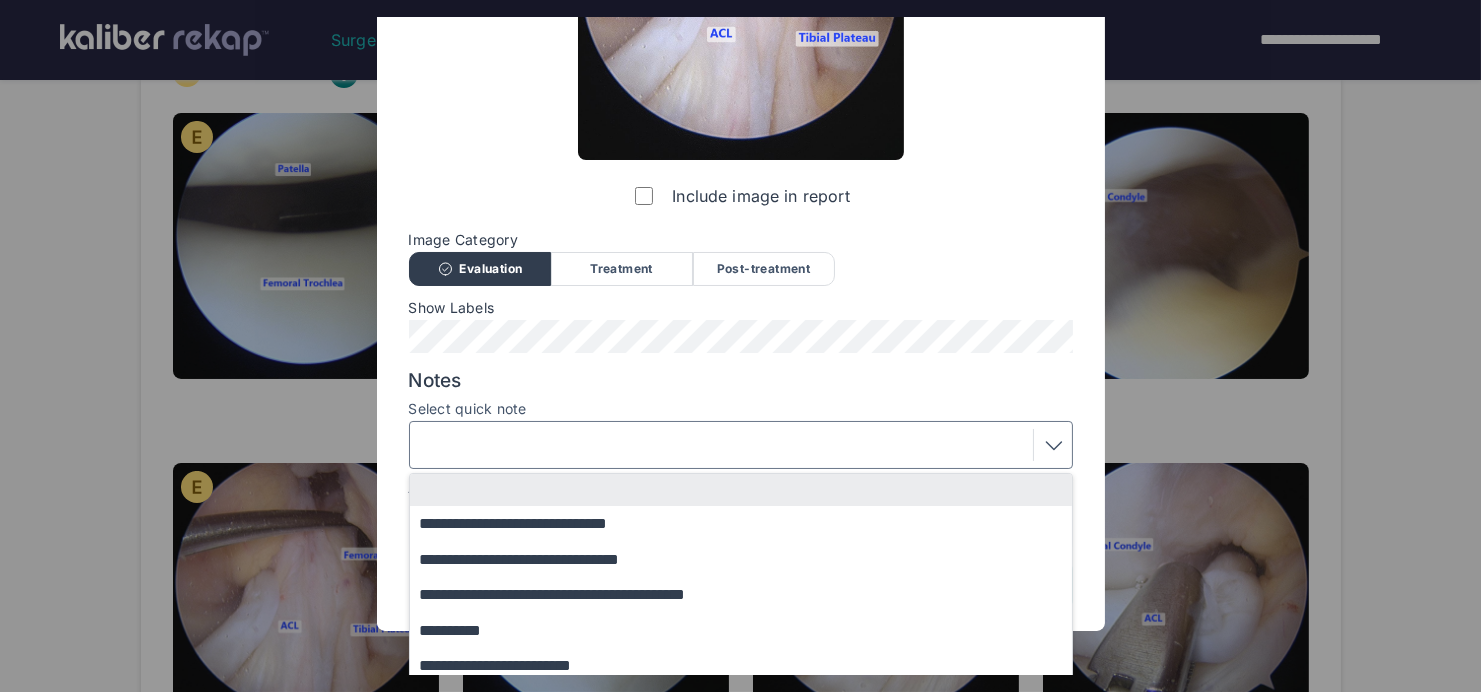 scroll, scrollTop: 334, scrollLeft: 0, axis: vertical 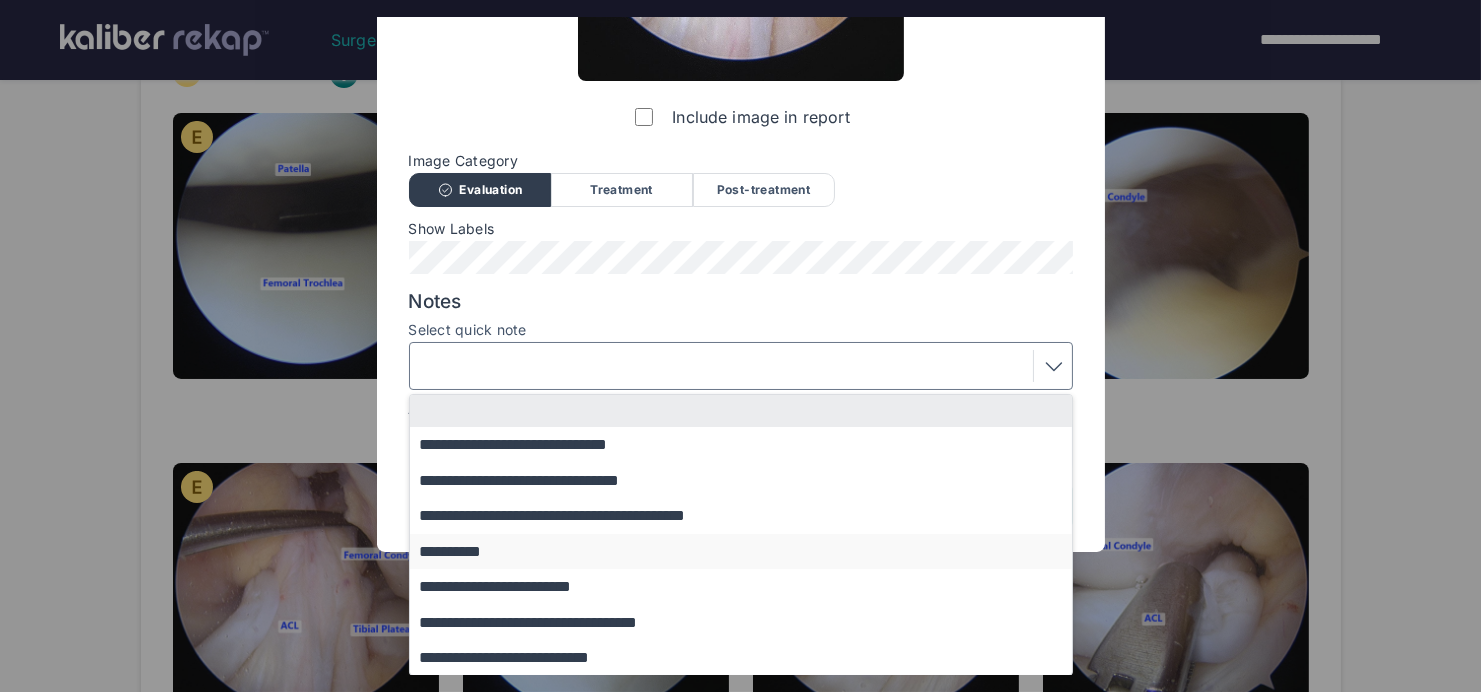 click on "**********" at bounding box center (750, 551) 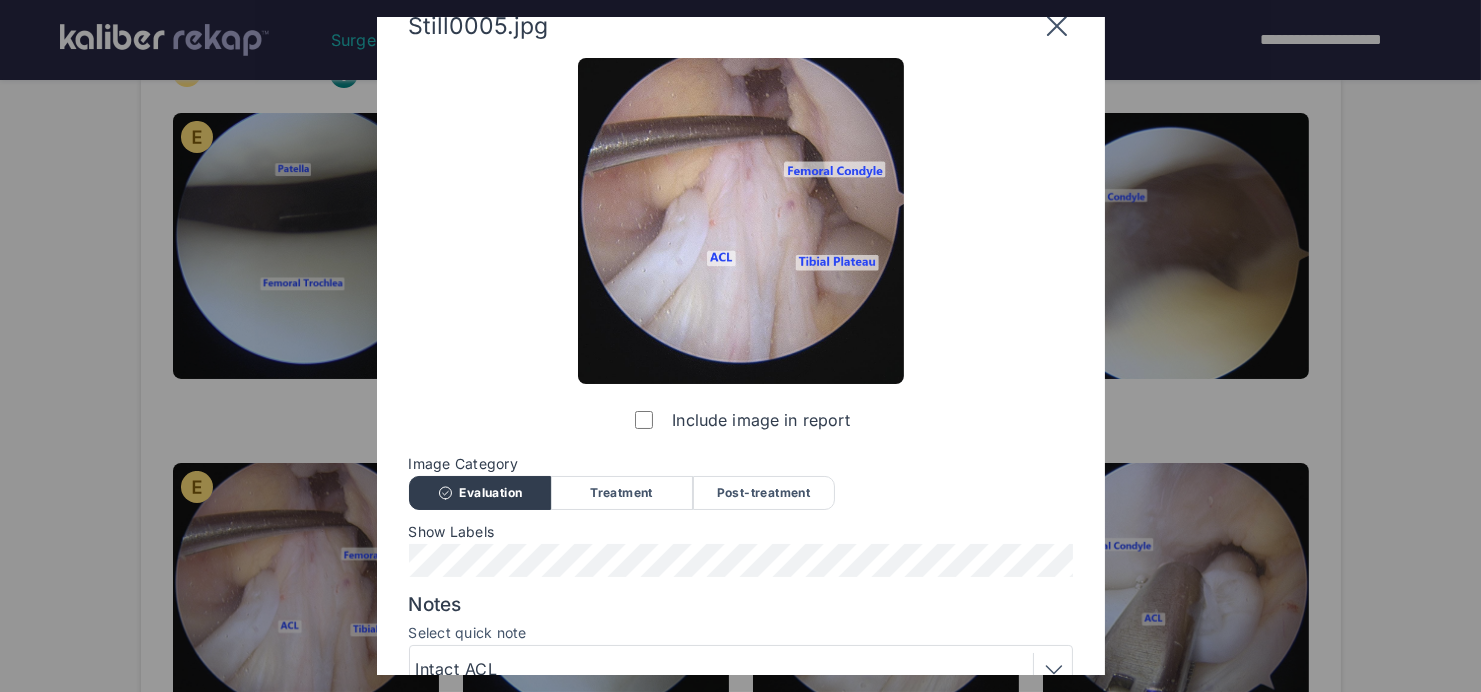scroll, scrollTop: 209, scrollLeft: 0, axis: vertical 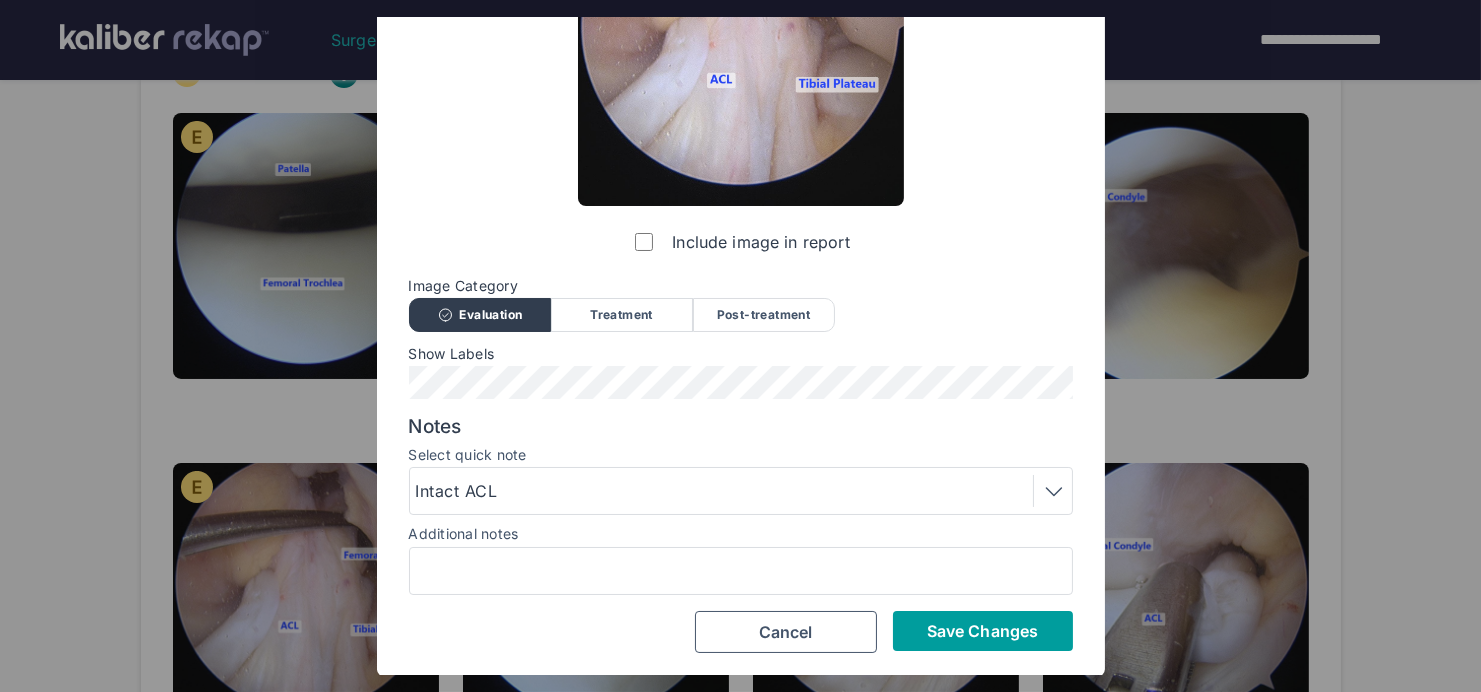 click on "Save Changes" at bounding box center (983, 631) 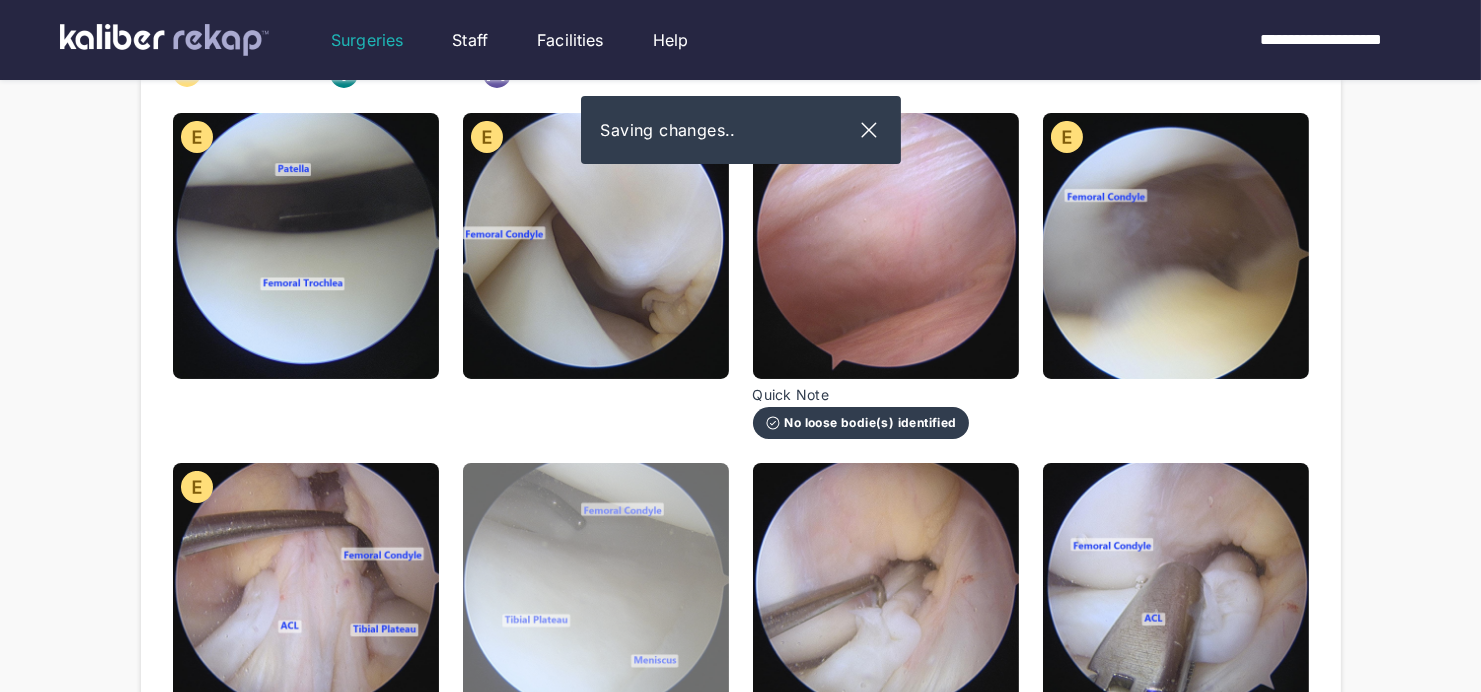 click at bounding box center [596, 596] 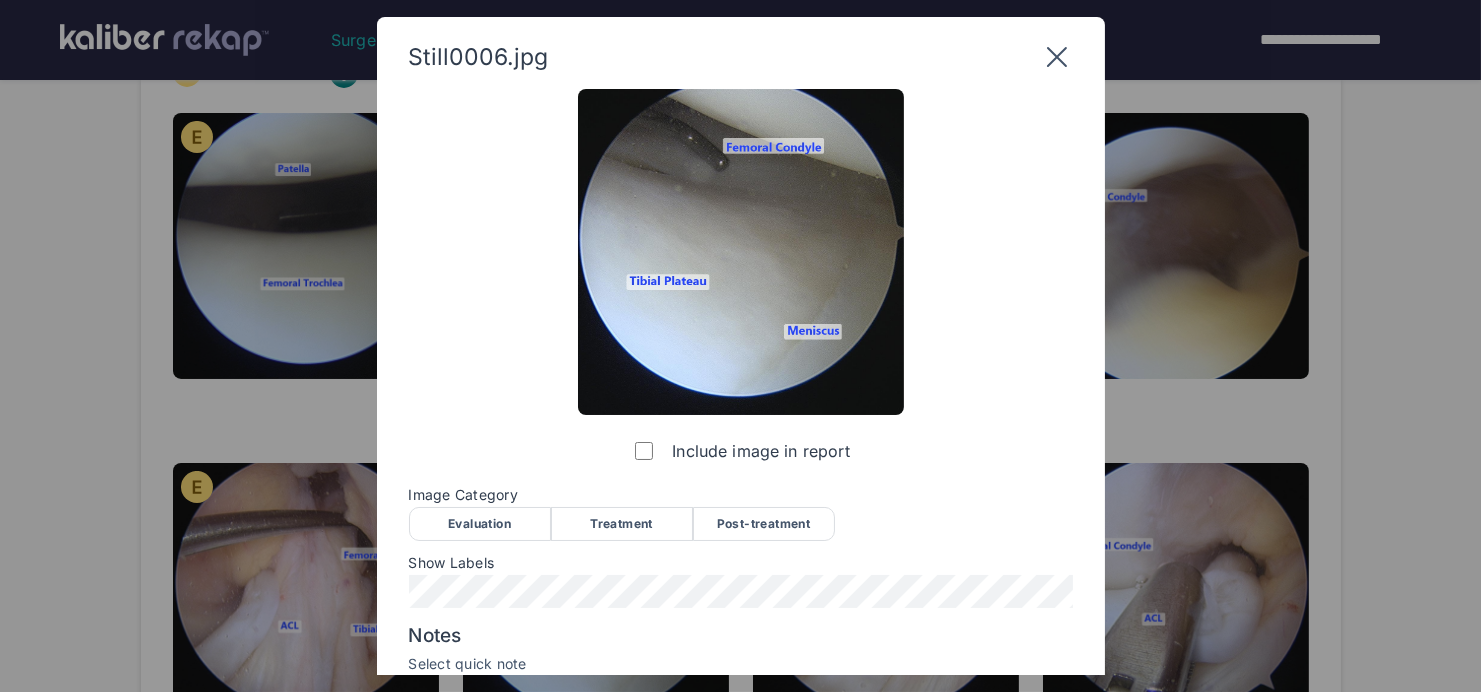 click on "Include image in report Image Category Evaluation Treatment Post-treatment Evaluation Treatment Post-treatment Show Labels Notes Select quick note Additional notes Save Changes Cancel" at bounding box center [741, 475] 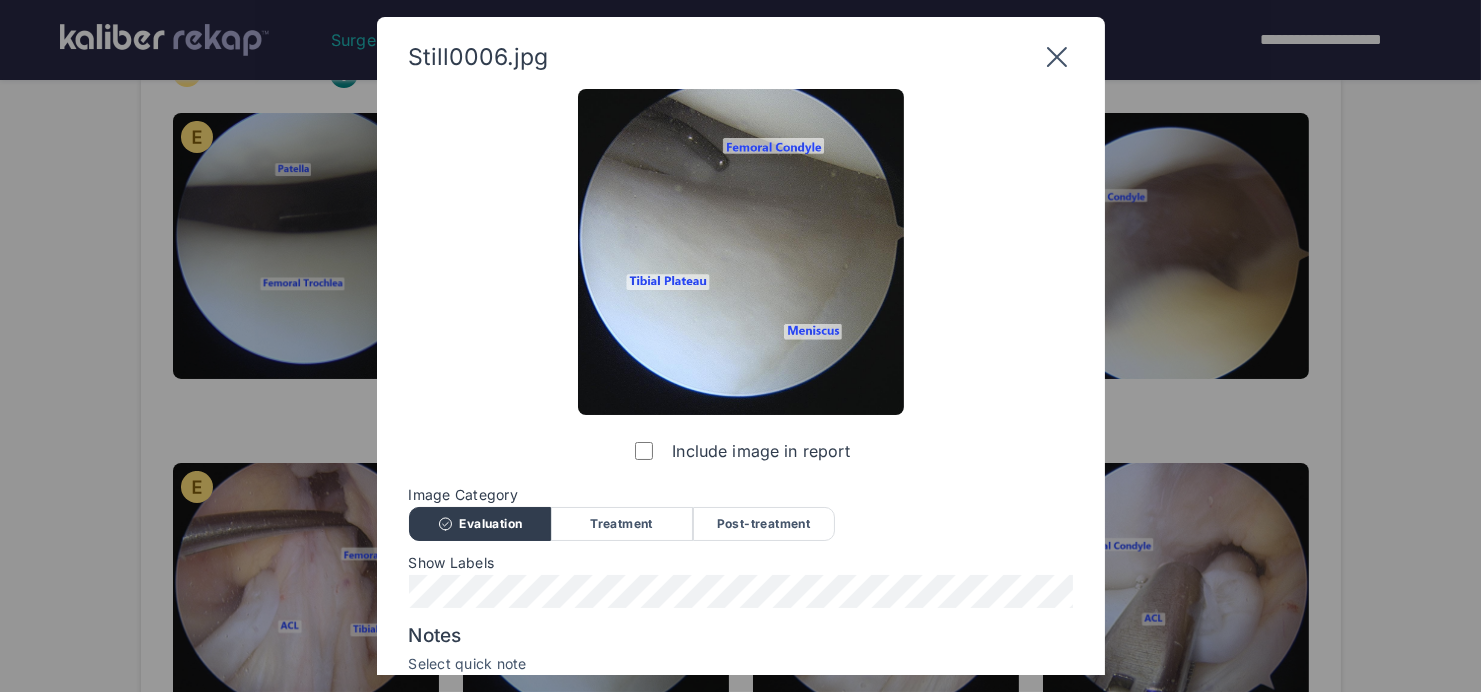 scroll, scrollTop: 201, scrollLeft: 0, axis: vertical 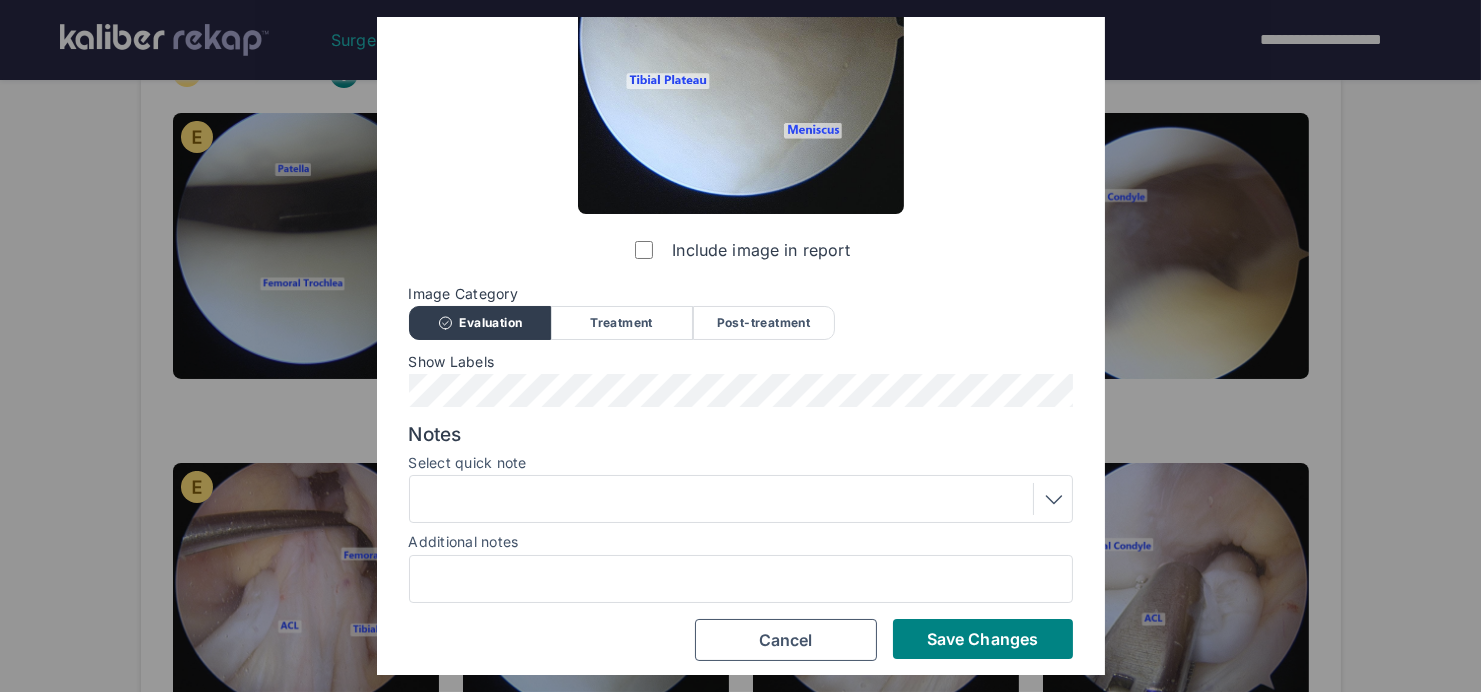 click on "Include image in report Image Category Evaluation Treatment Post-treatment Evaluation Treatment Post-treatment Show Labels Notes Select quick note Additional notes Save Changes Cancel" at bounding box center [741, 274] 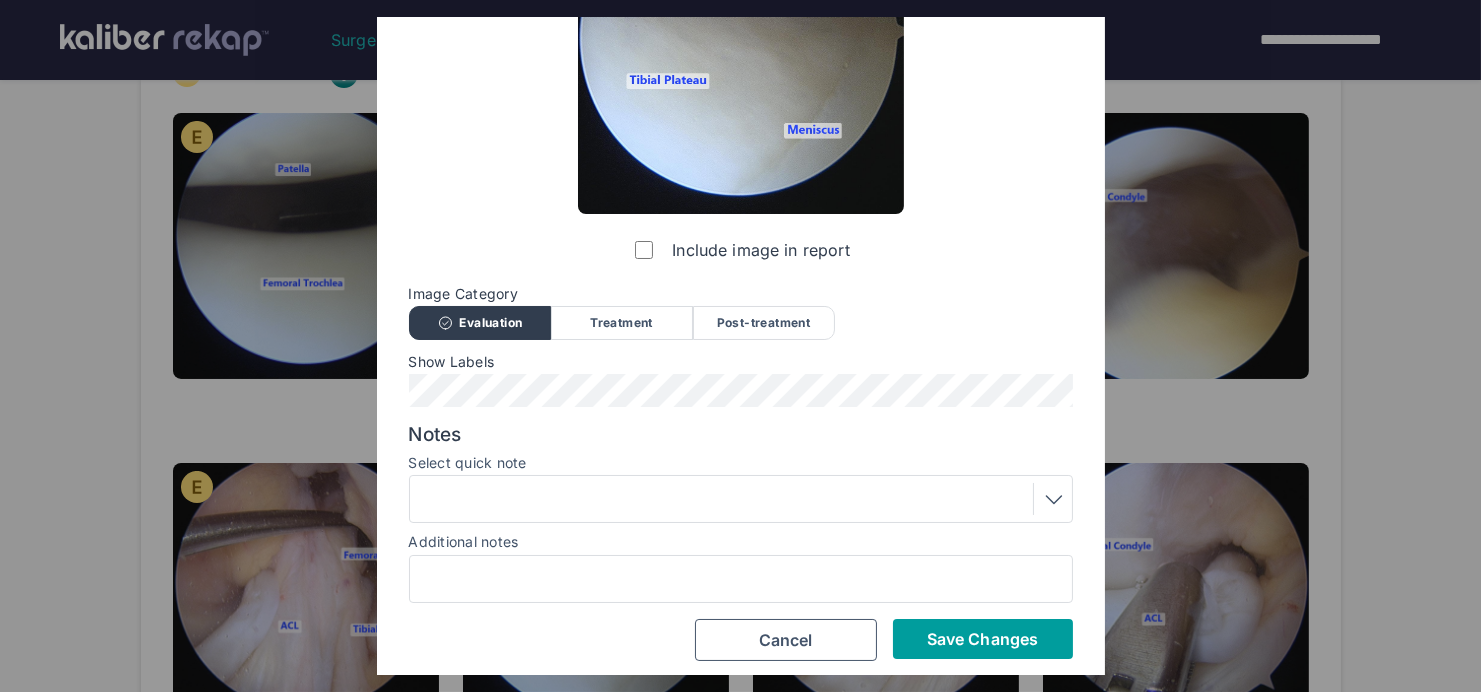 click on "Save Changes" at bounding box center (983, 639) 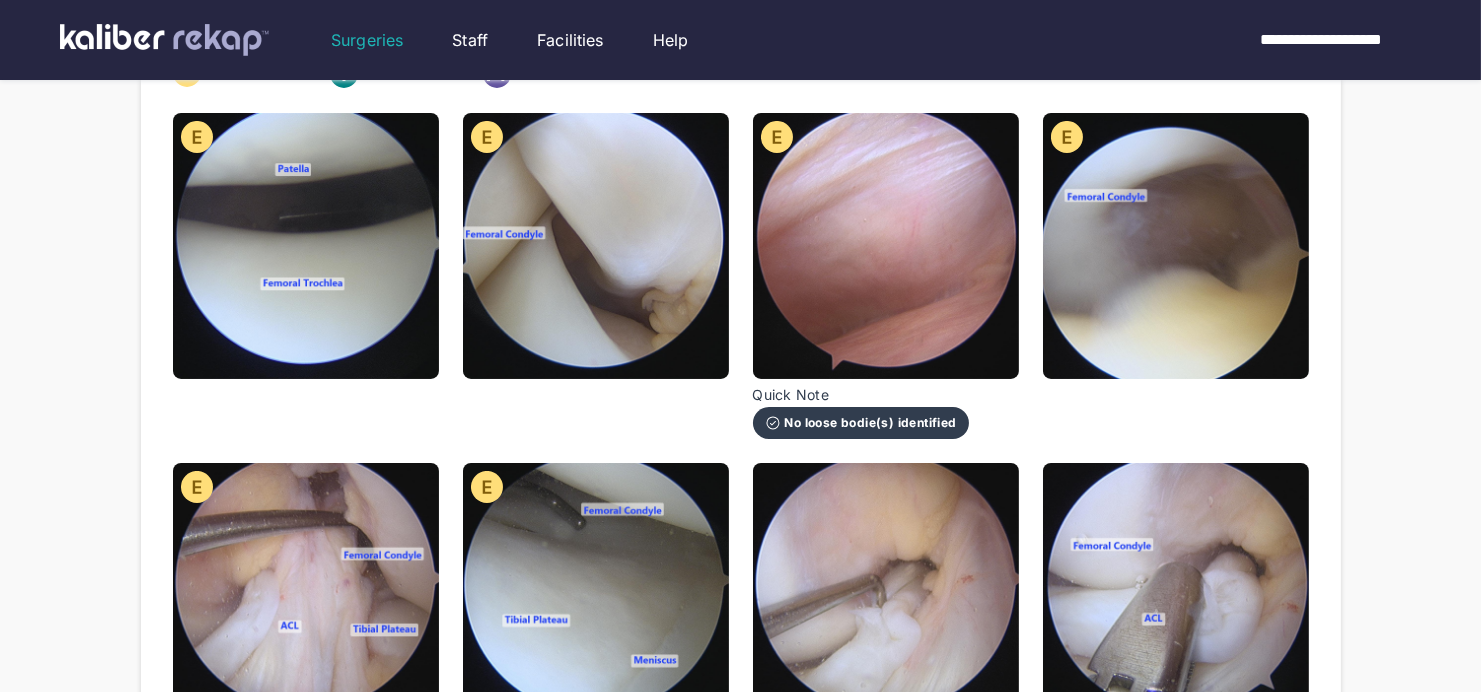 click at bounding box center [886, 596] 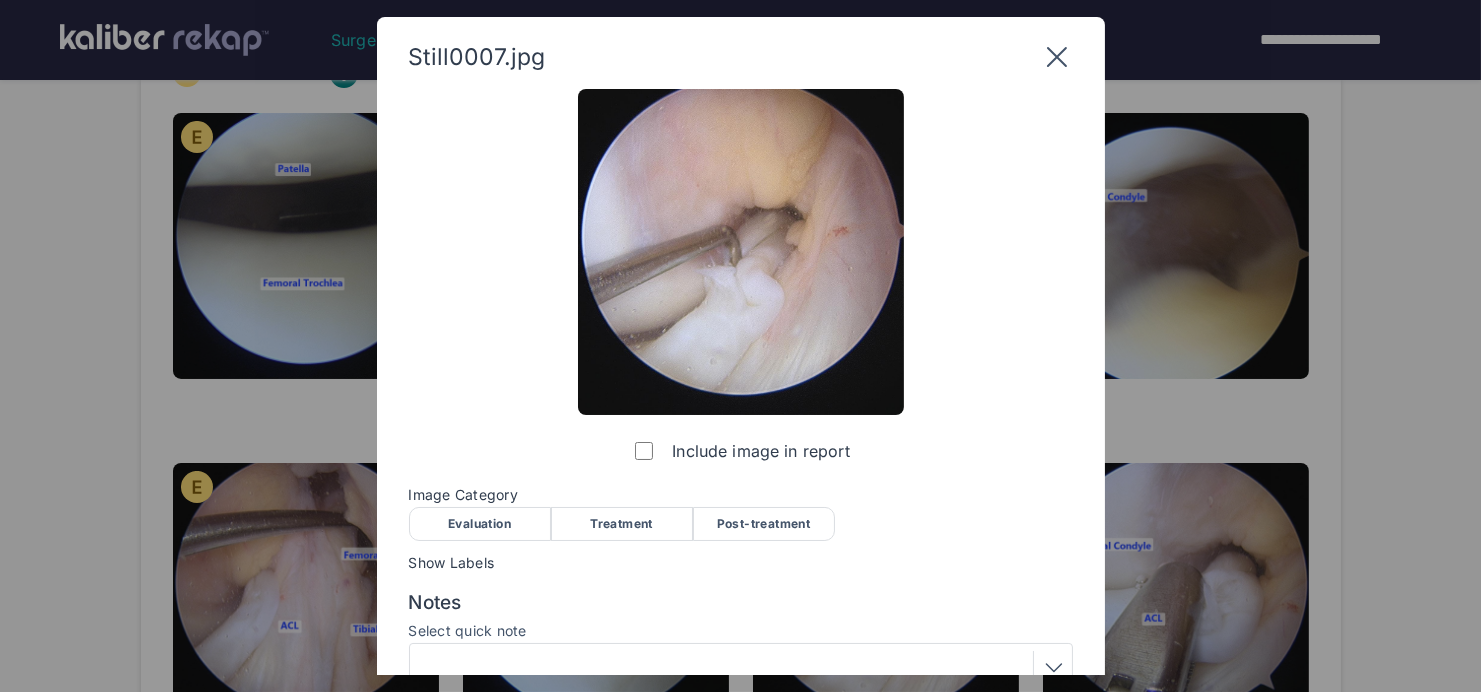 click 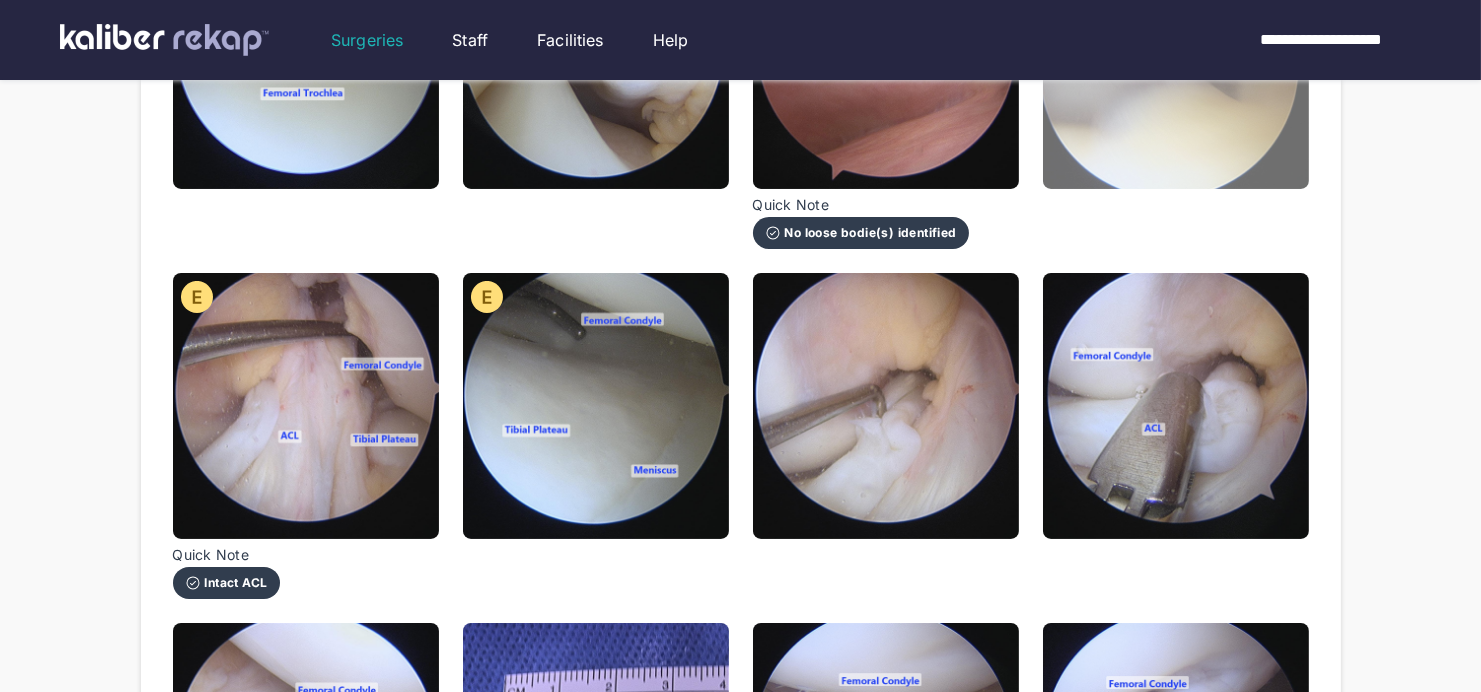 scroll, scrollTop: 584, scrollLeft: 0, axis: vertical 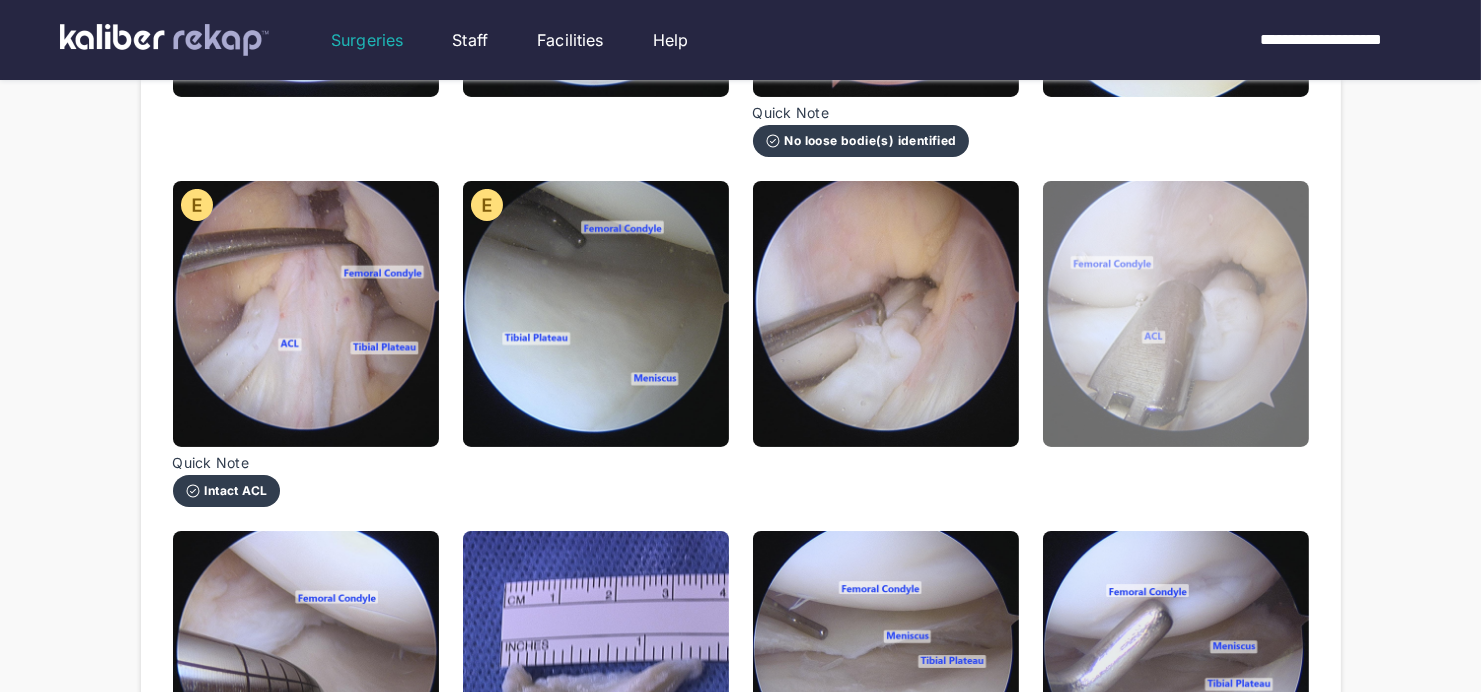 click at bounding box center [1176, 314] 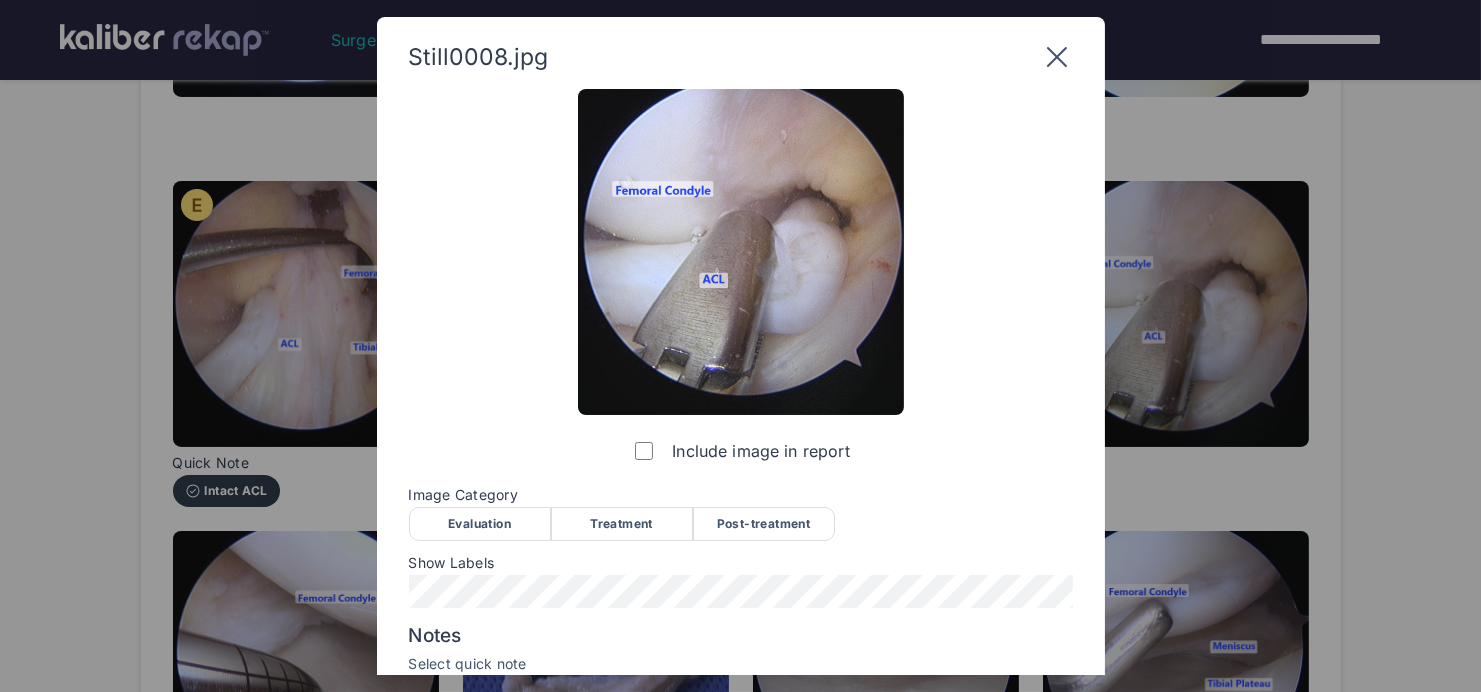 click on "Treatment" at bounding box center (622, 524) 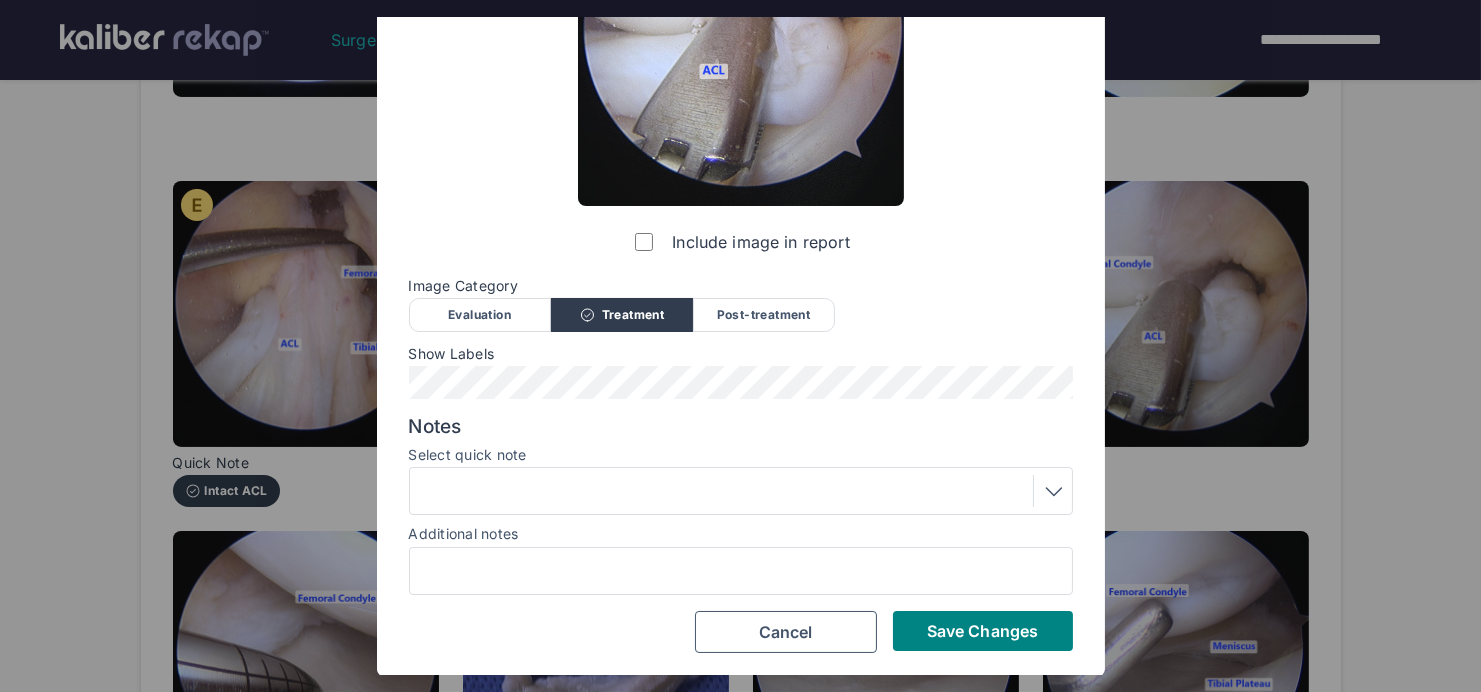 click at bounding box center (741, 491) 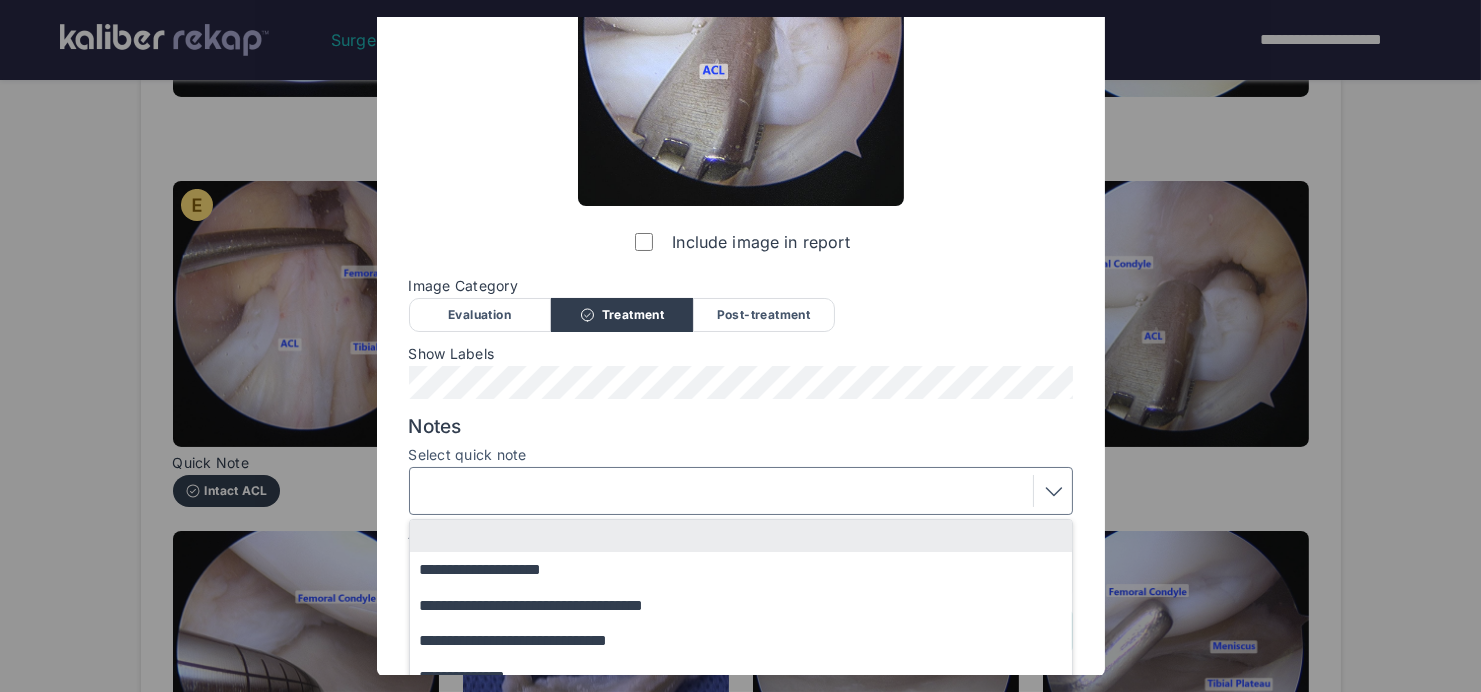scroll, scrollTop: 374, scrollLeft: 0, axis: vertical 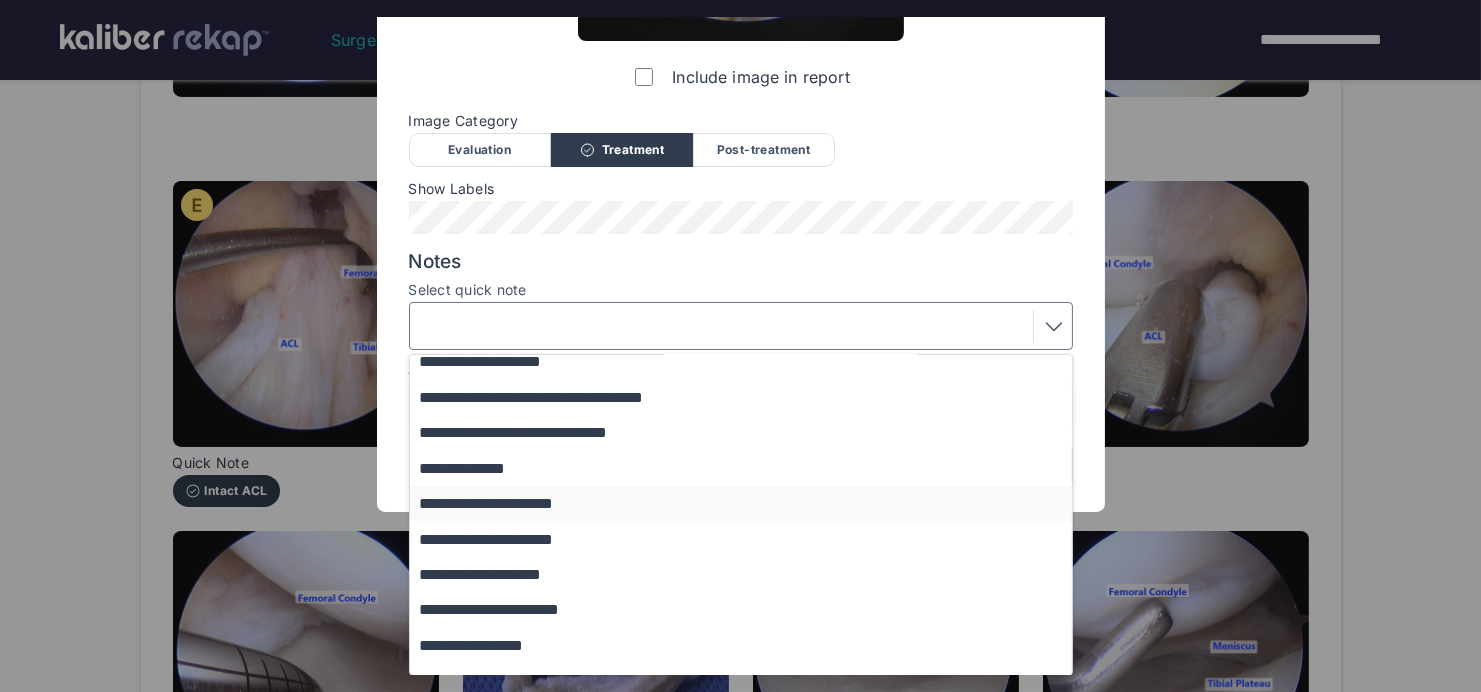 click on "**********" at bounding box center [750, 503] 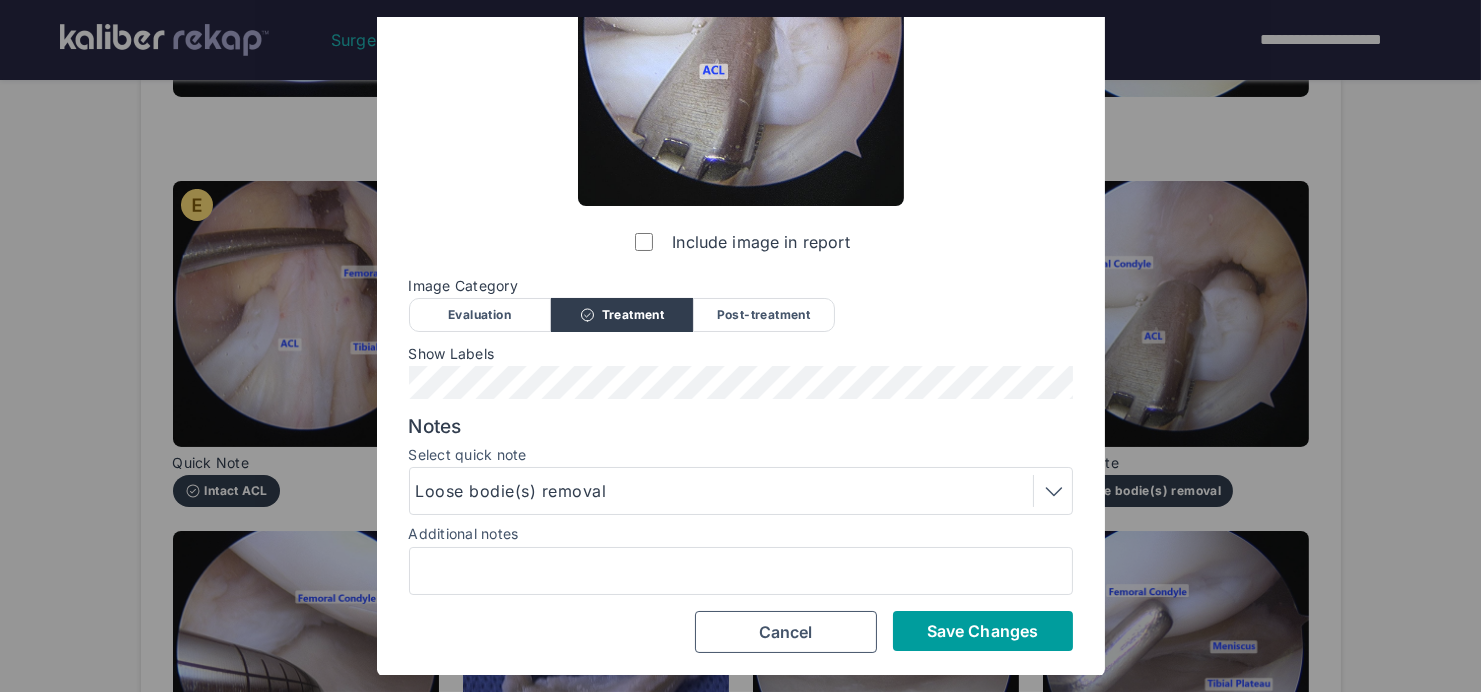 click on "Save Changes" at bounding box center [983, 631] 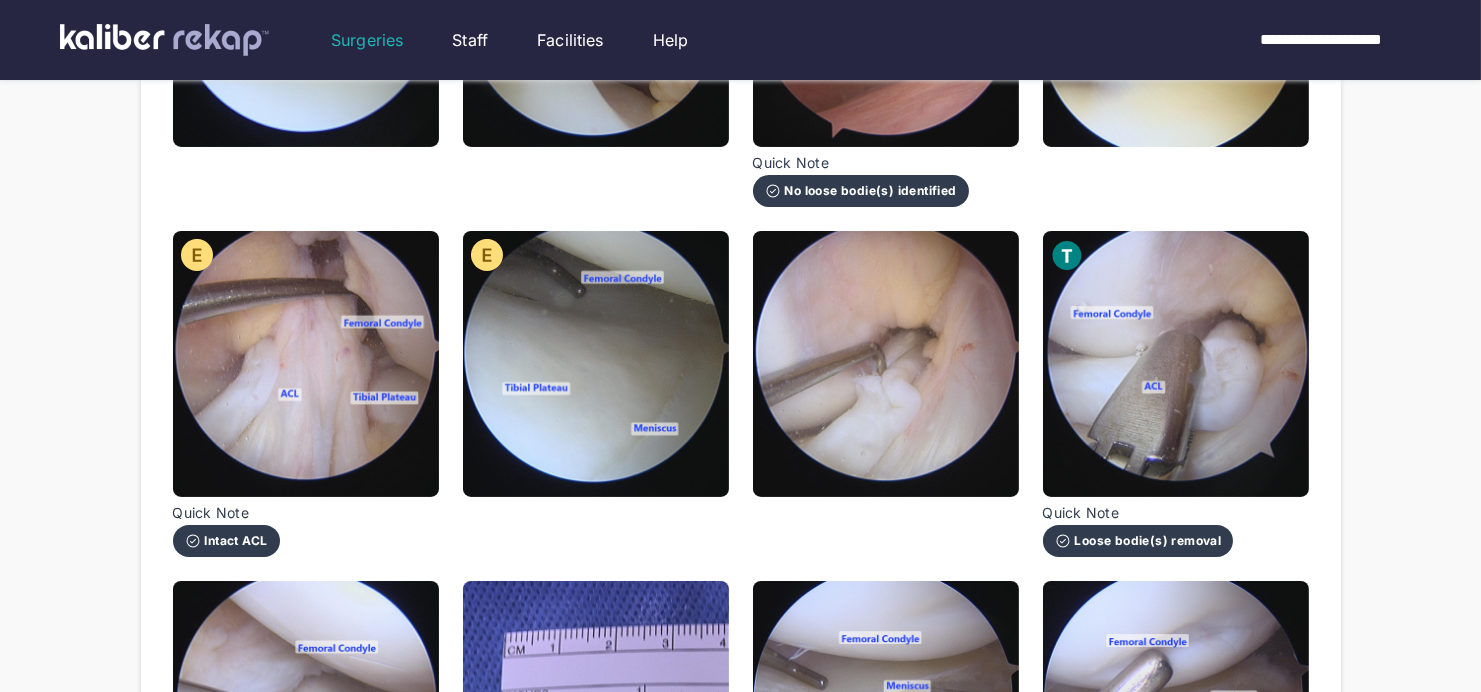 scroll, scrollTop: 463, scrollLeft: 0, axis: vertical 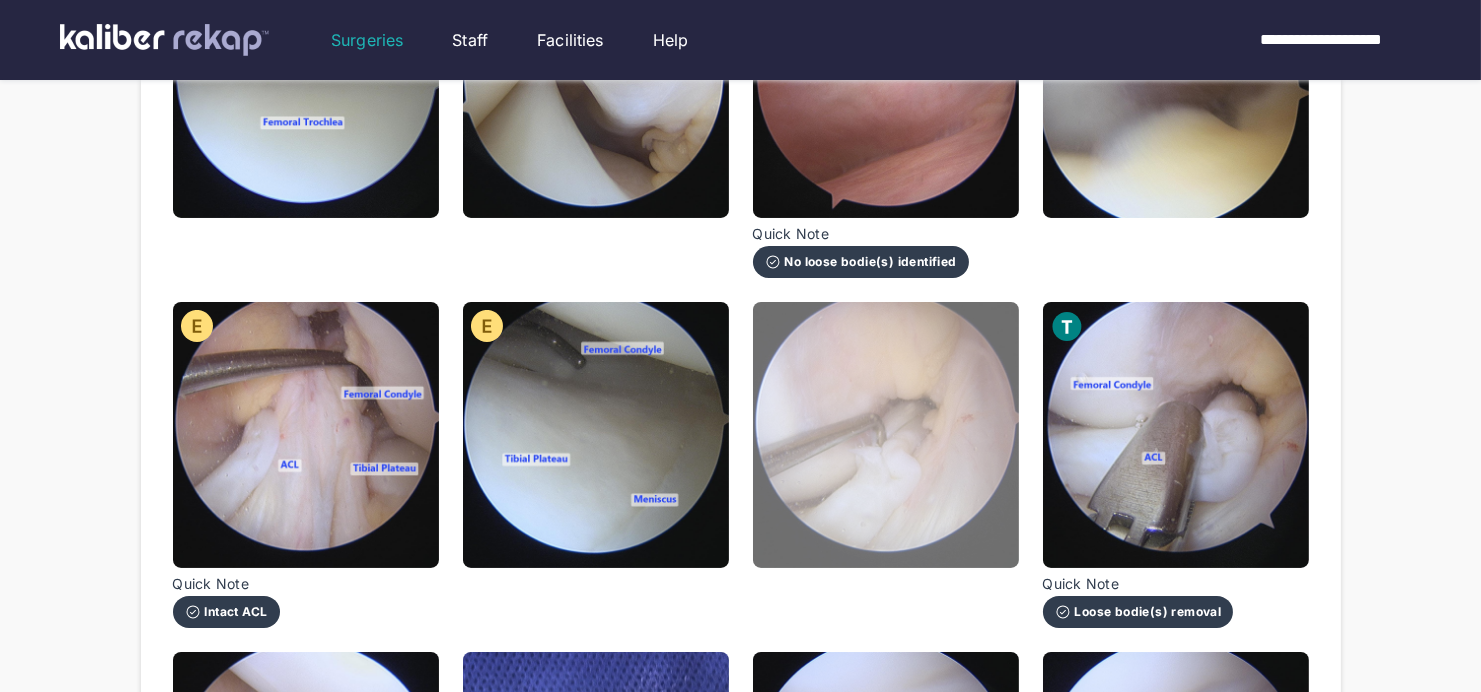 click at bounding box center [886, 435] 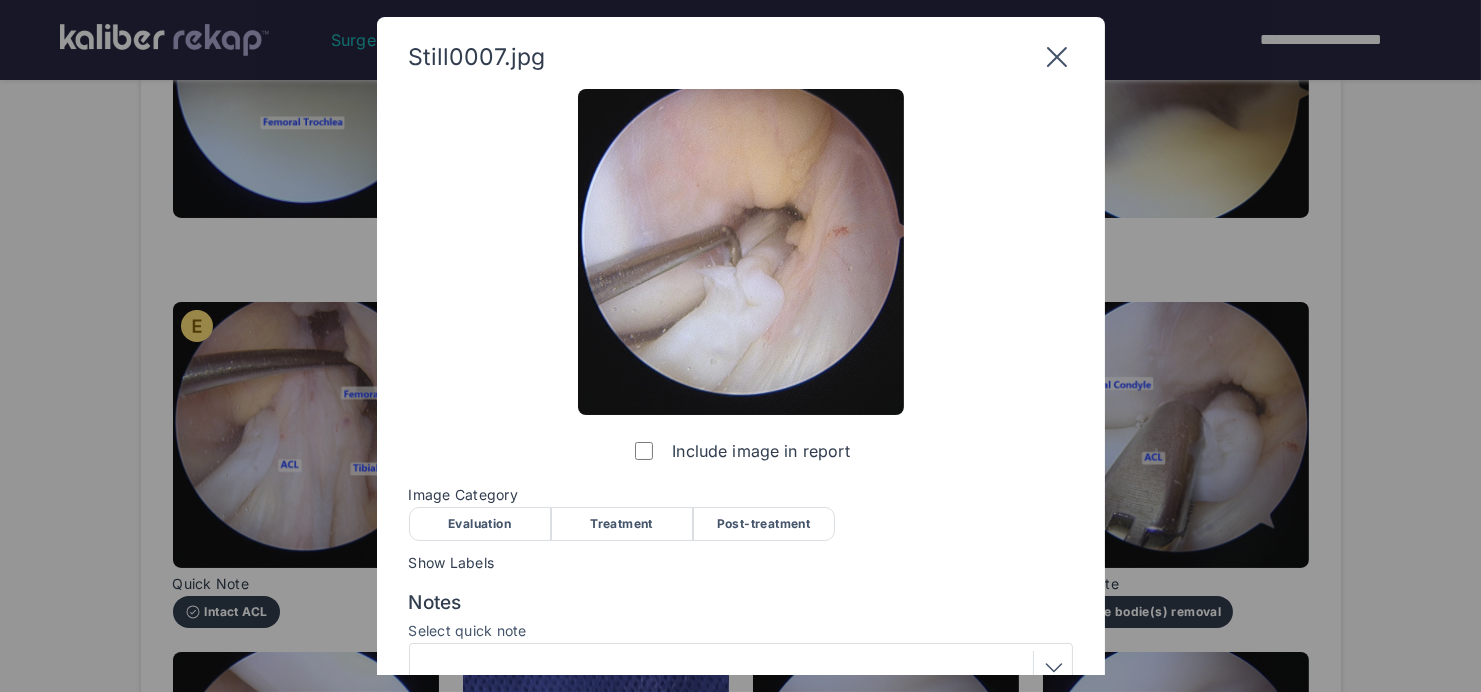 click on "Evaluation" at bounding box center [480, 524] 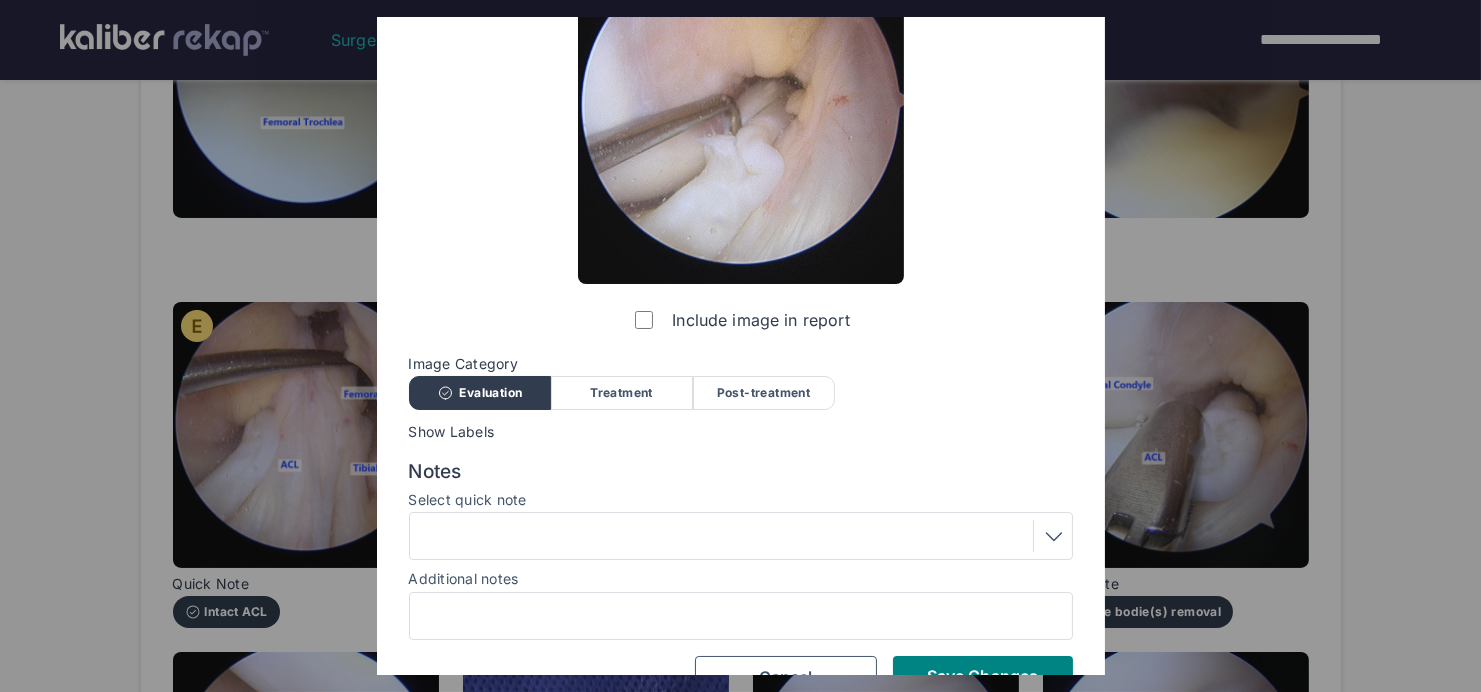 scroll, scrollTop: 176, scrollLeft: 0, axis: vertical 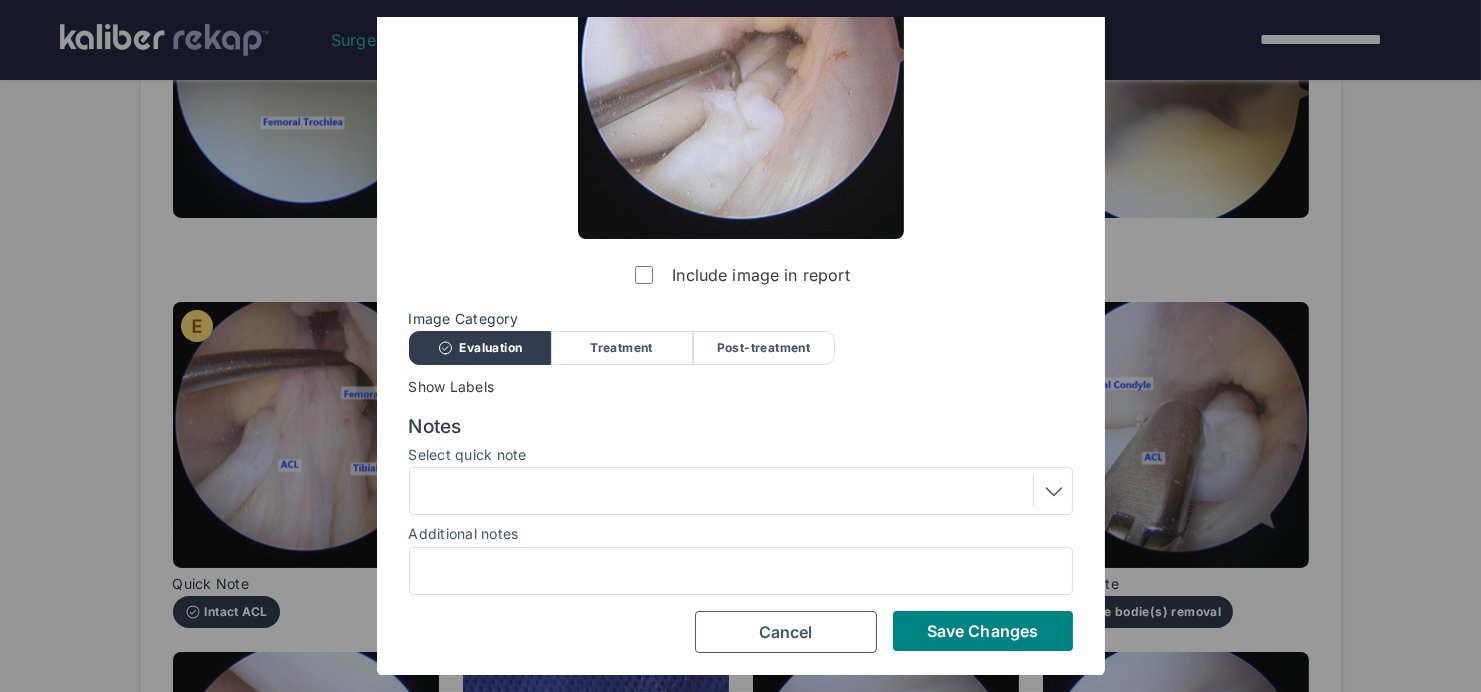click on "Select quick note" at bounding box center (741, 455) 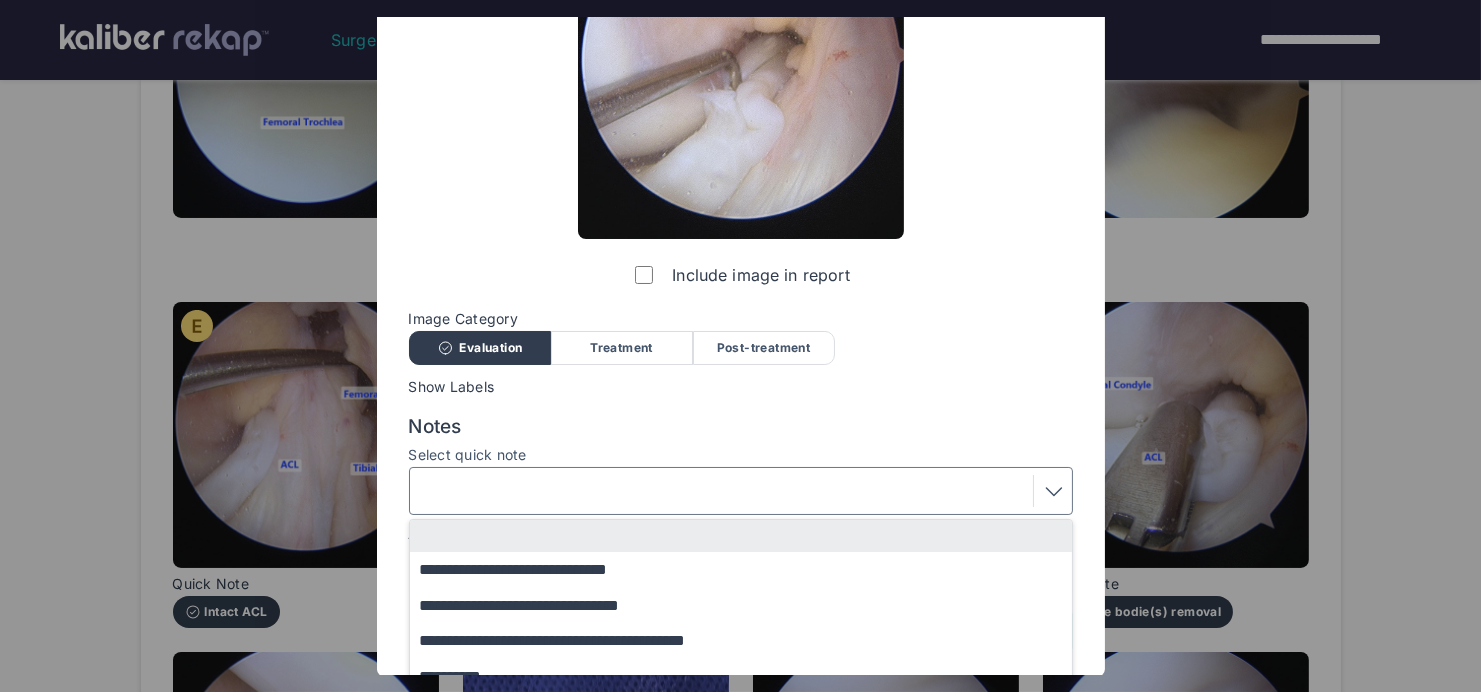 scroll, scrollTop: 301, scrollLeft: 0, axis: vertical 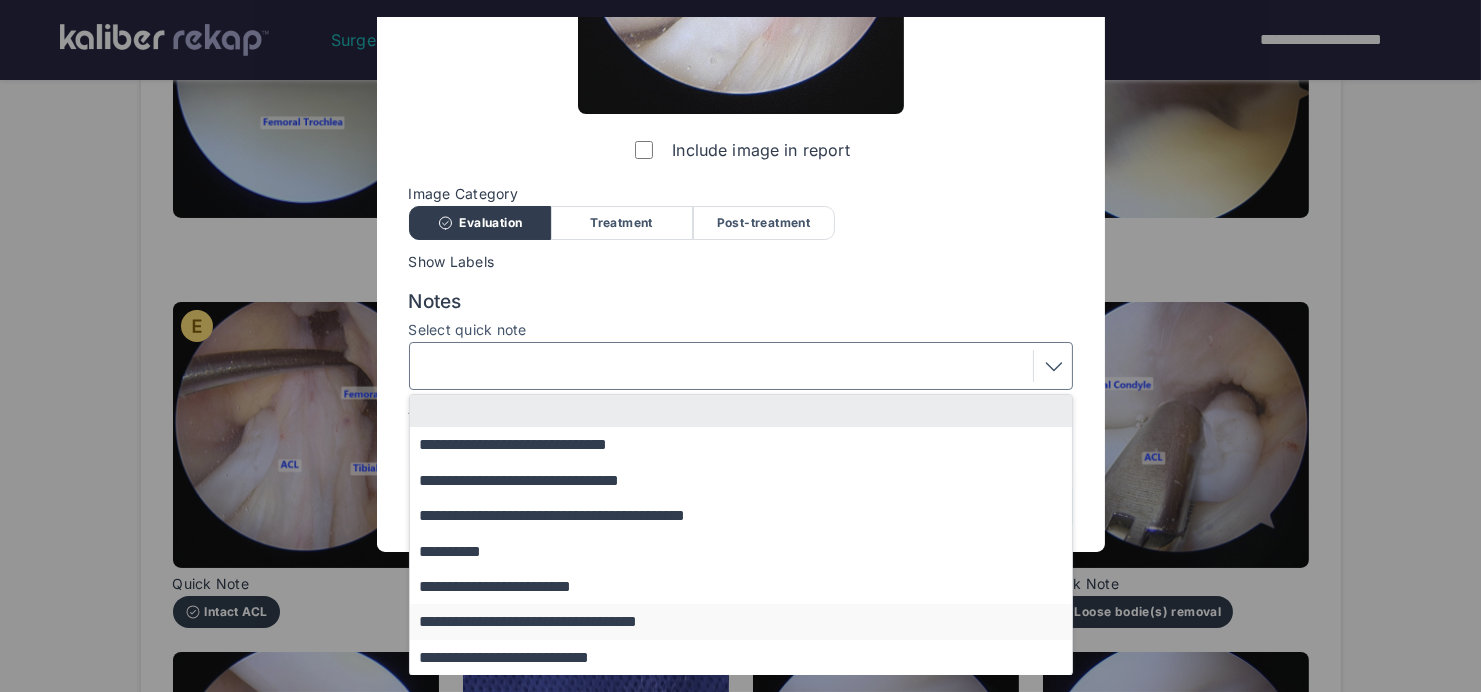 click on "**********" at bounding box center (750, 621) 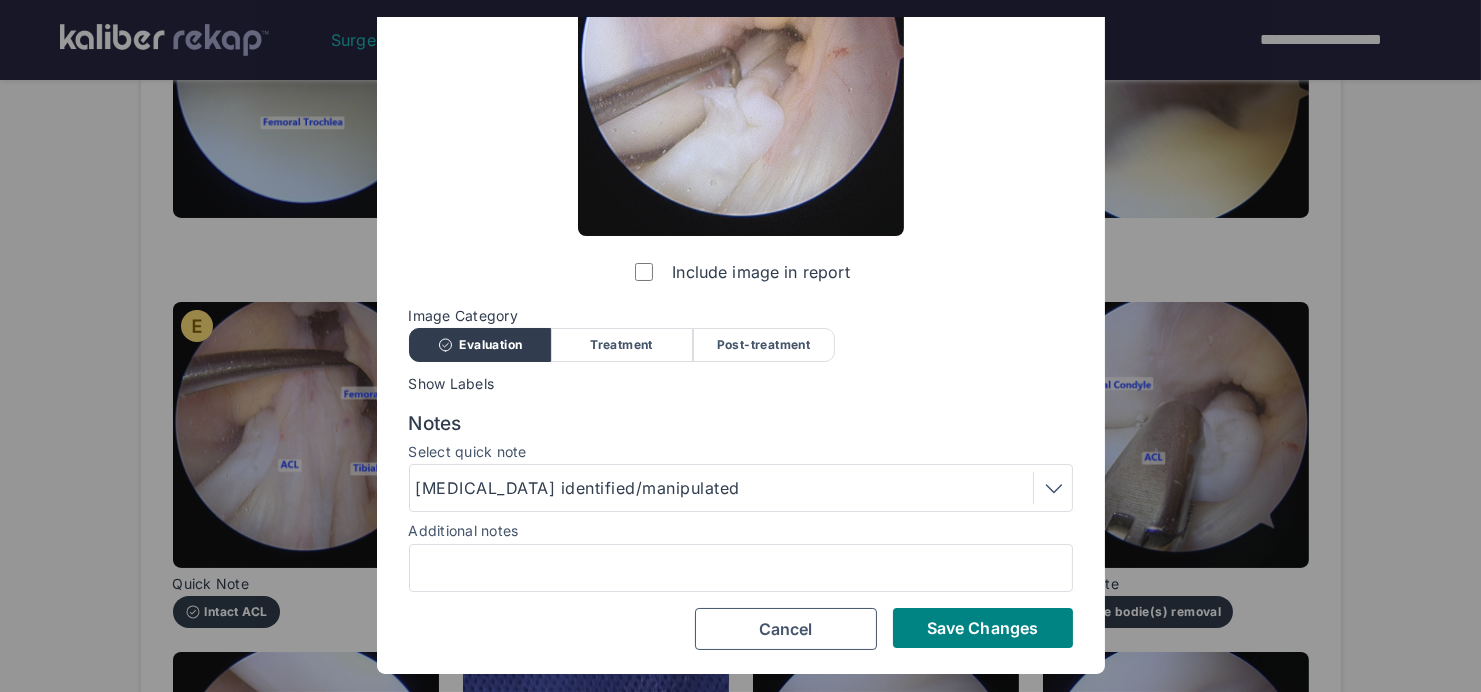 scroll, scrollTop: 176, scrollLeft: 0, axis: vertical 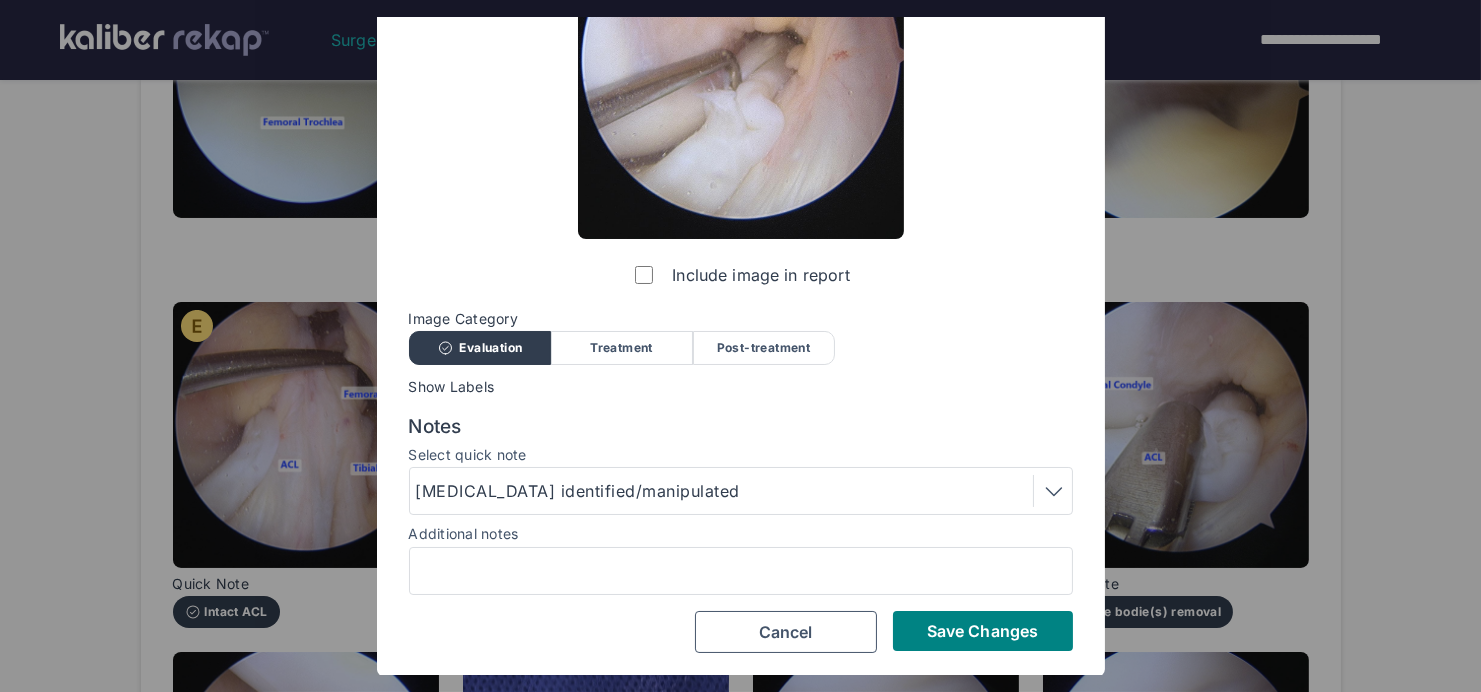 click on "Notes Select quick note Meniscus tear identified/manipulated Additional notes" at bounding box center [741, 505] 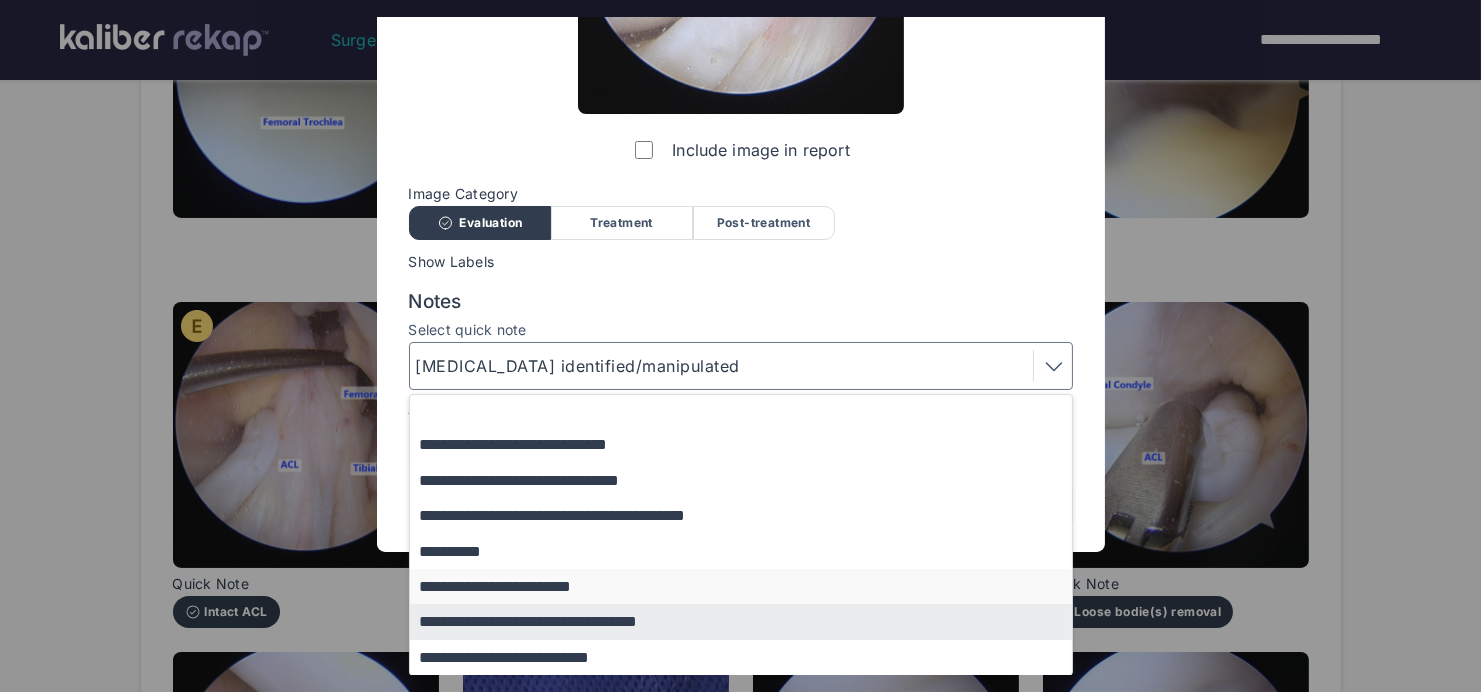 click on "**********" at bounding box center [750, 586] 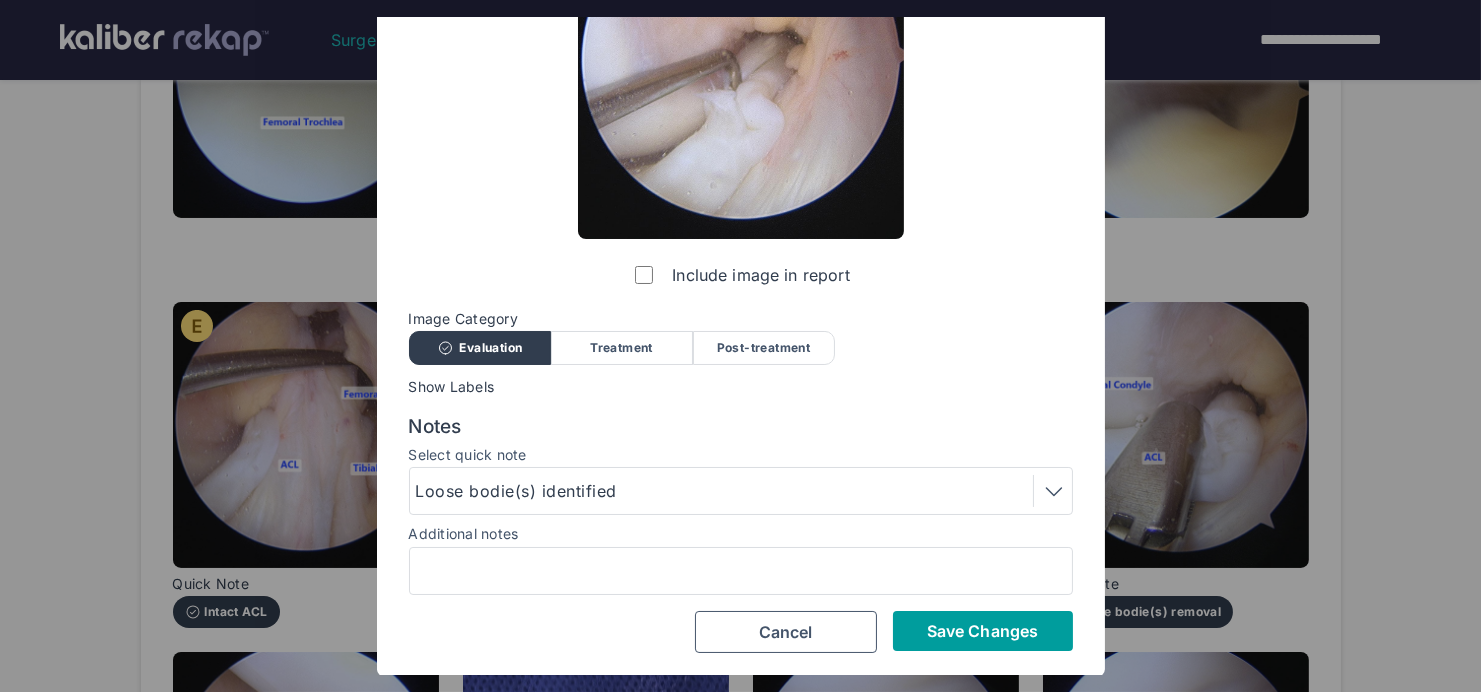 click on "Save Changes" at bounding box center (983, 631) 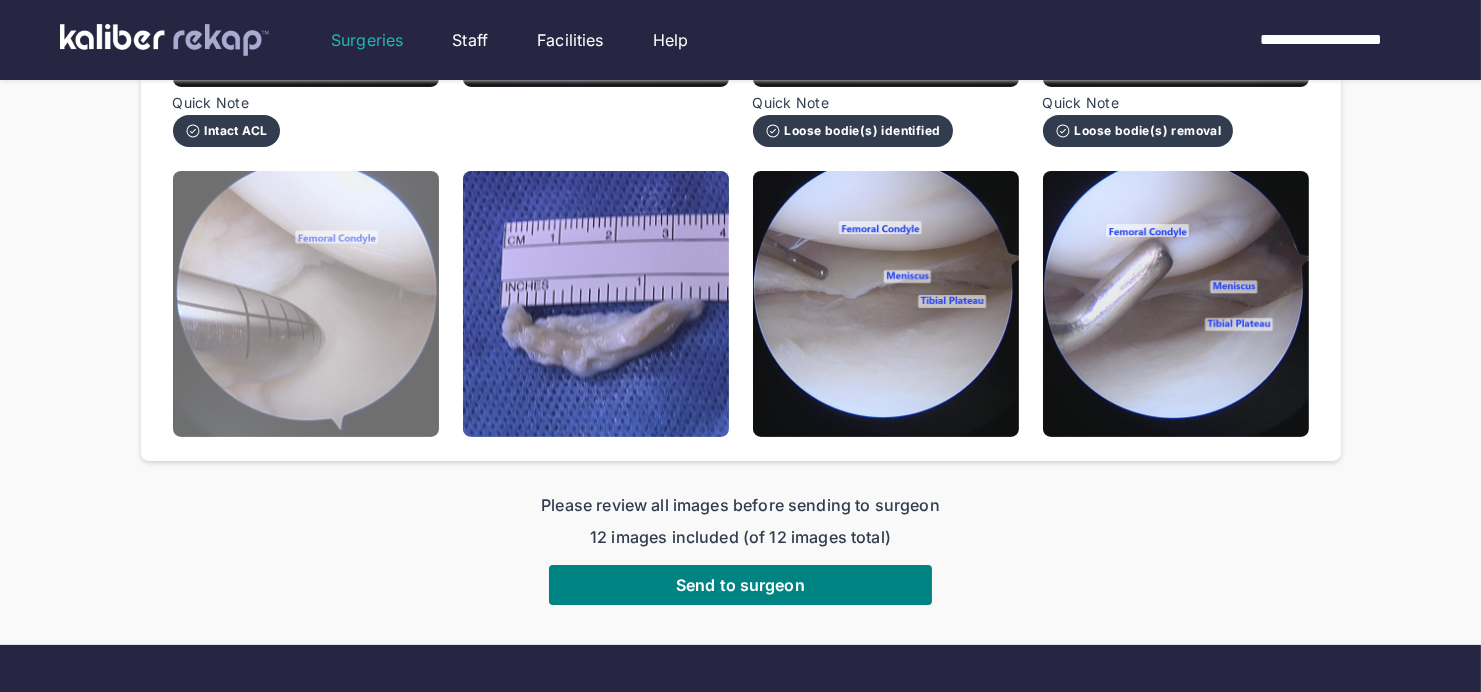 scroll, scrollTop: 945, scrollLeft: 0, axis: vertical 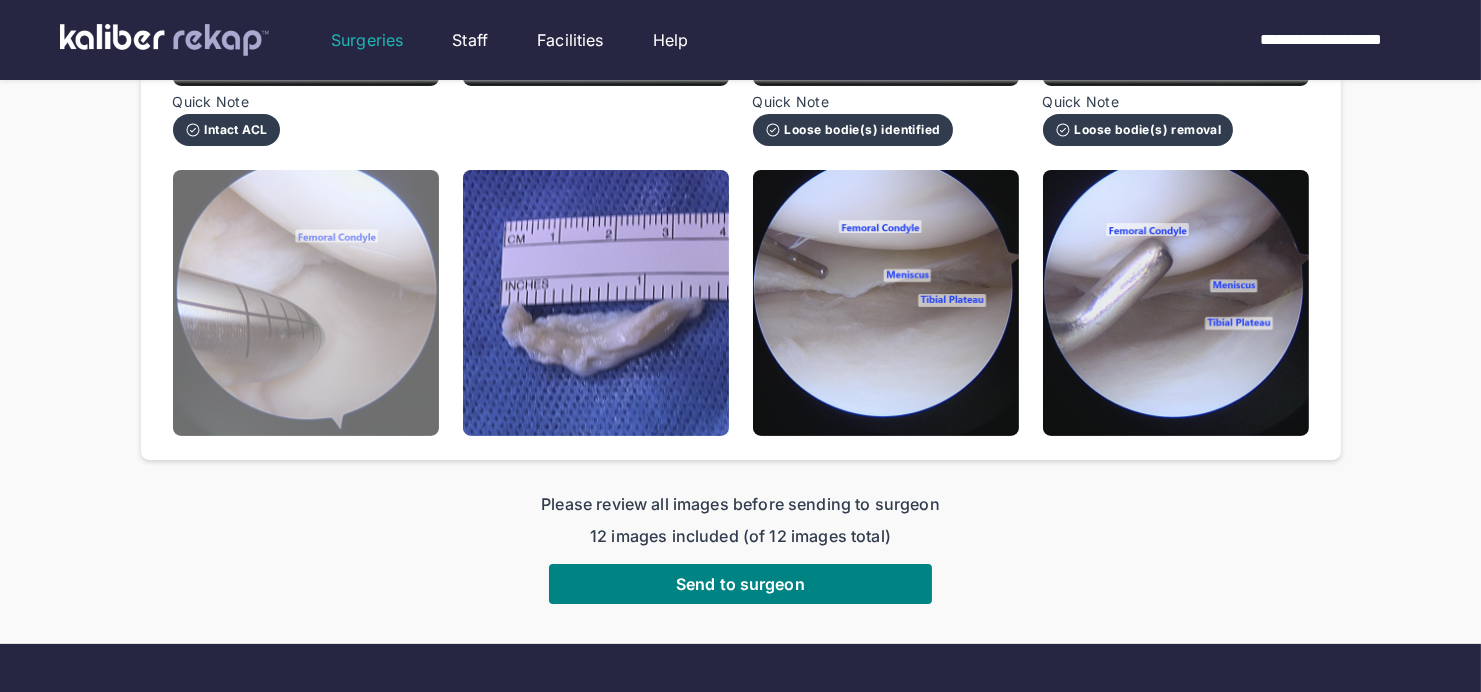 click at bounding box center (306, 303) 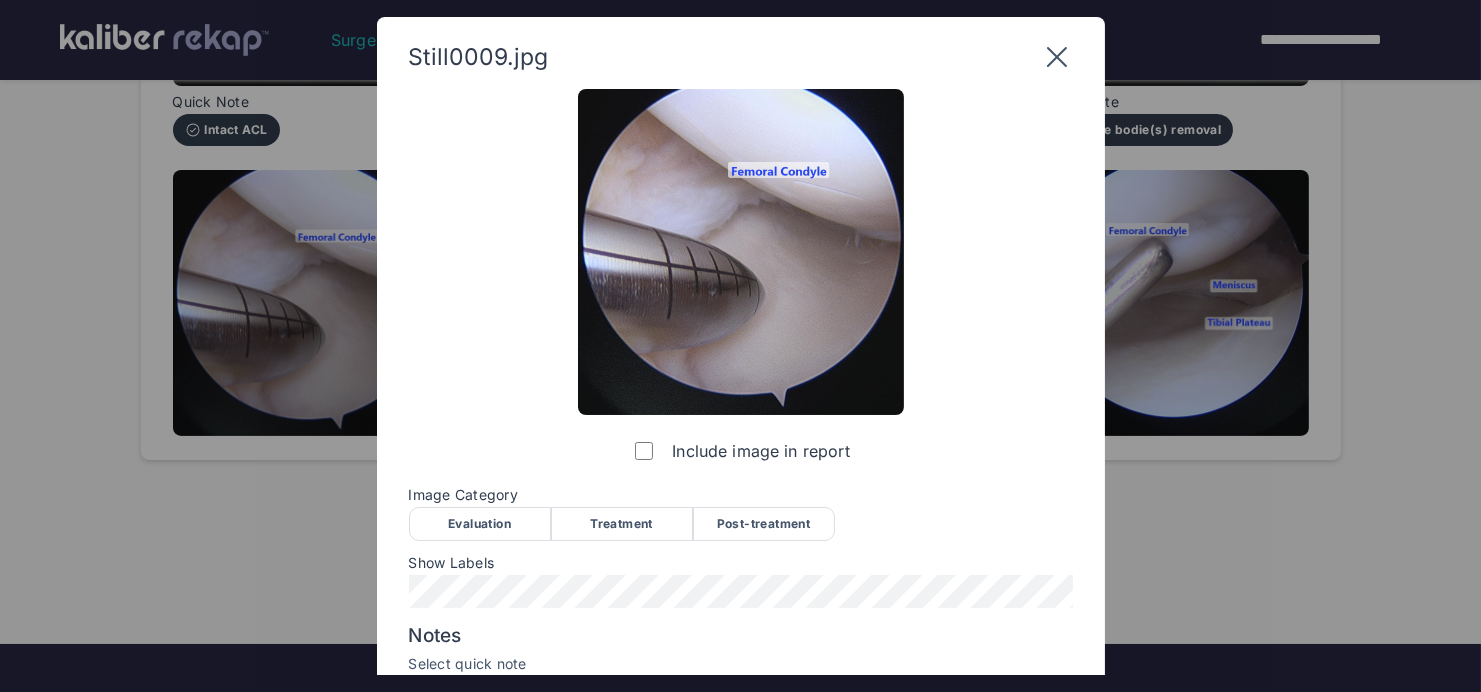 click on "Treatment" at bounding box center [622, 524] 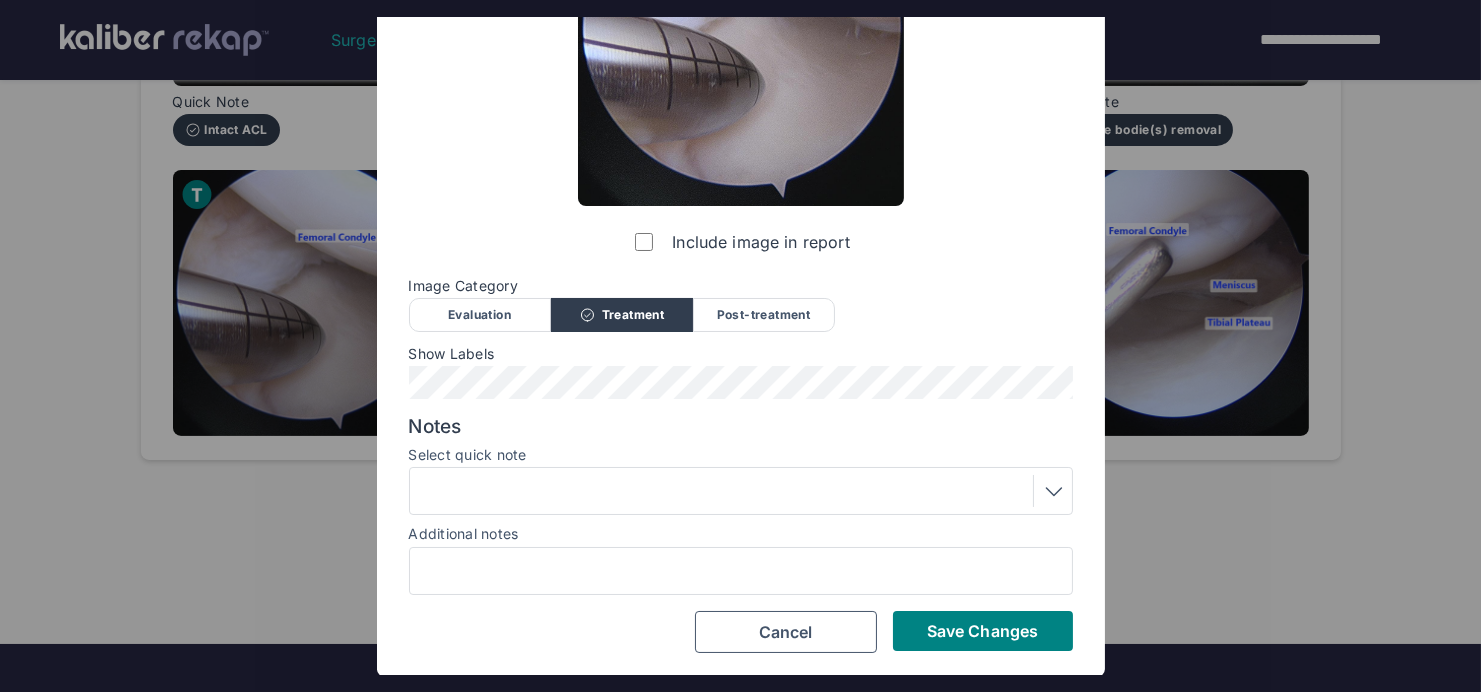 click at bounding box center (741, 491) 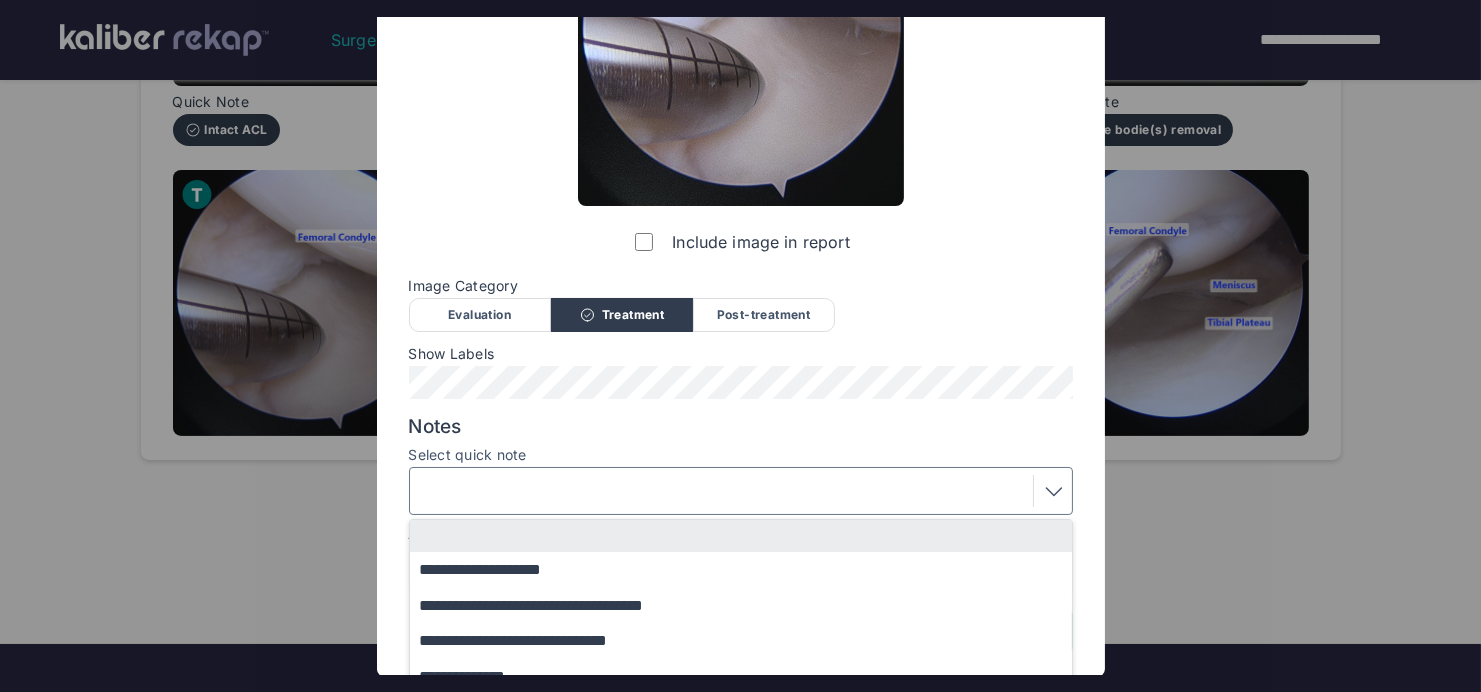scroll, scrollTop: 374, scrollLeft: 0, axis: vertical 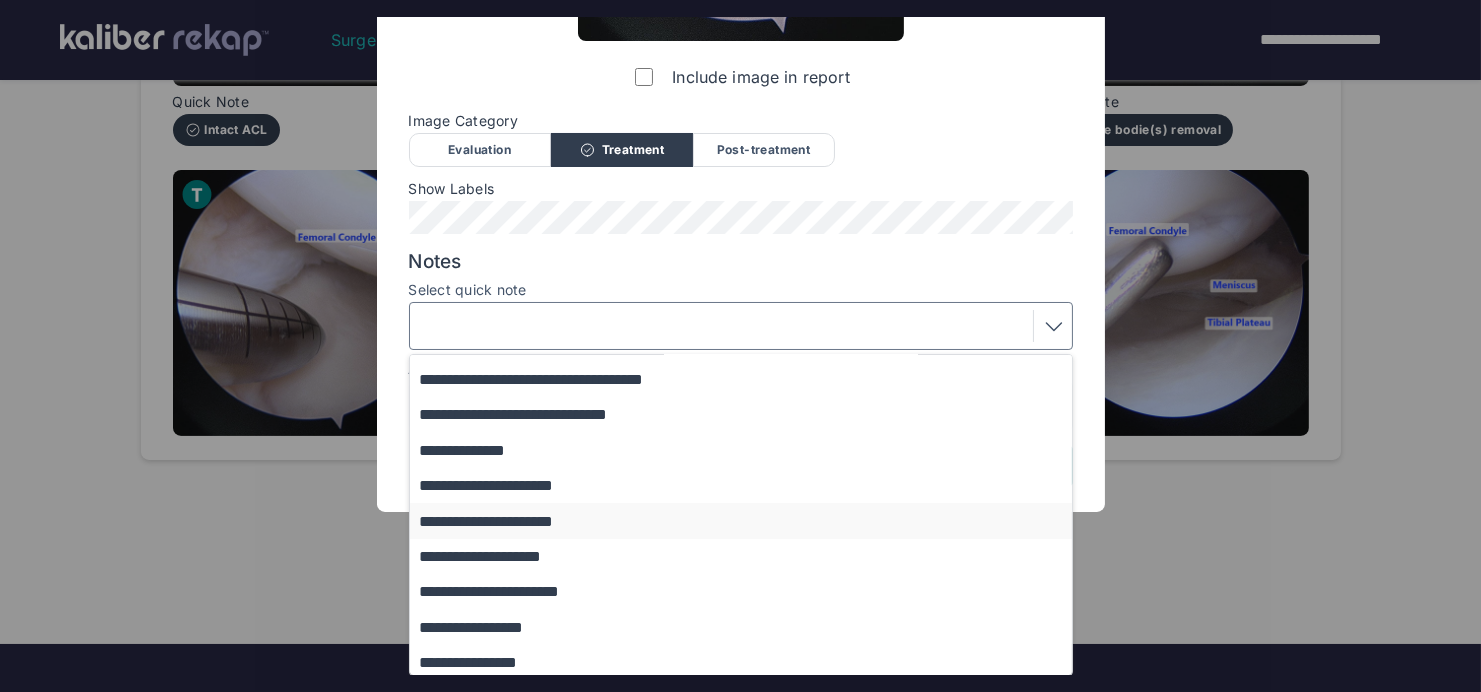 click on "**********" at bounding box center (750, 520) 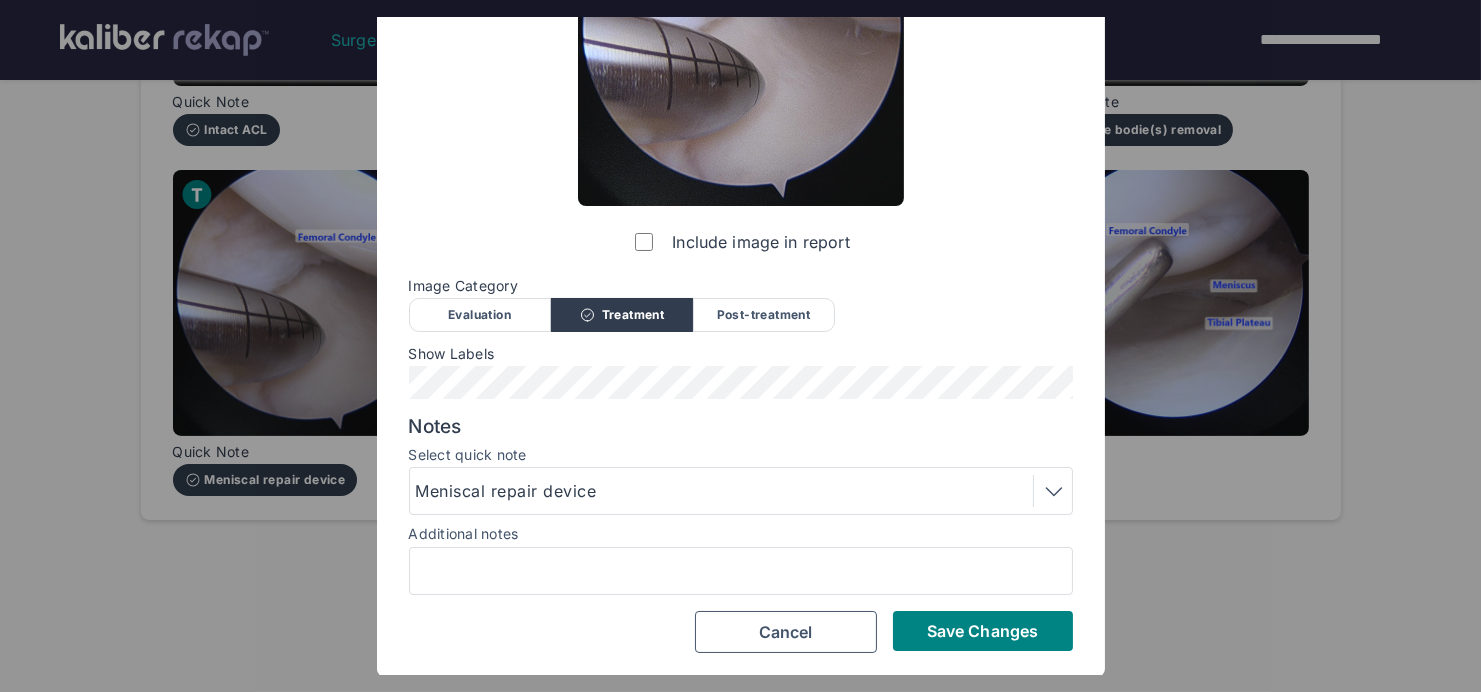 click on "Meniscal repair device" at bounding box center (509, 491) 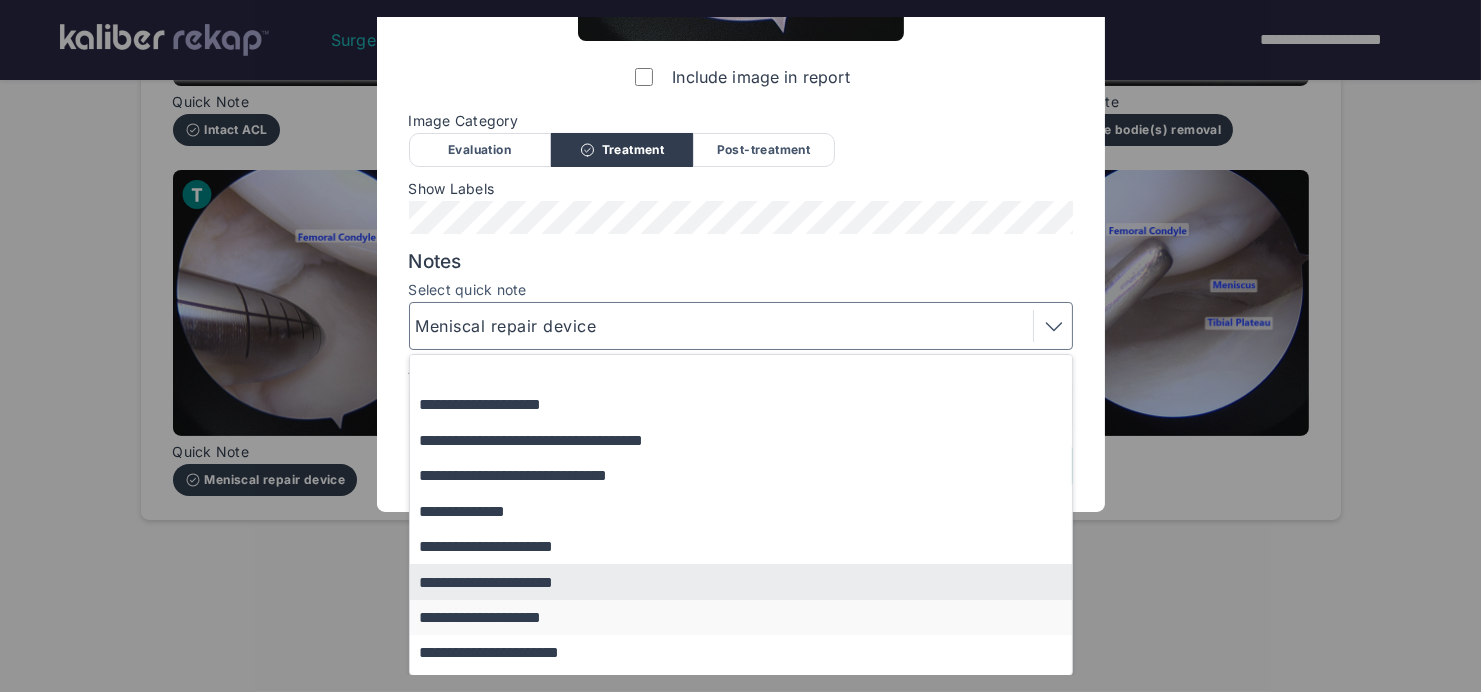 click on "**********" at bounding box center (750, 617) 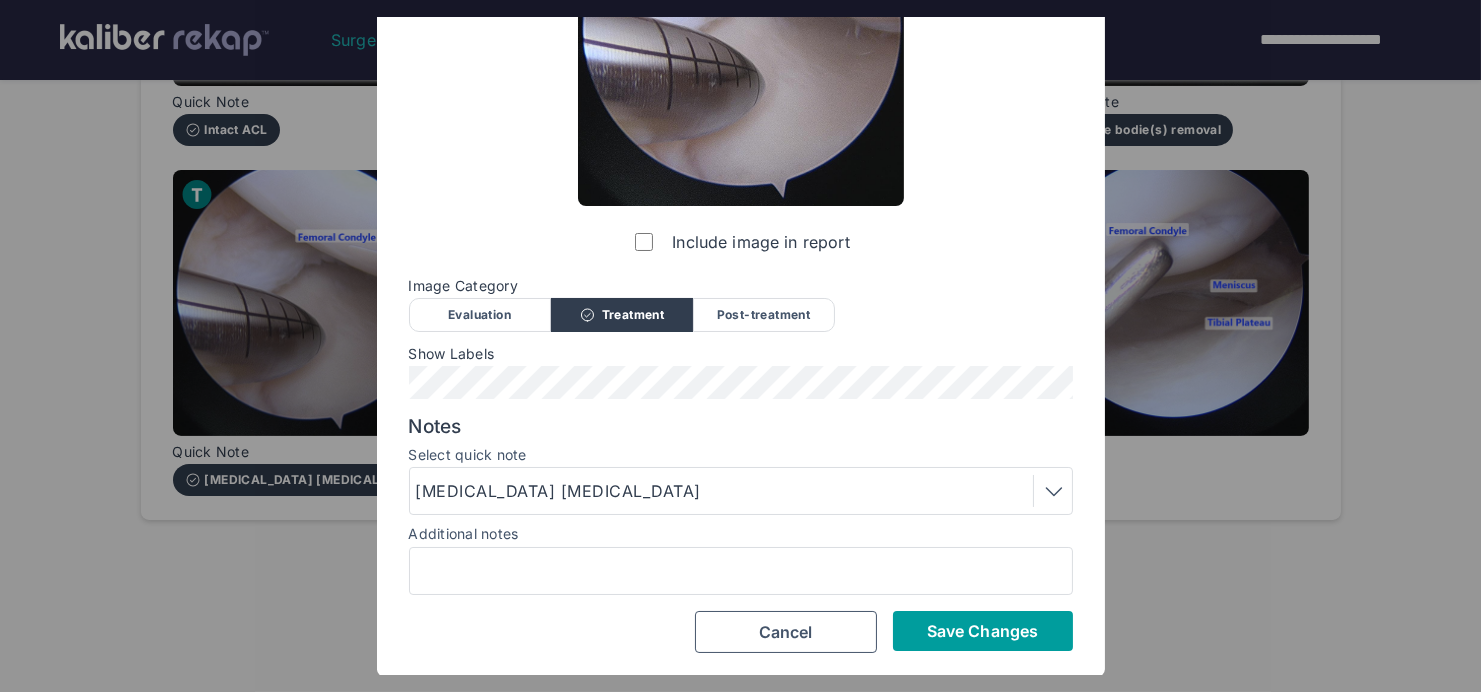 click on "Save Changes" at bounding box center [983, 631] 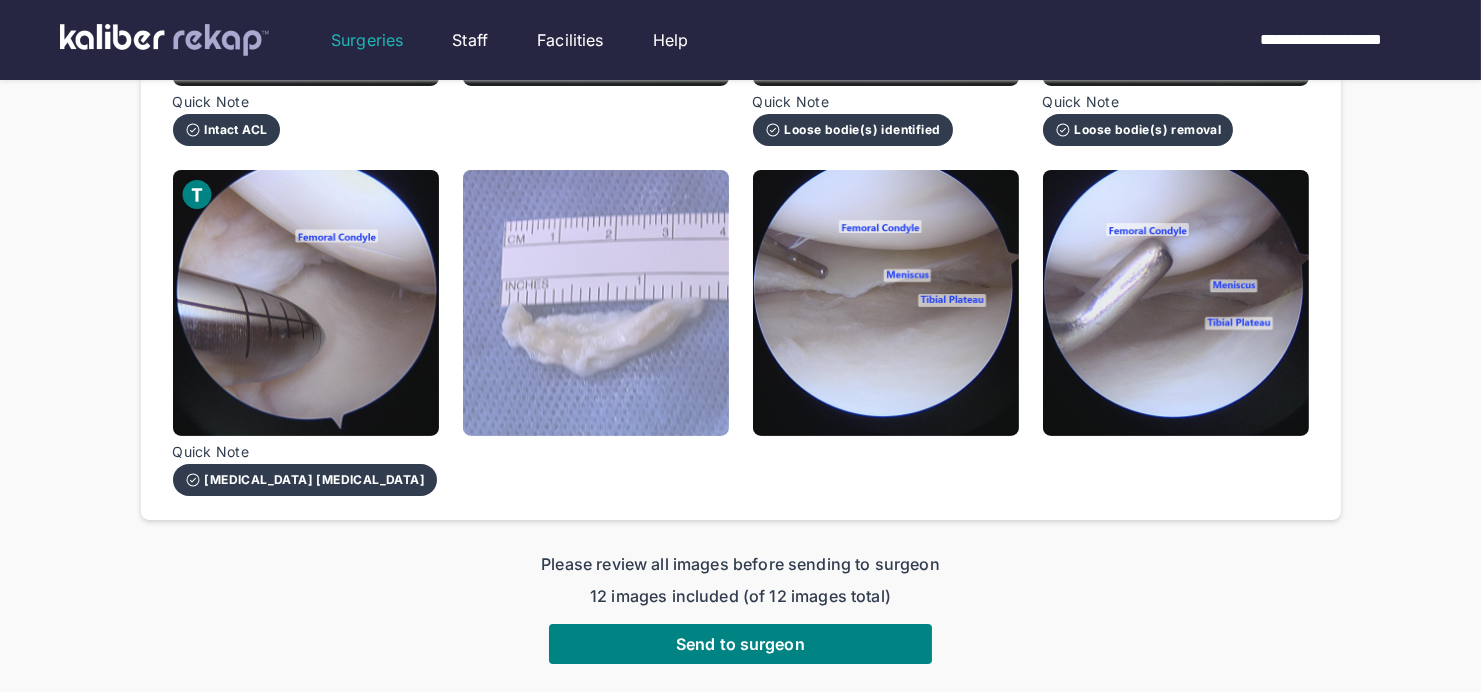 click at bounding box center [596, 303] 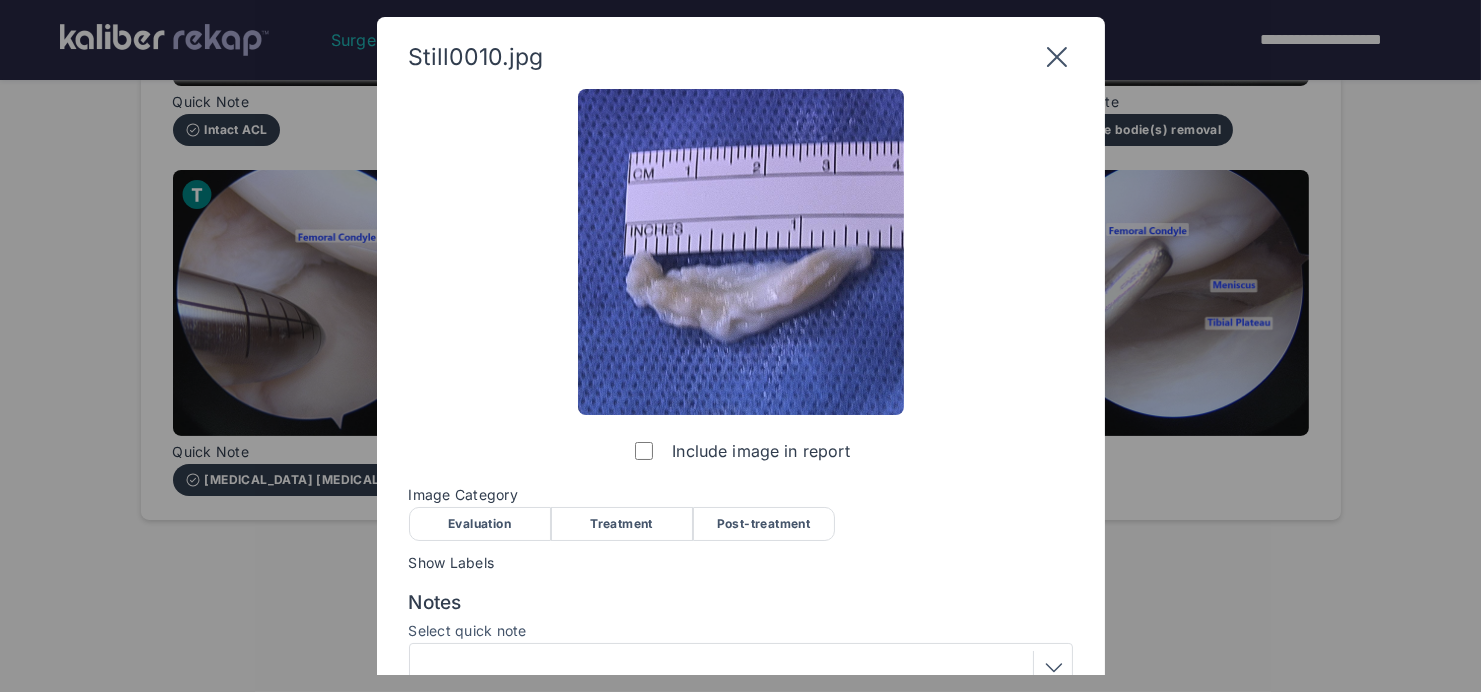 click on "Treatment" at bounding box center (622, 524) 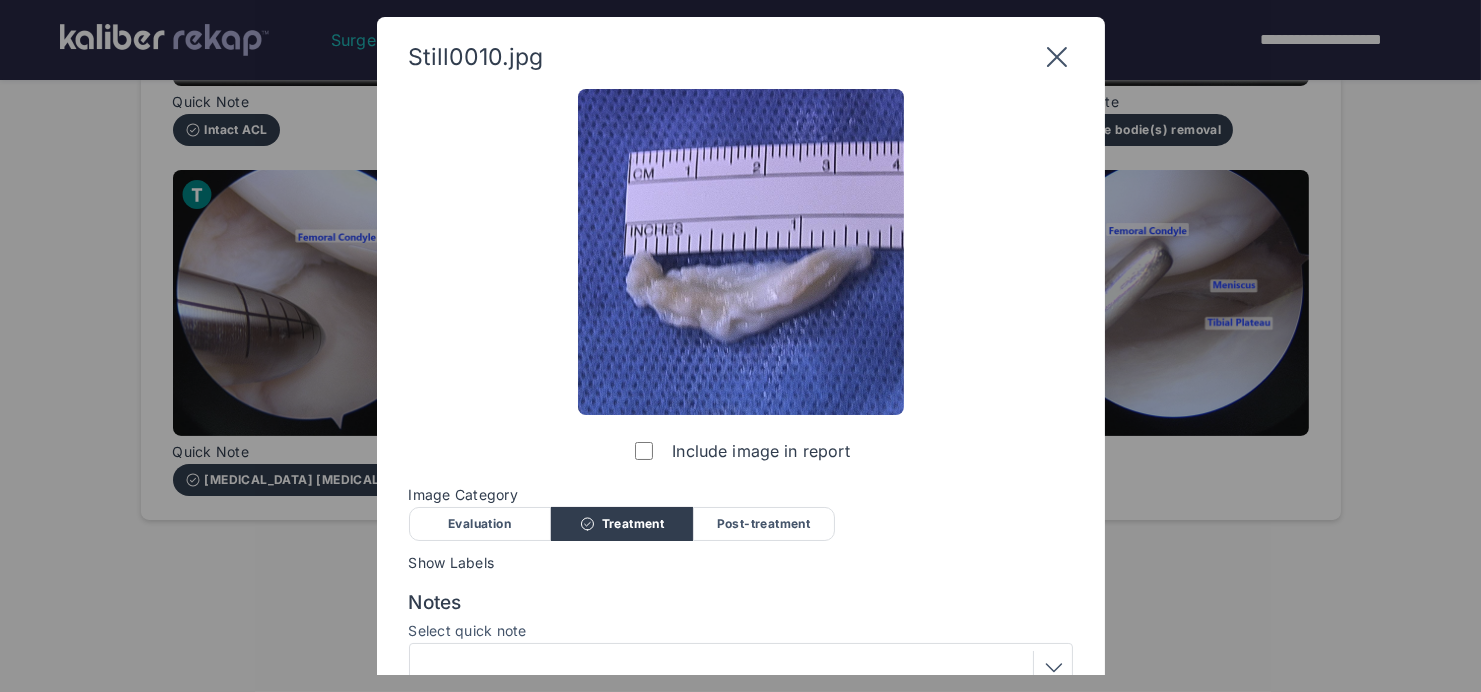 scroll, scrollTop: 176, scrollLeft: 0, axis: vertical 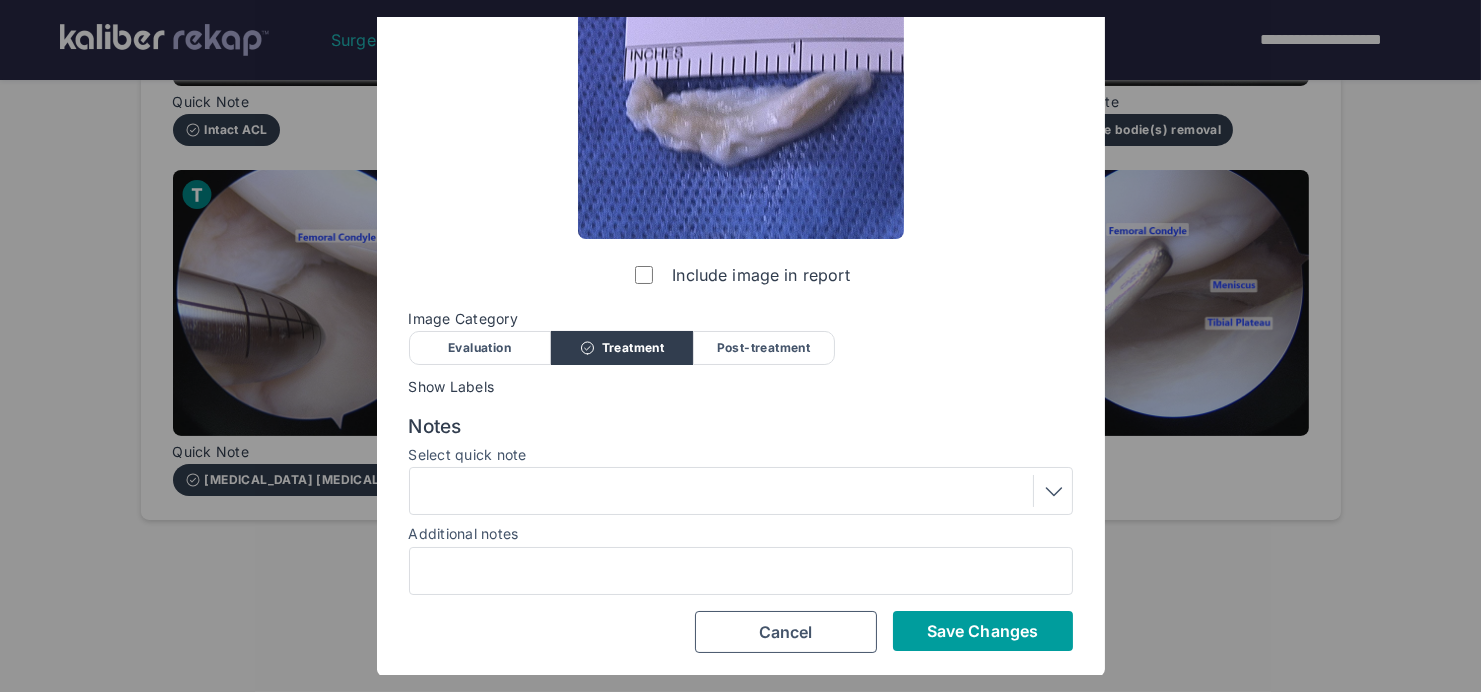 click on "Save Changes" at bounding box center [982, 631] 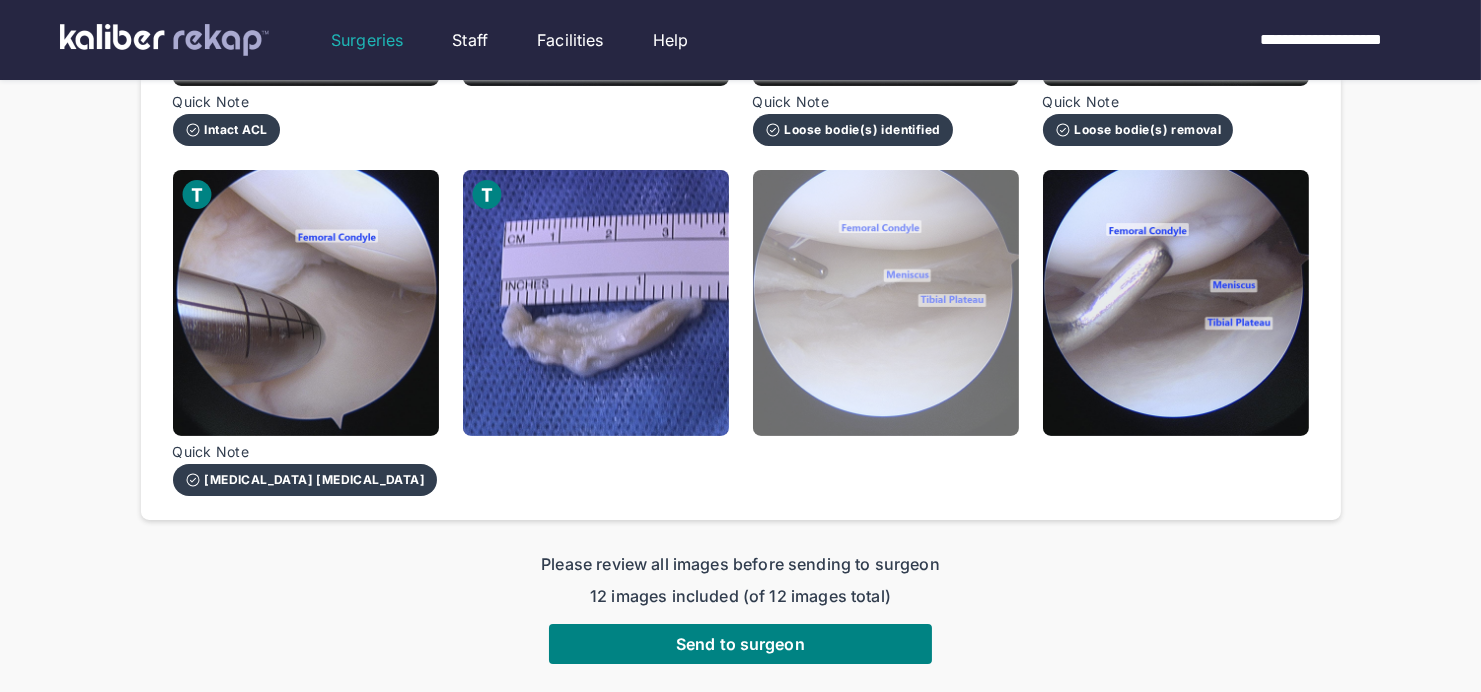 click at bounding box center [886, 303] 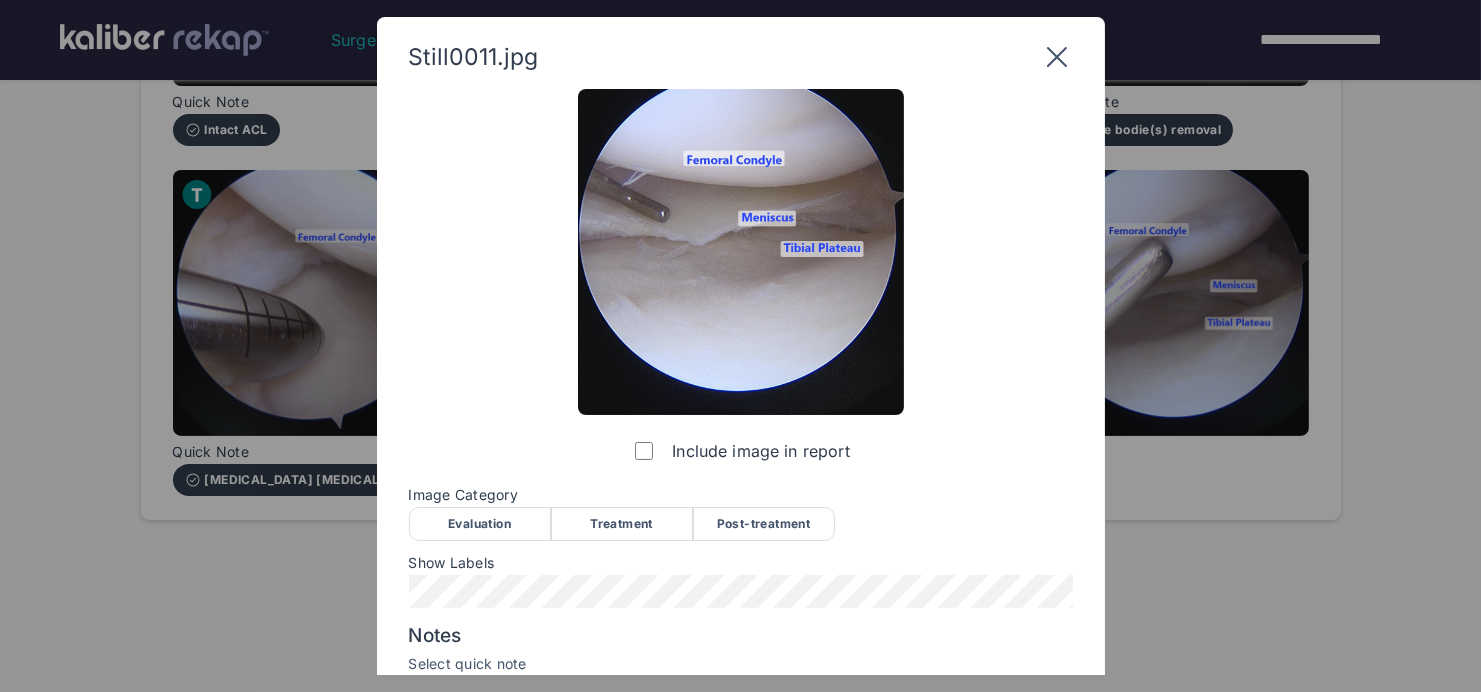 click 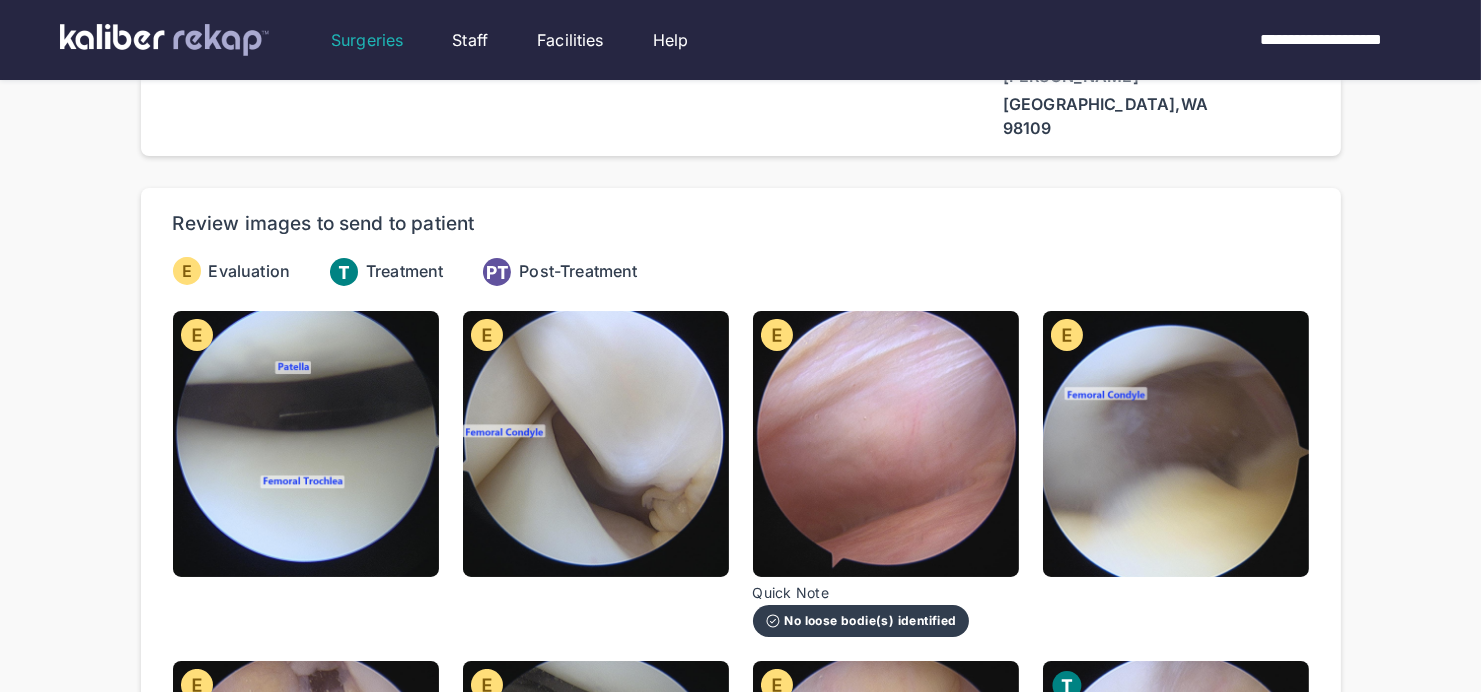 scroll, scrollTop: 890, scrollLeft: 0, axis: vertical 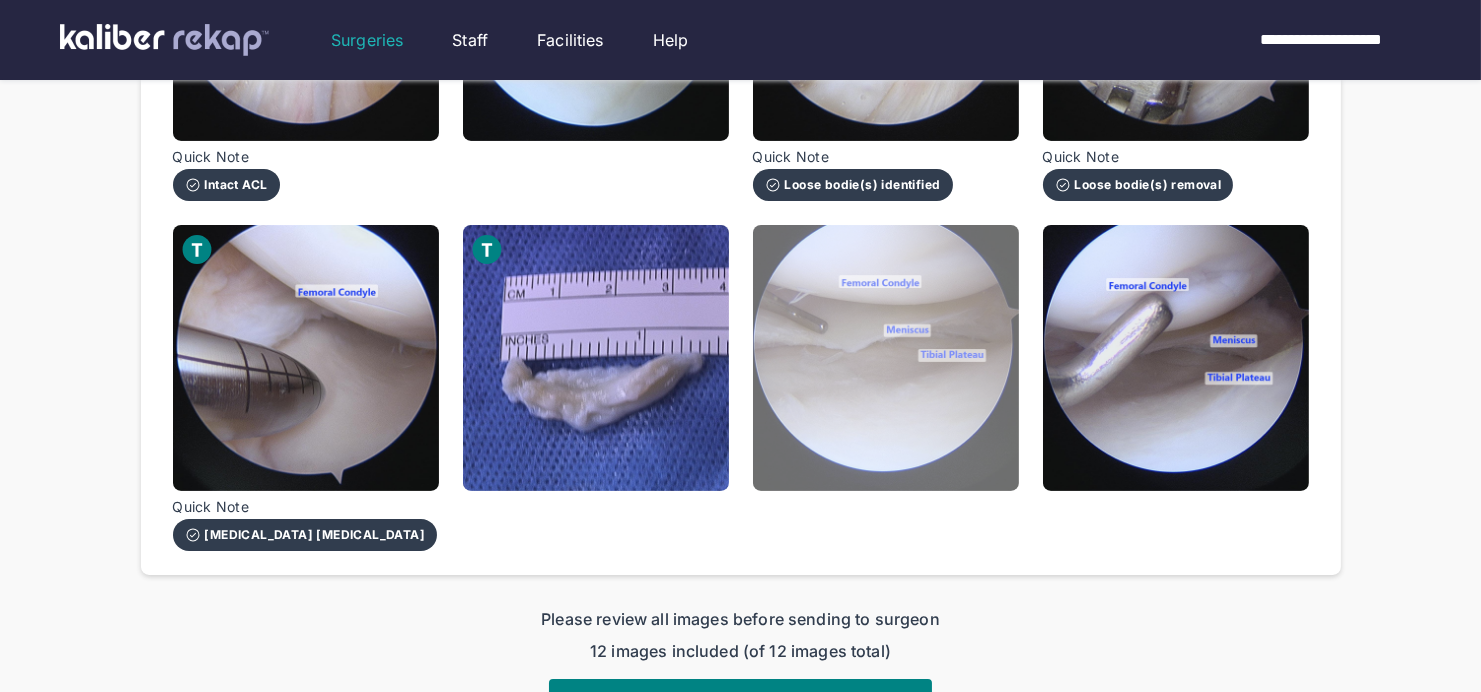 click at bounding box center (886, 358) 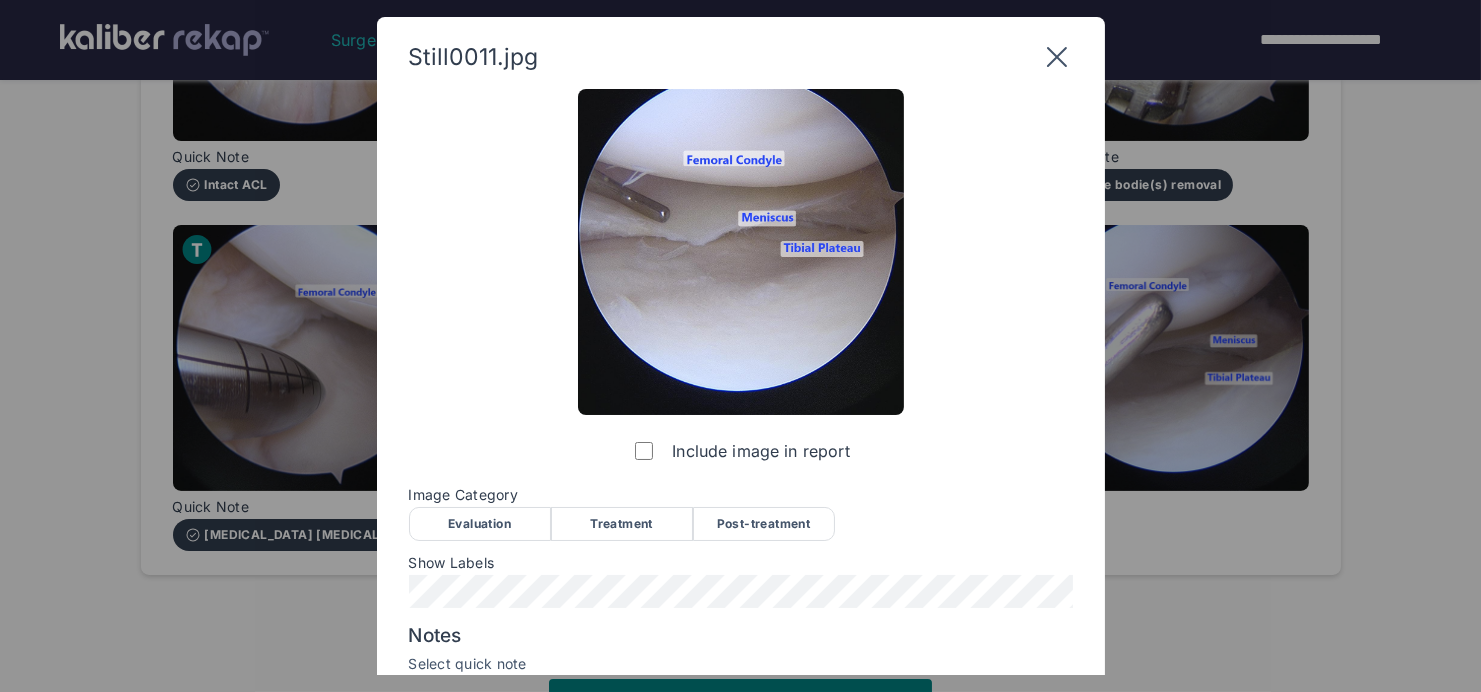 click on "Evaluation" at bounding box center (480, 524) 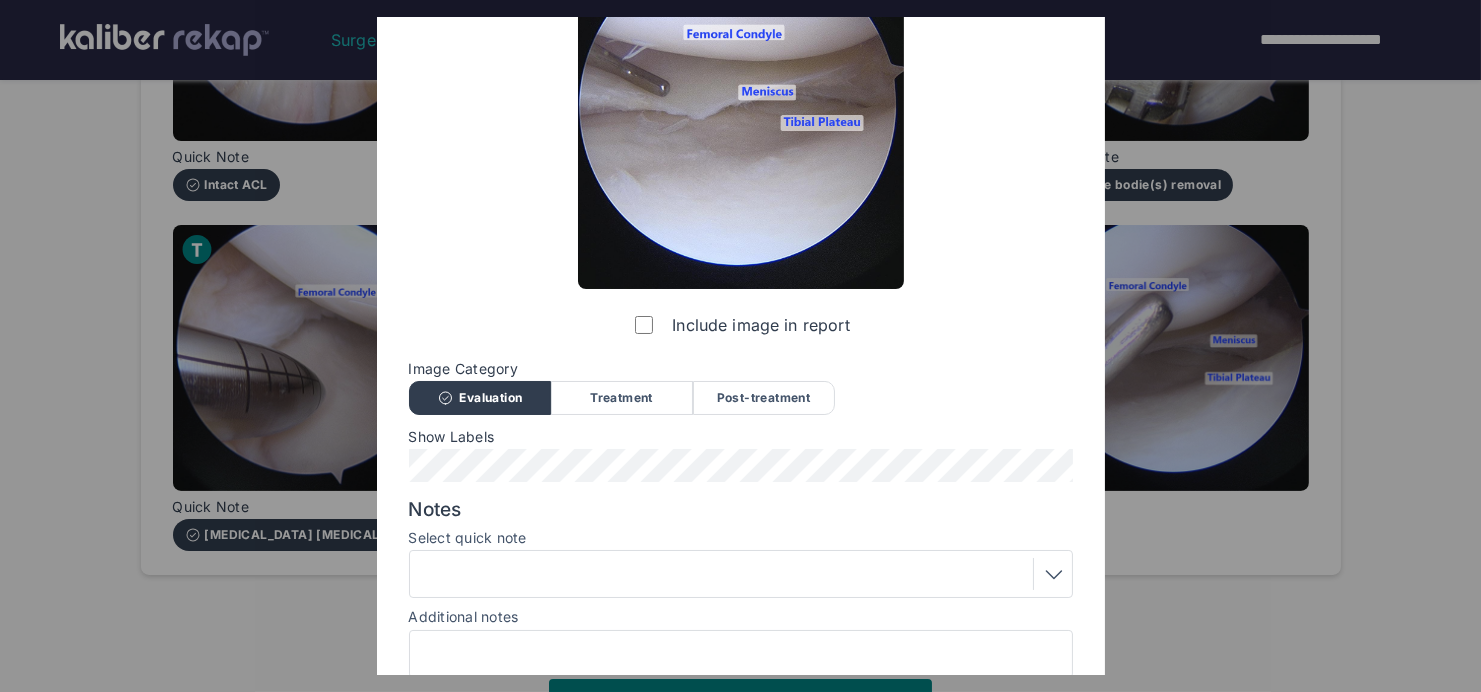 scroll, scrollTop: 209, scrollLeft: 0, axis: vertical 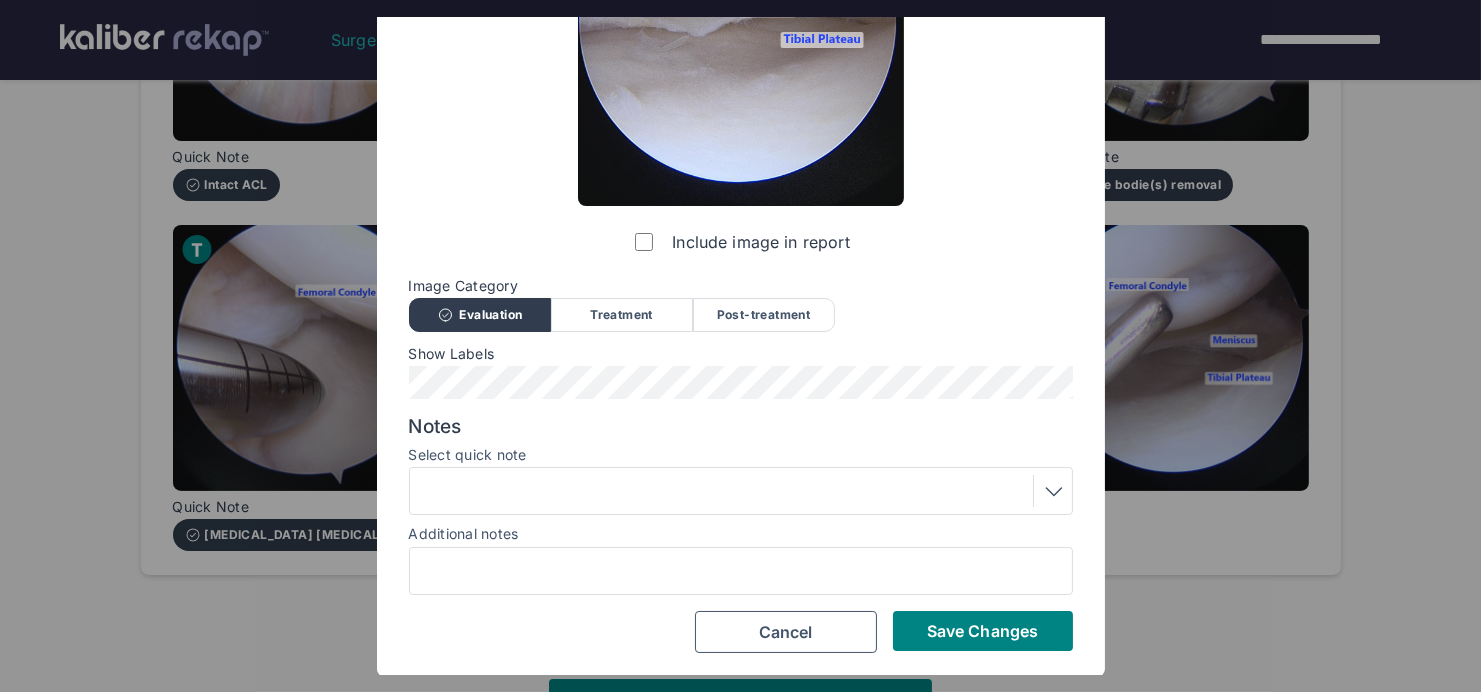 click on "Include image in report Image Category Evaluation Treatment Post-treatment Evaluation Treatment Post-treatment Show Labels Notes Select quick note Additional notes Save Changes Cancel" at bounding box center [741, 266] 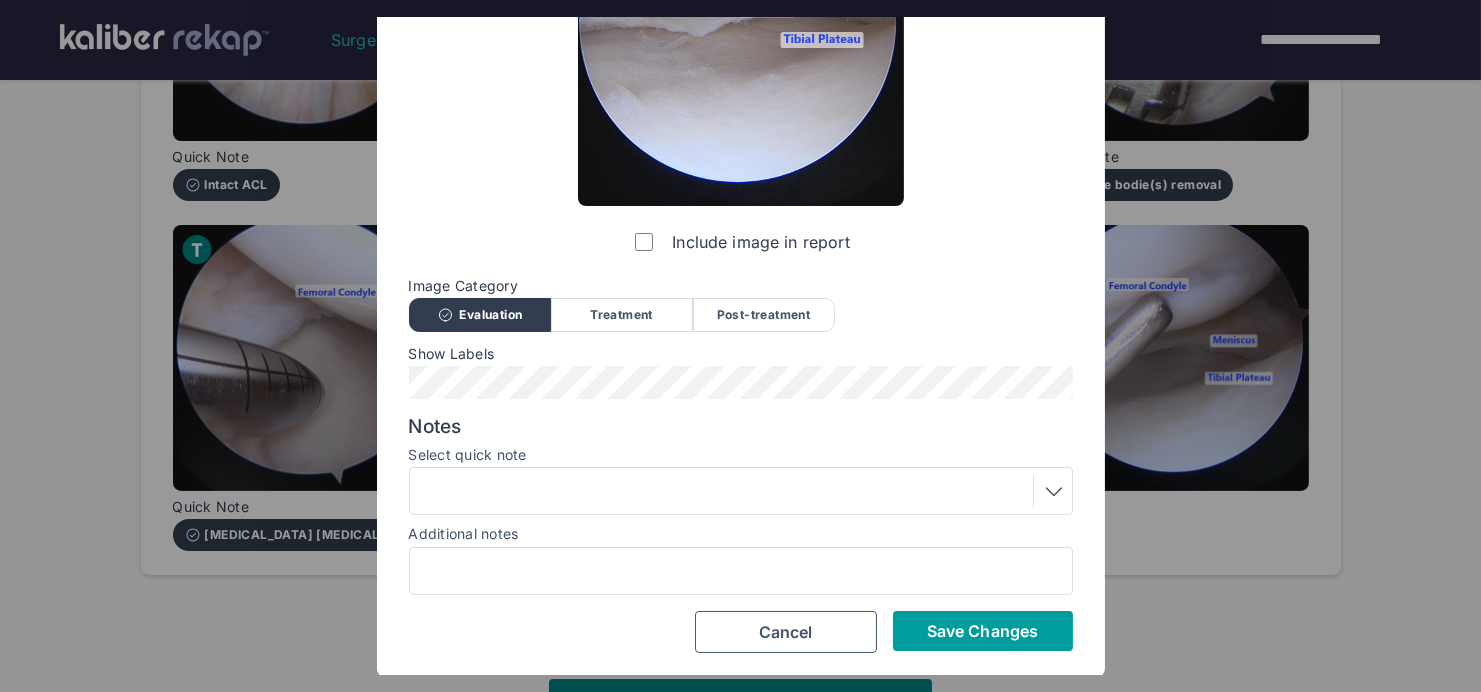 click on "Save Changes" at bounding box center [983, 631] 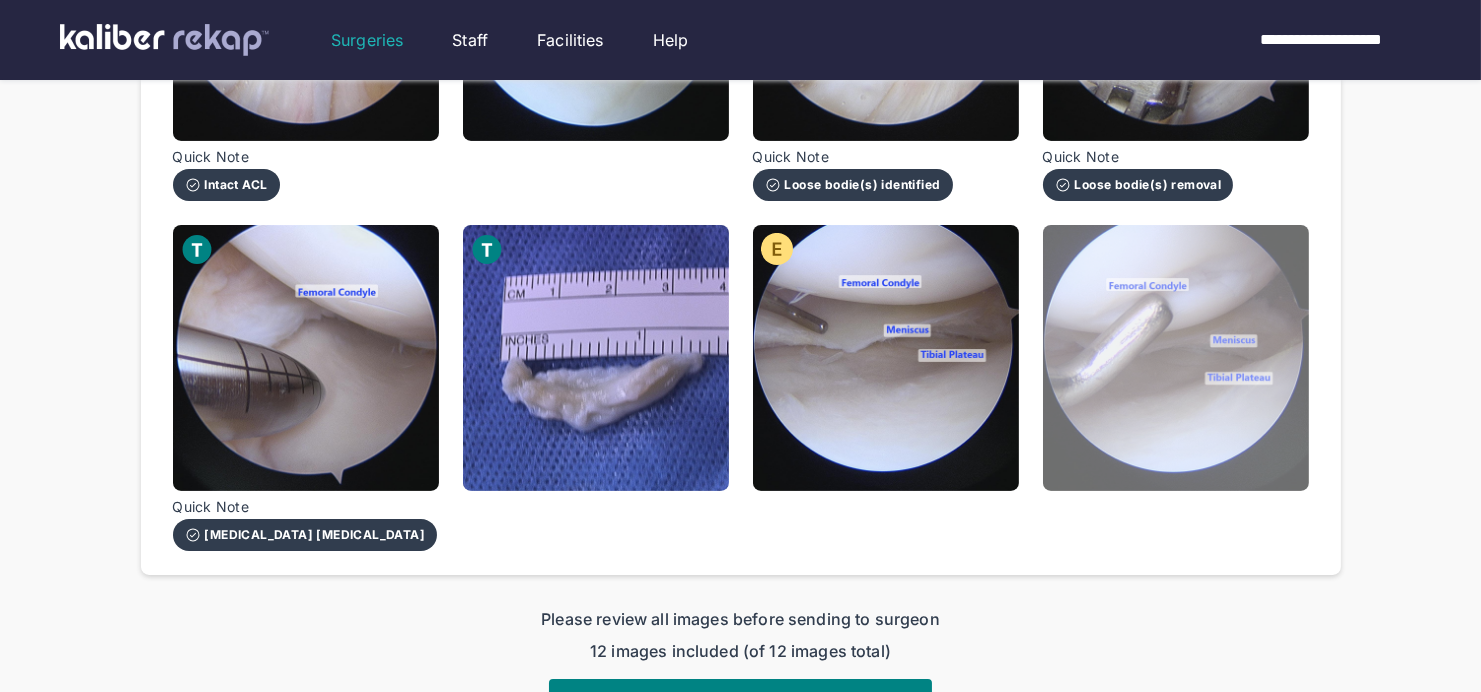 click at bounding box center (1176, 358) 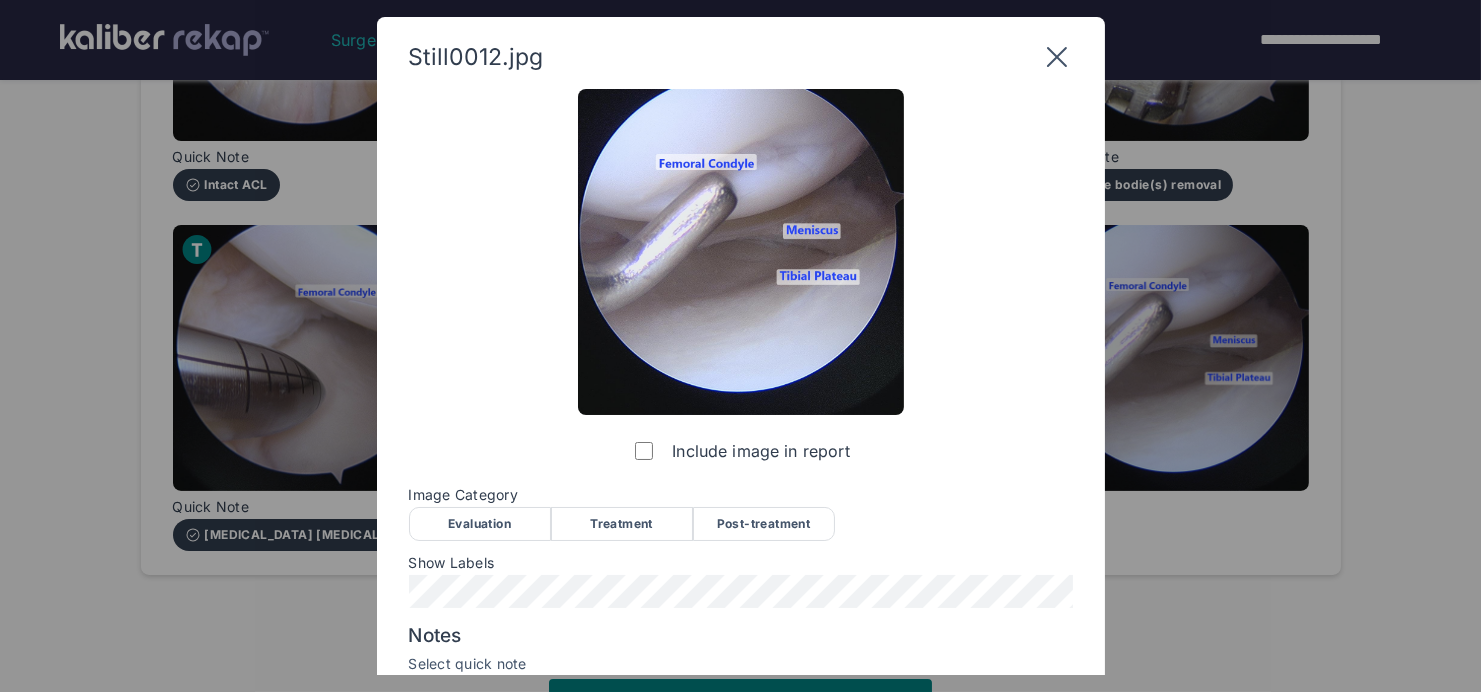 click on "Image Category" at bounding box center (741, 495) 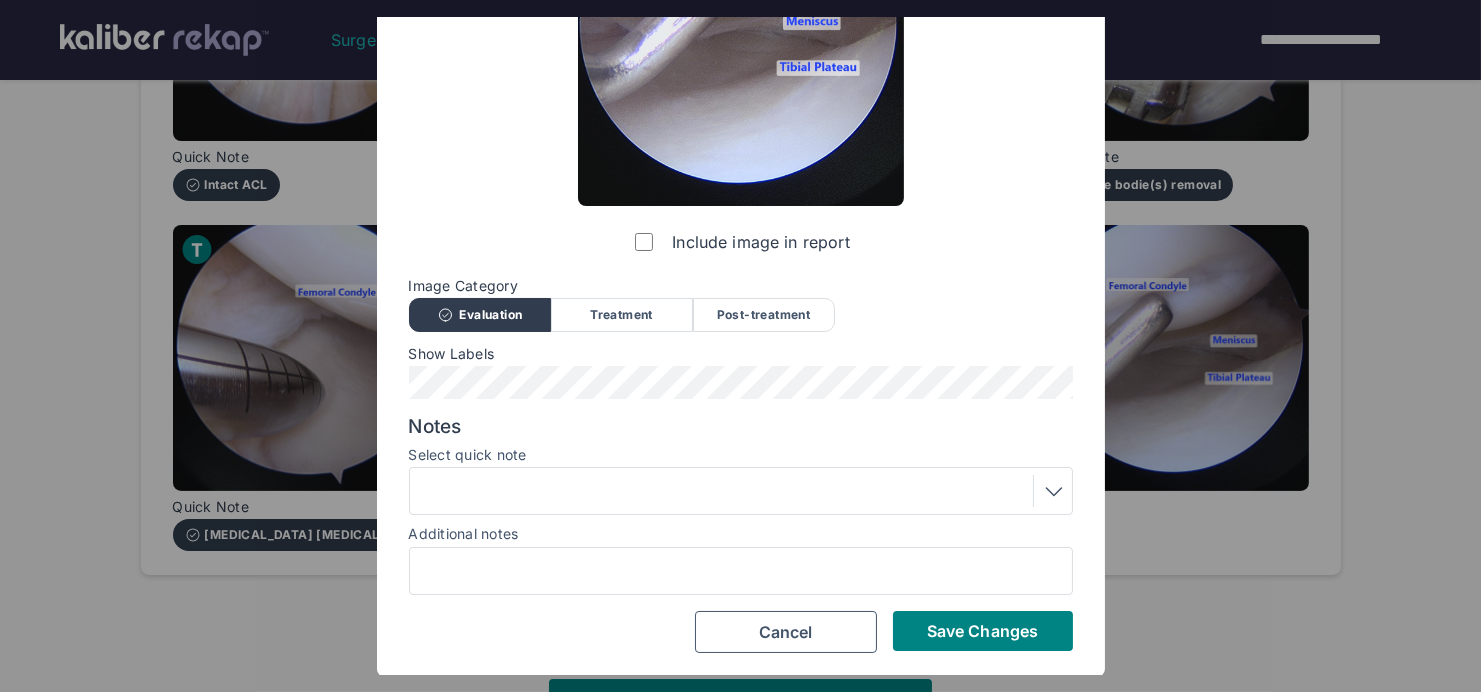 click at bounding box center [741, 491] 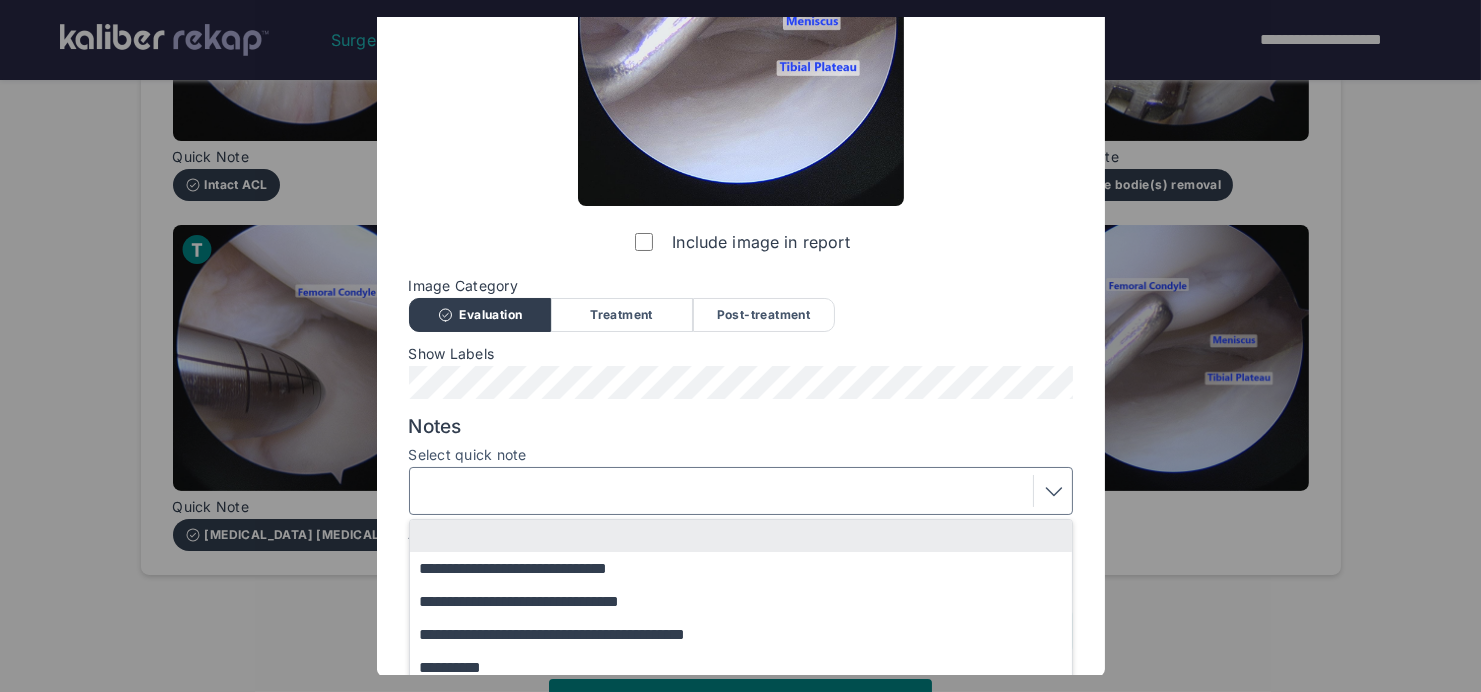 scroll, scrollTop: 334, scrollLeft: 0, axis: vertical 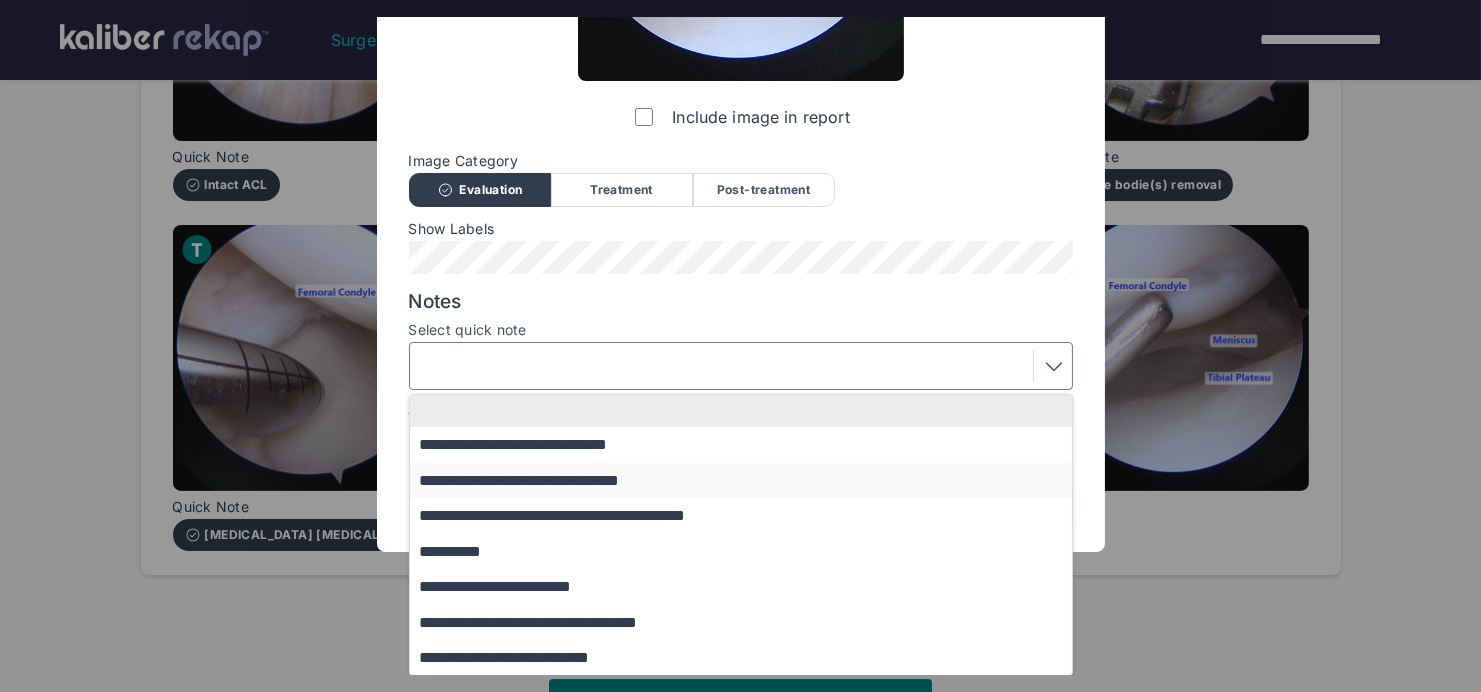 click on "**********" at bounding box center [750, 480] 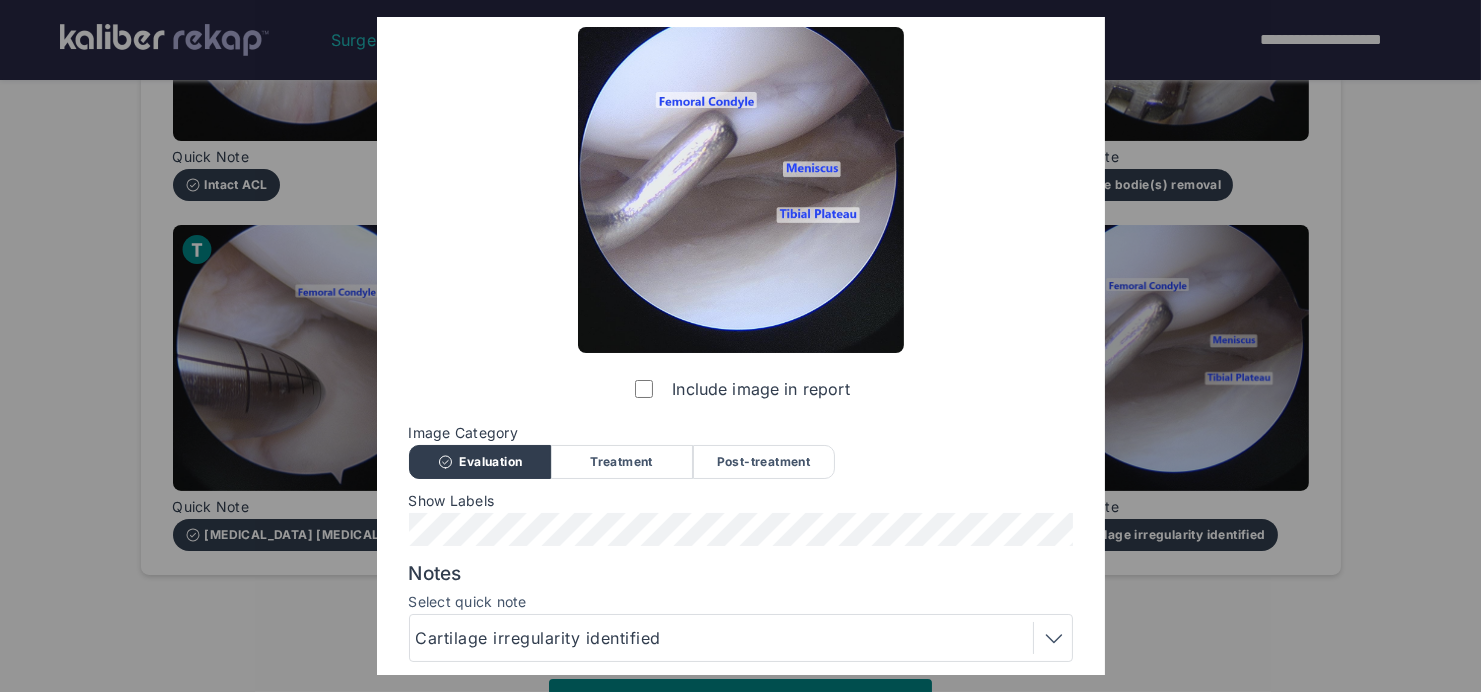 scroll, scrollTop: 209, scrollLeft: 0, axis: vertical 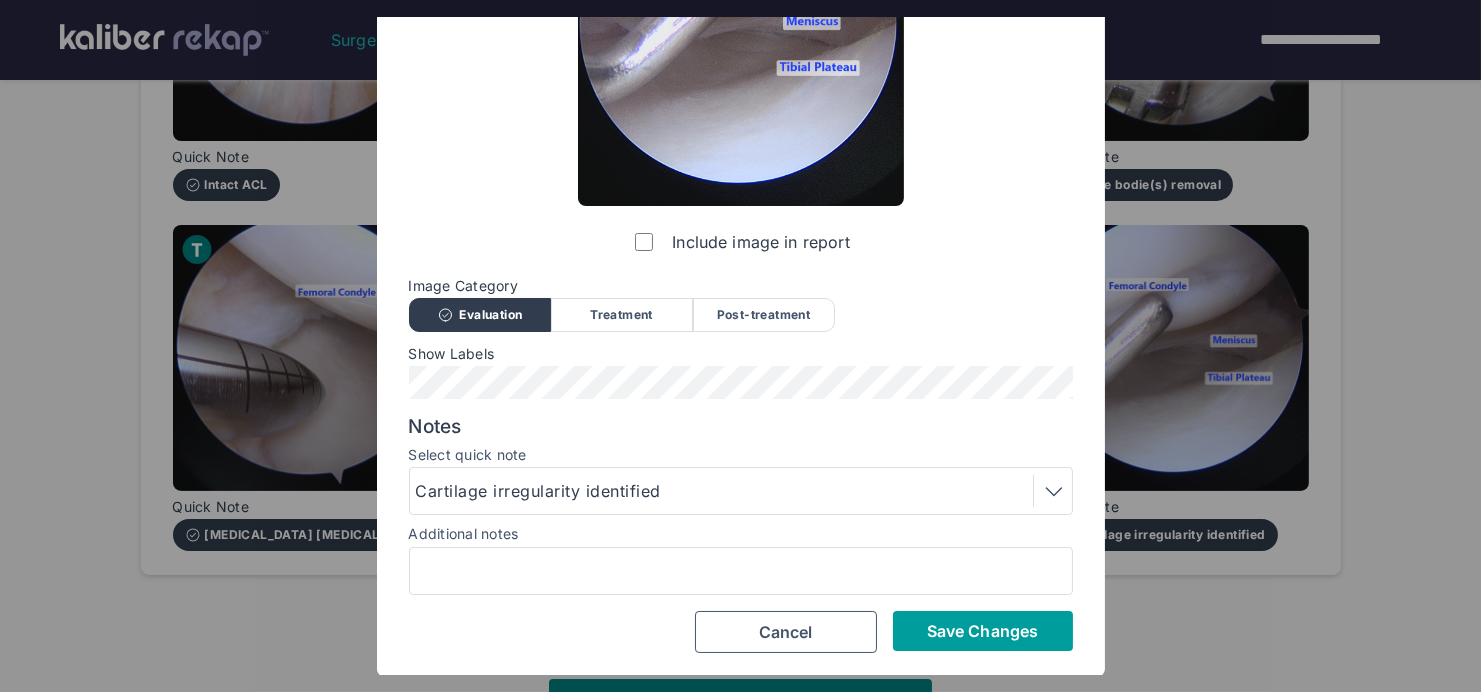 click on "Save Changes" at bounding box center [982, 631] 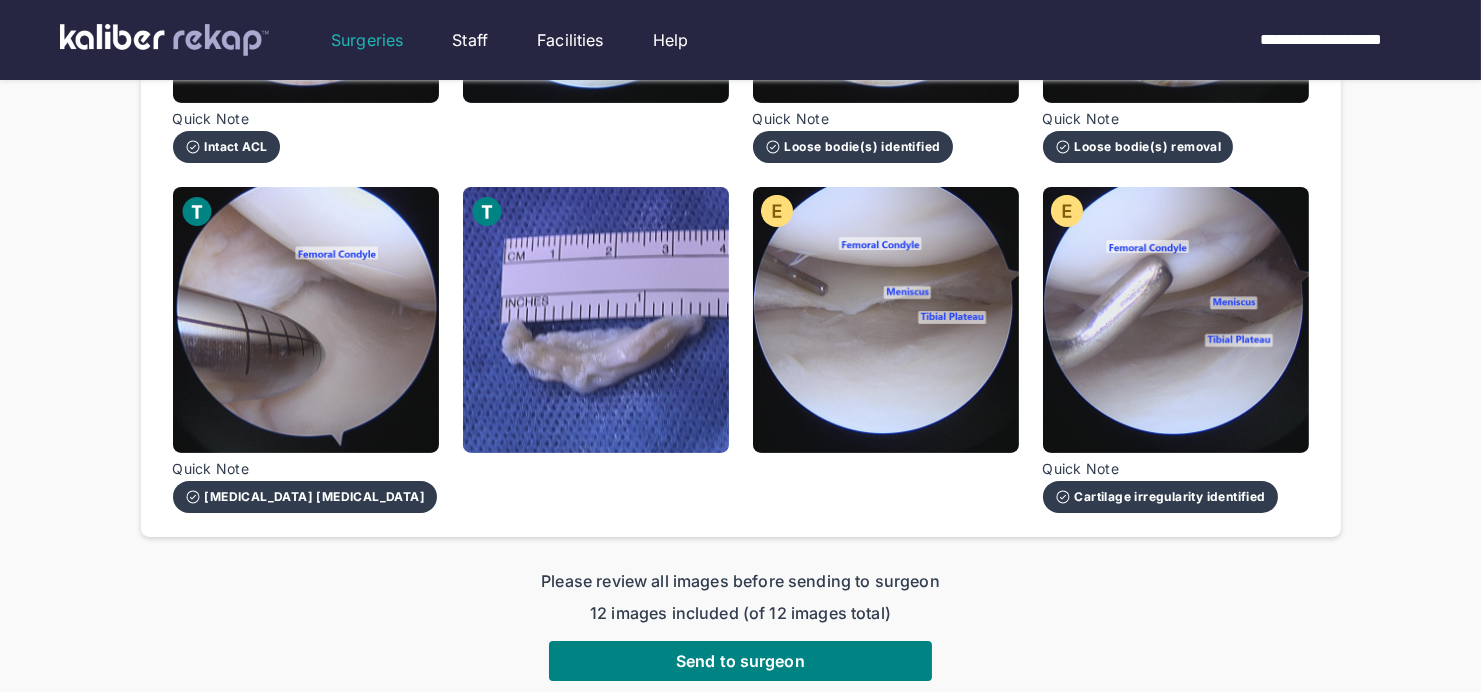 scroll, scrollTop: 1116, scrollLeft: 0, axis: vertical 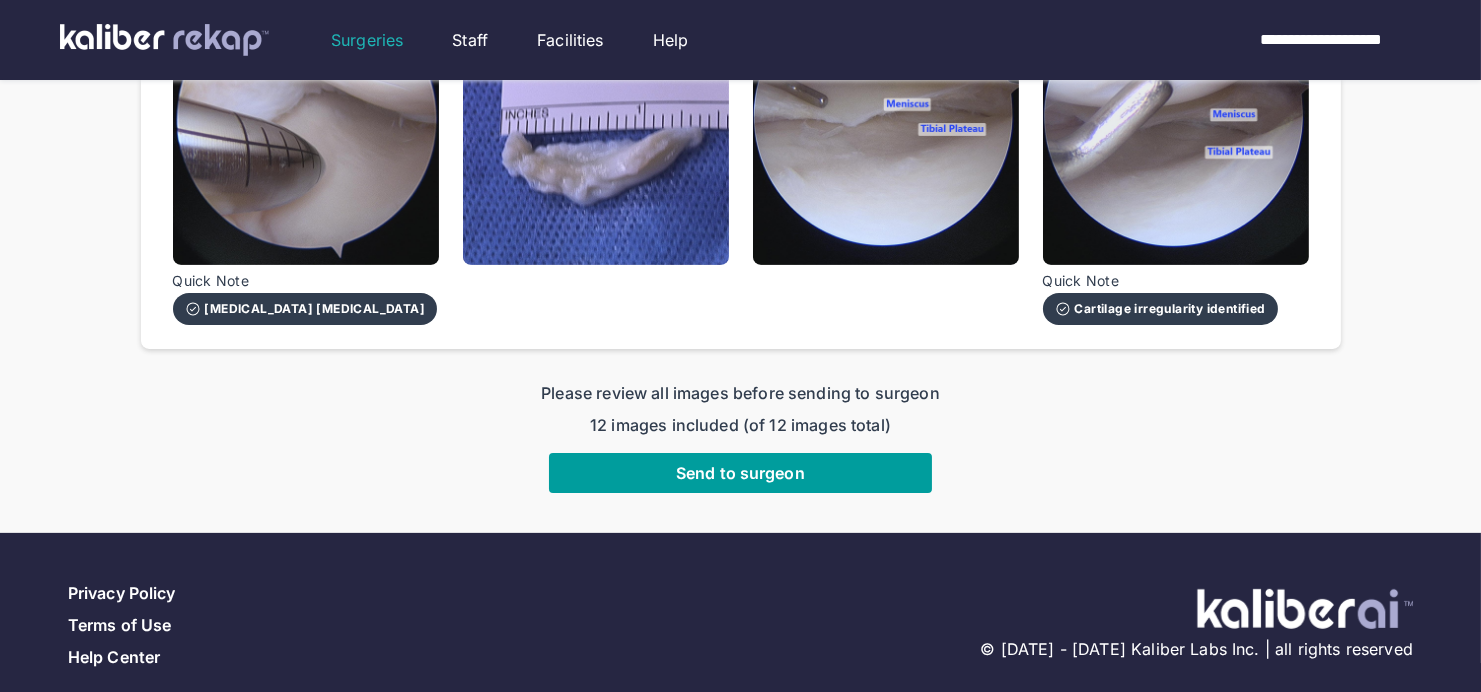 click on "Send to surgeon" at bounding box center (740, 473) 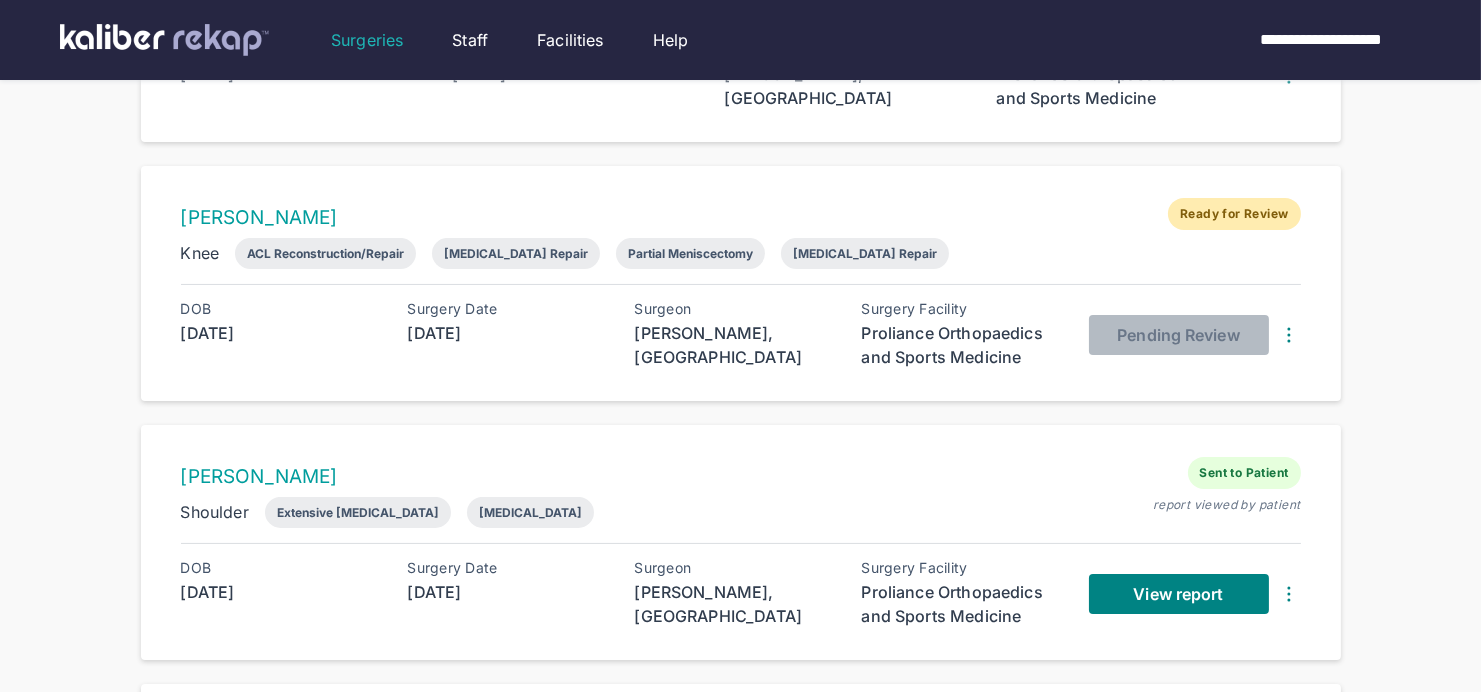 scroll, scrollTop: 642, scrollLeft: 0, axis: vertical 